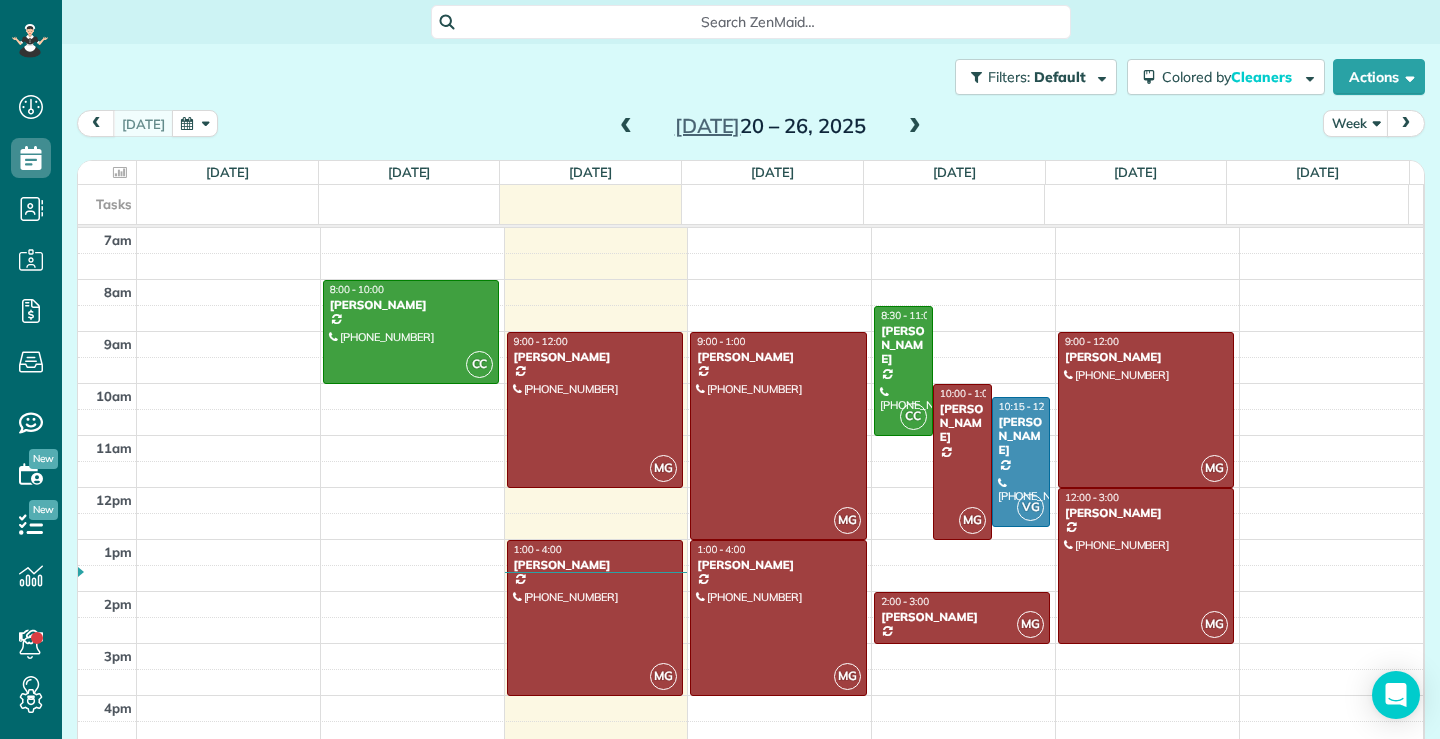 scroll, scrollTop: 0, scrollLeft: 0, axis: both 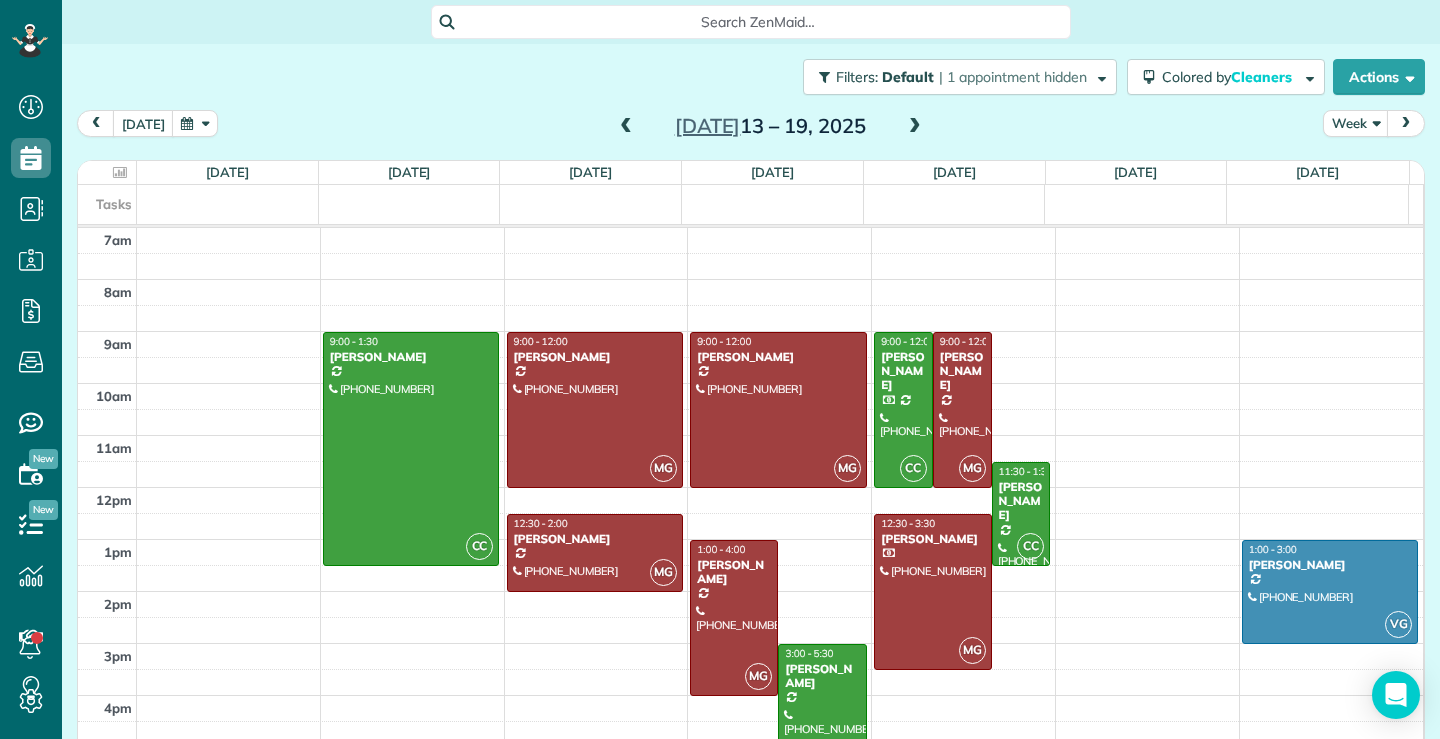 click at bounding box center (626, 127) 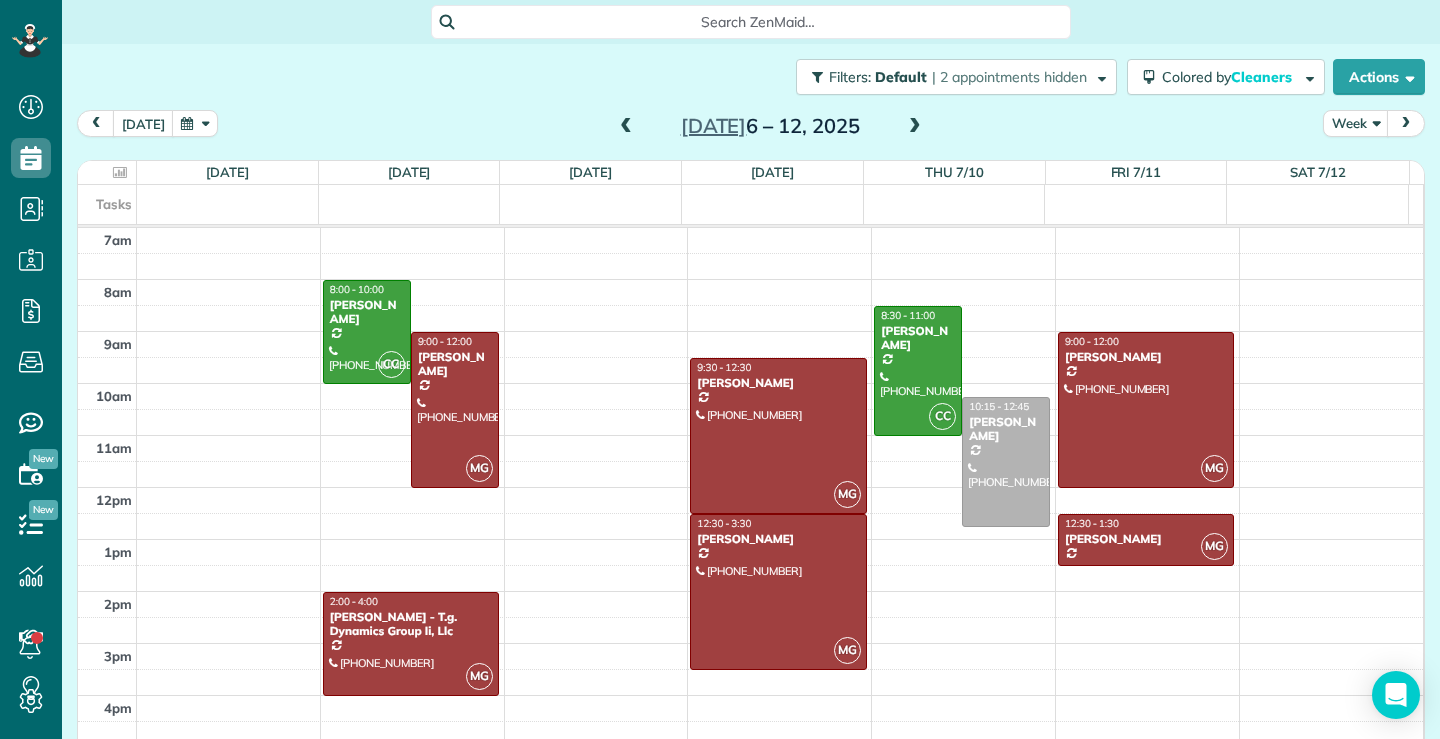 drag, startPoint x: 904, startPoint y: 124, endPoint x: 897, endPoint y: 134, distance: 12.206555 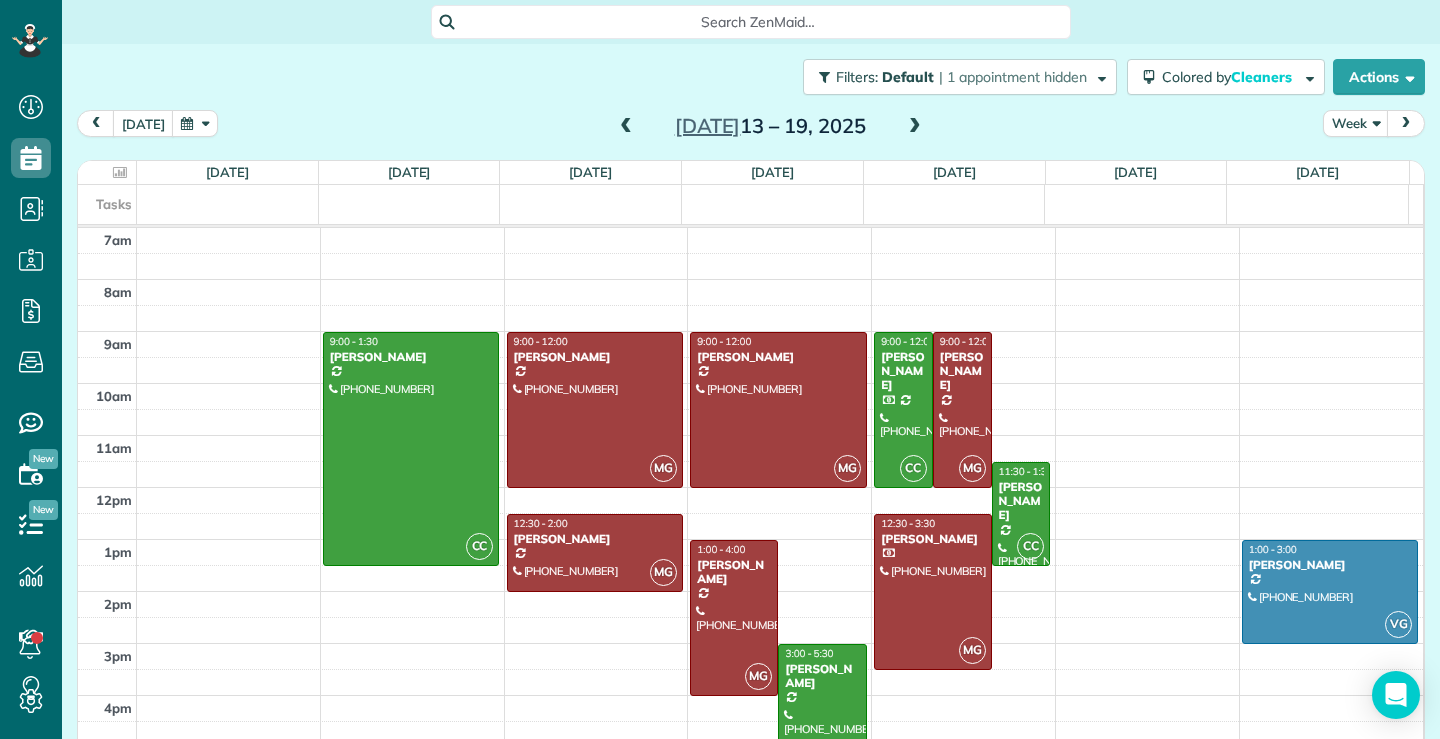 click at bounding box center [915, 127] 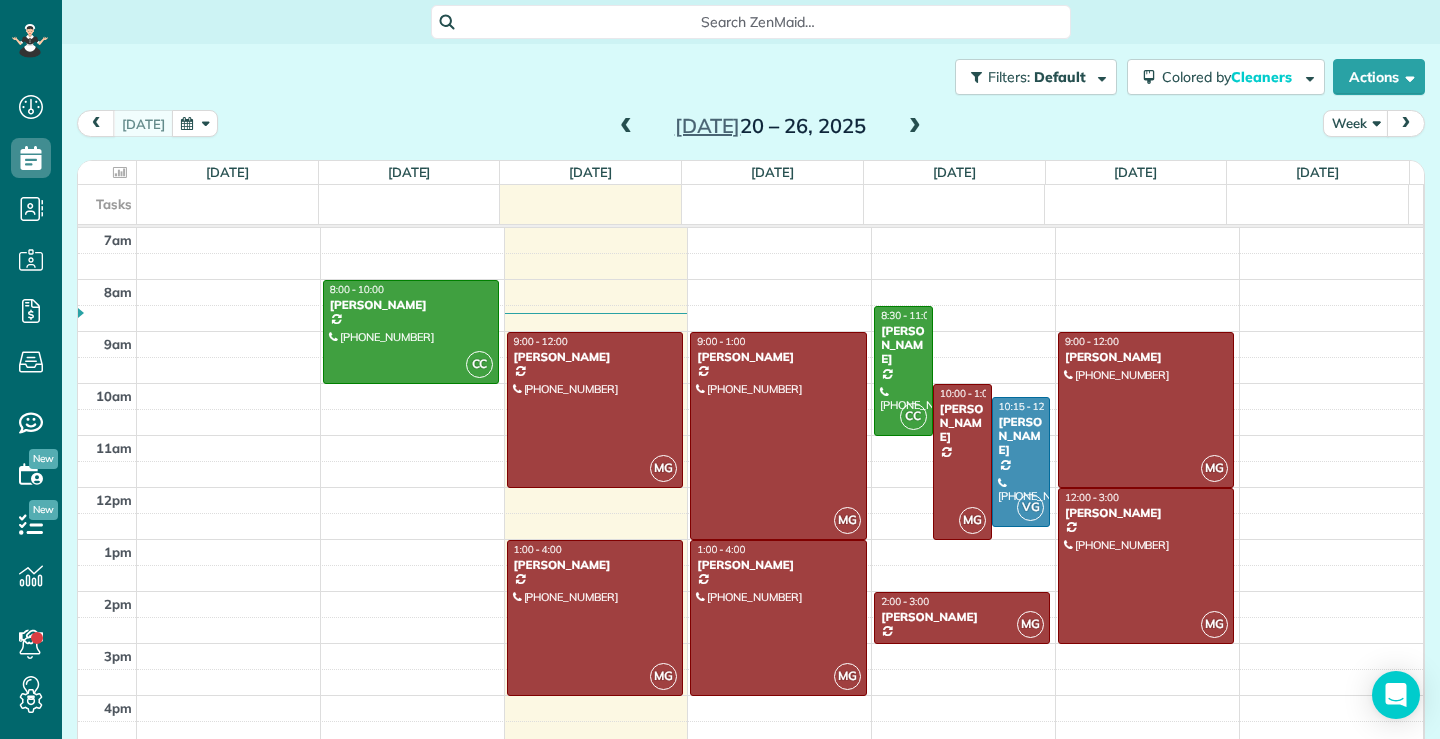 click at bounding box center (626, 127) 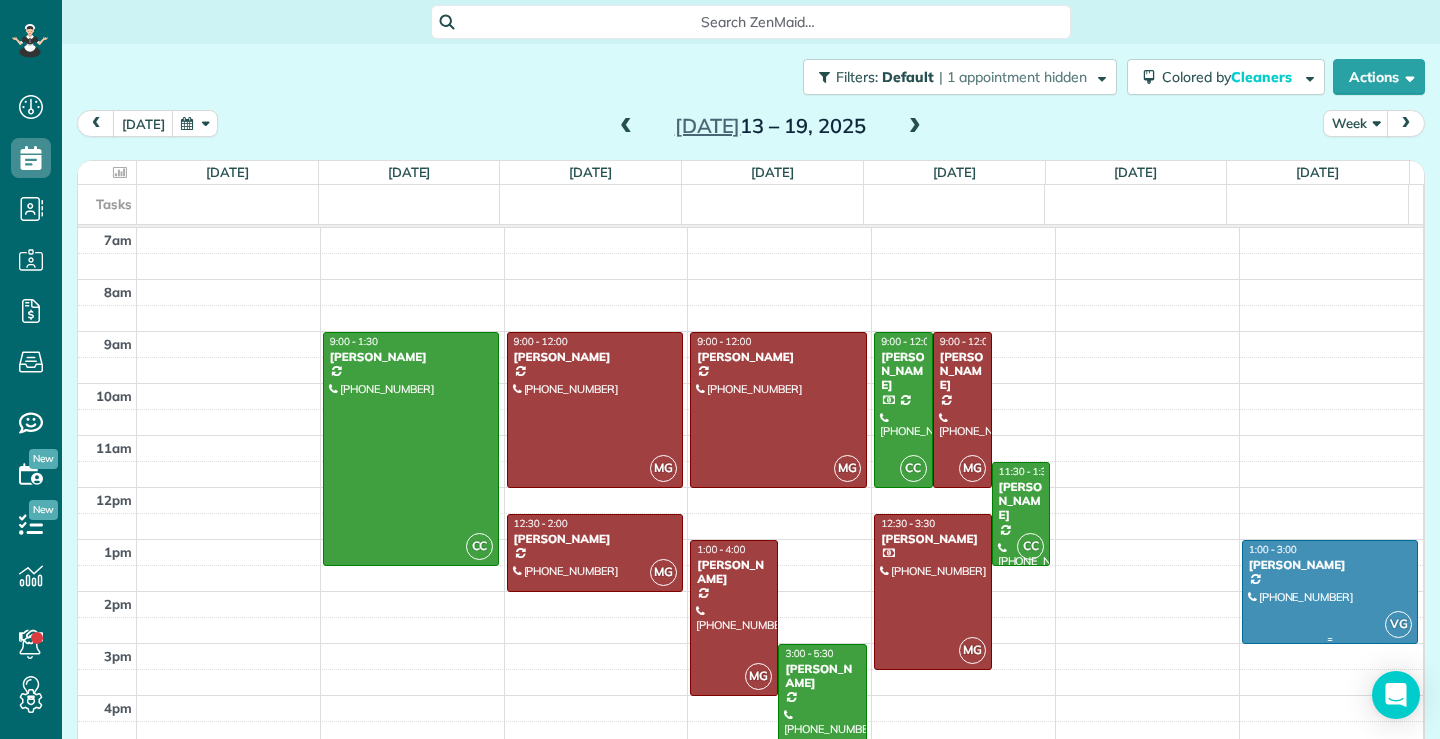 click at bounding box center (1330, 592) 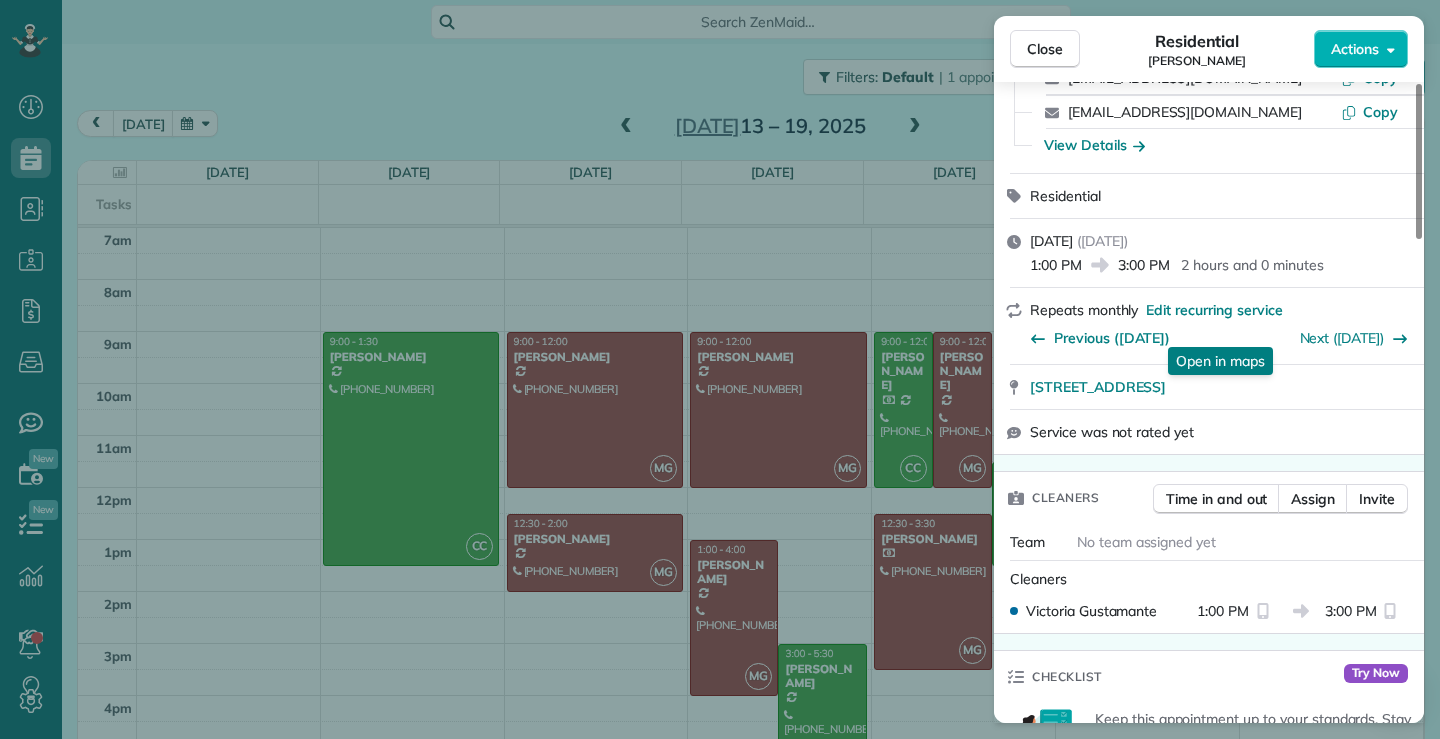 scroll, scrollTop: 300, scrollLeft: 0, axis: vertical 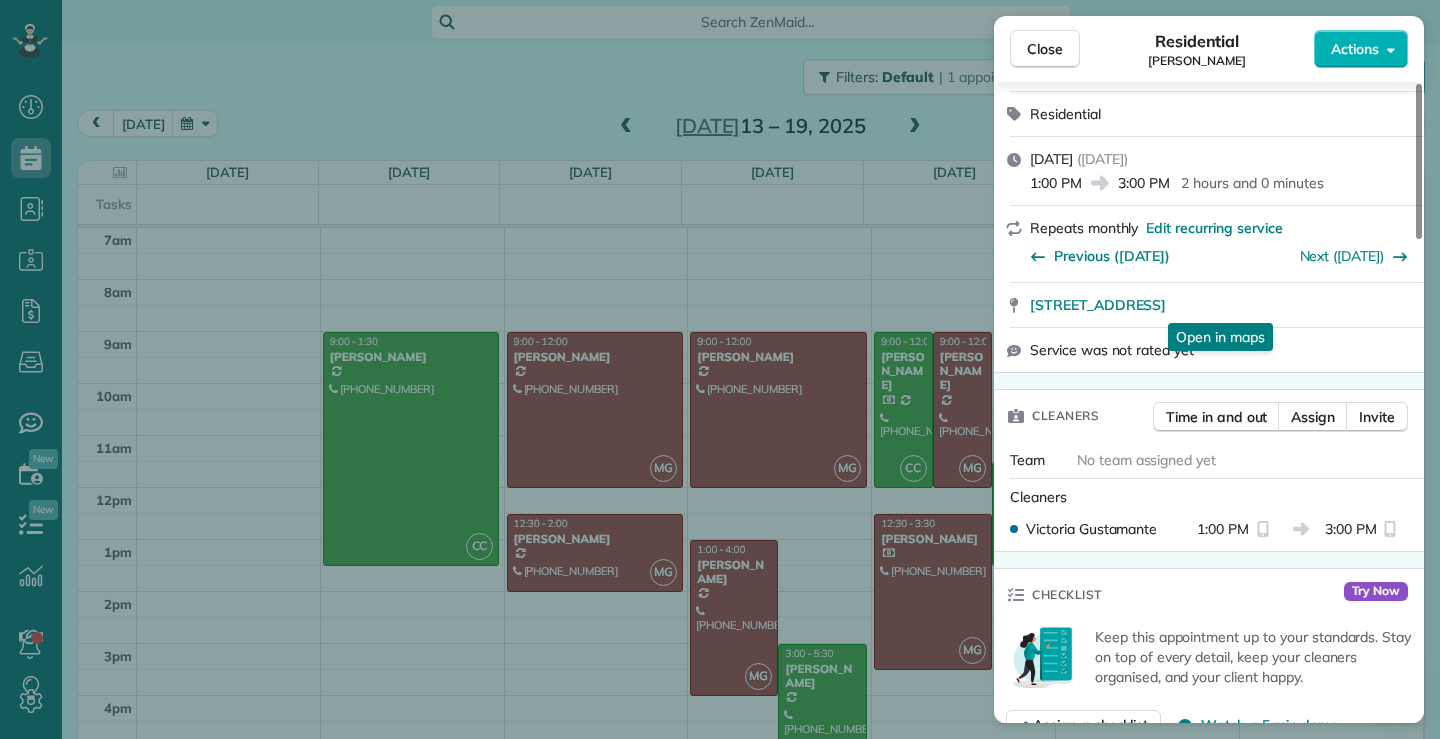 click on "Team No team assigned yet" at bounding box center [1209, 460] 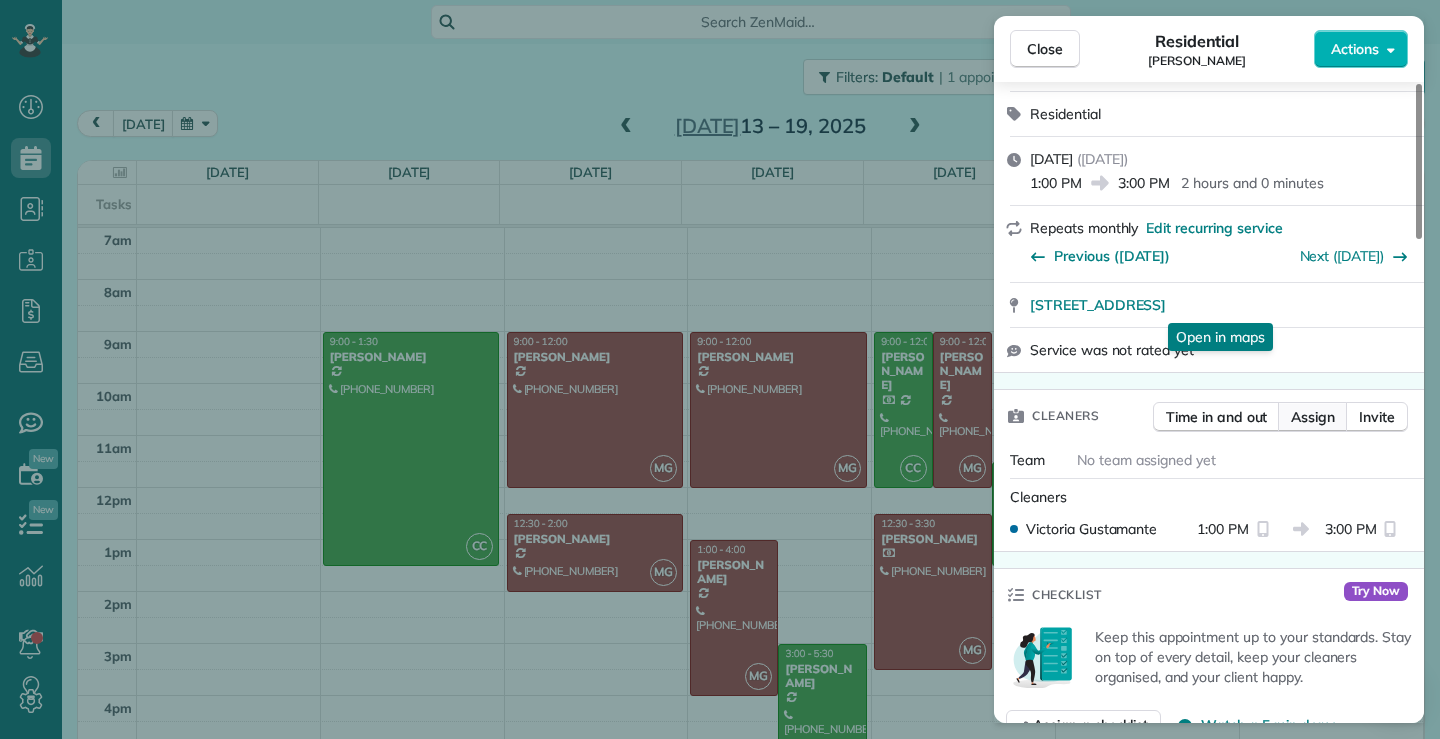 click on "Assign" at bounding box center (1313, 417) 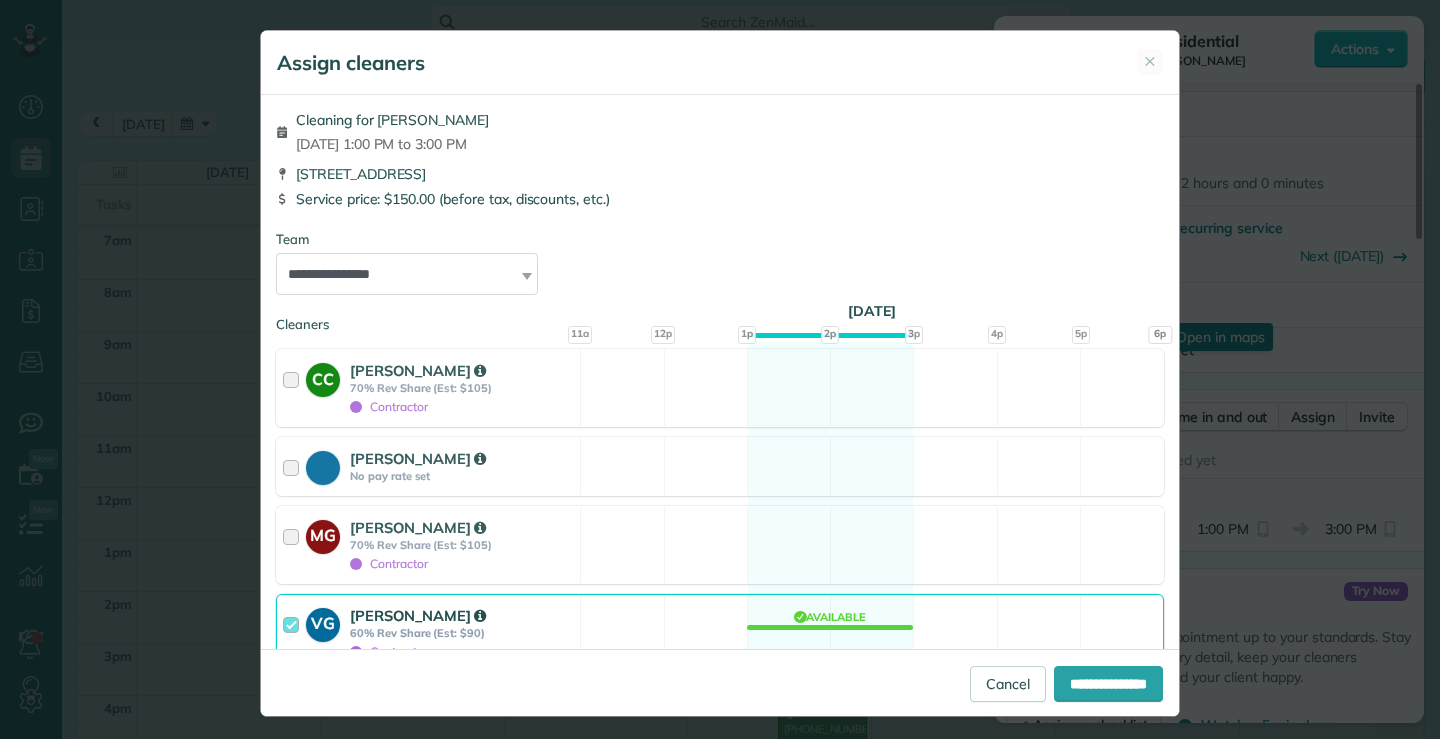 click at bounding box center [294, 633] 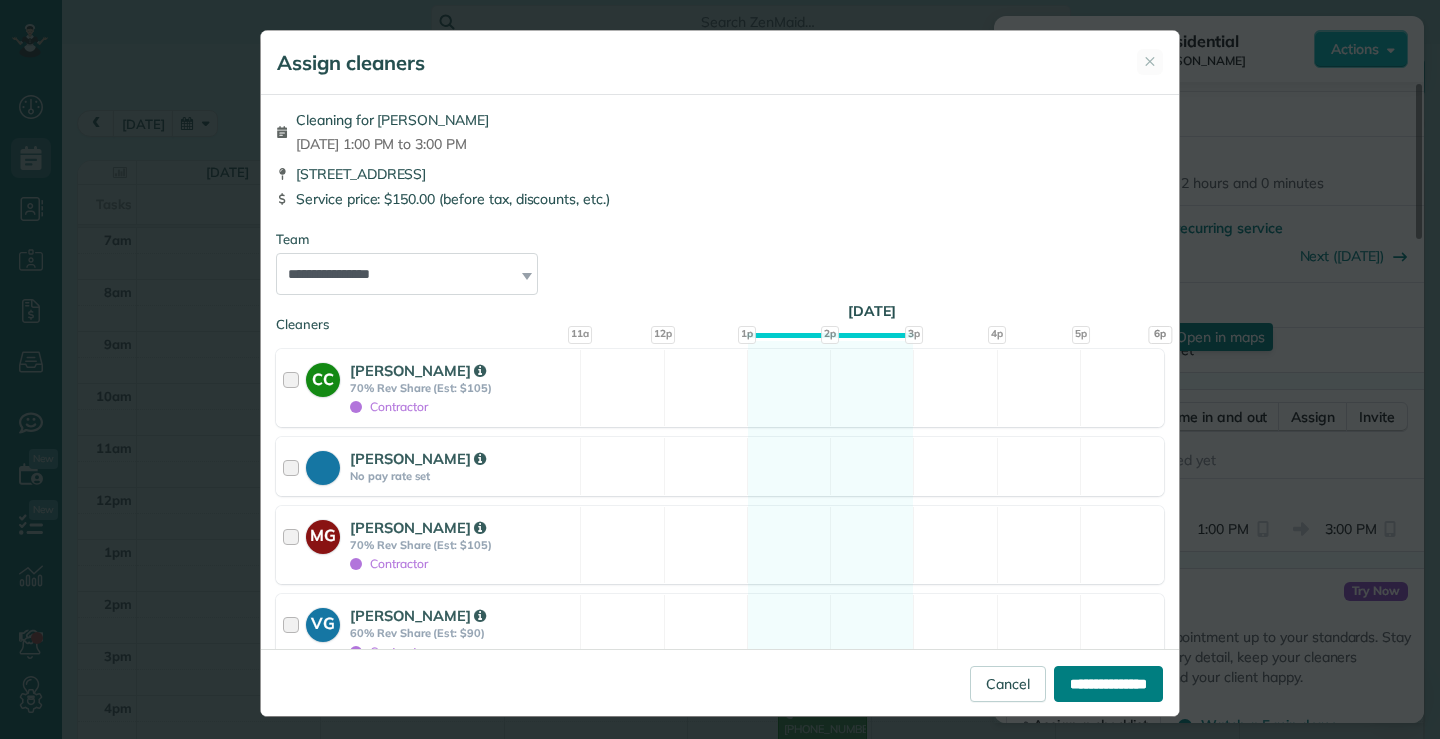 click on "**********" at bounding box center (1108, 684) 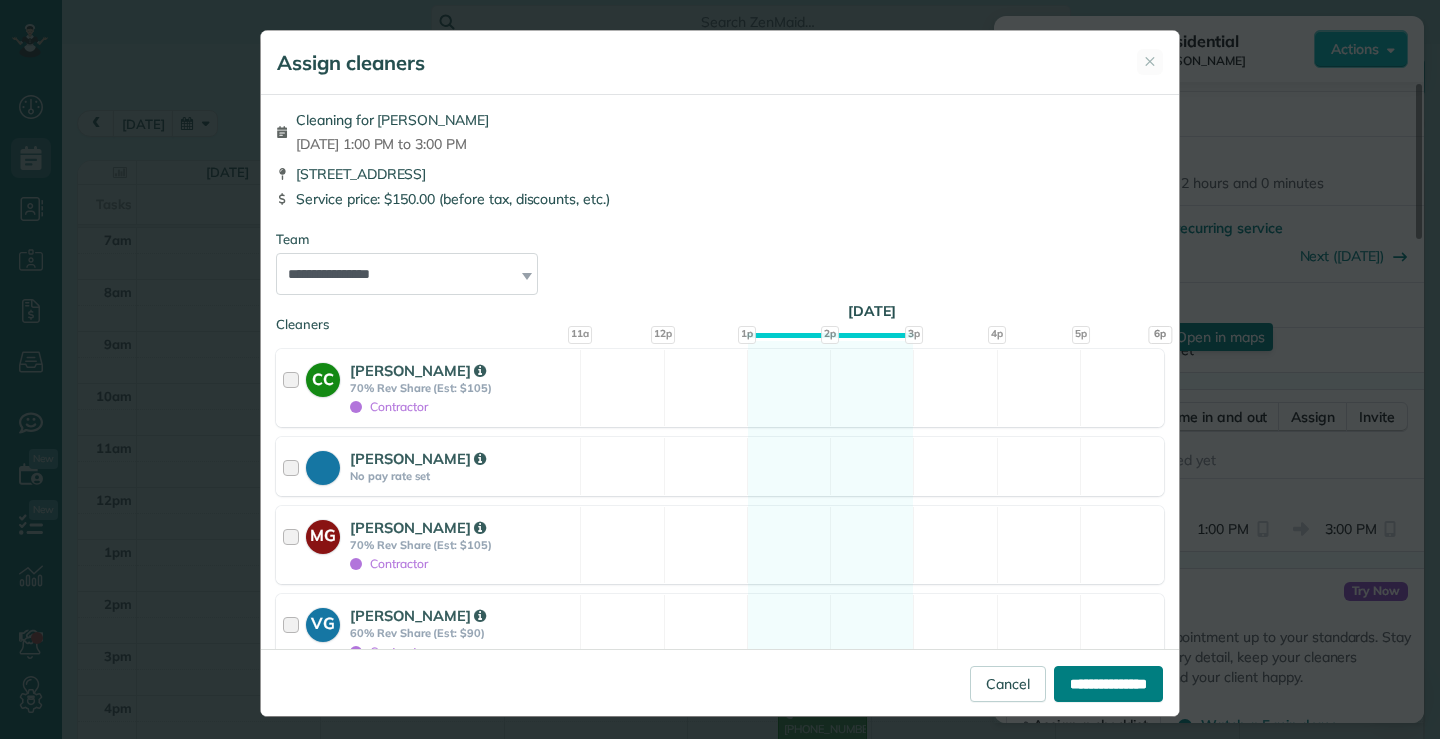 type on "**********" 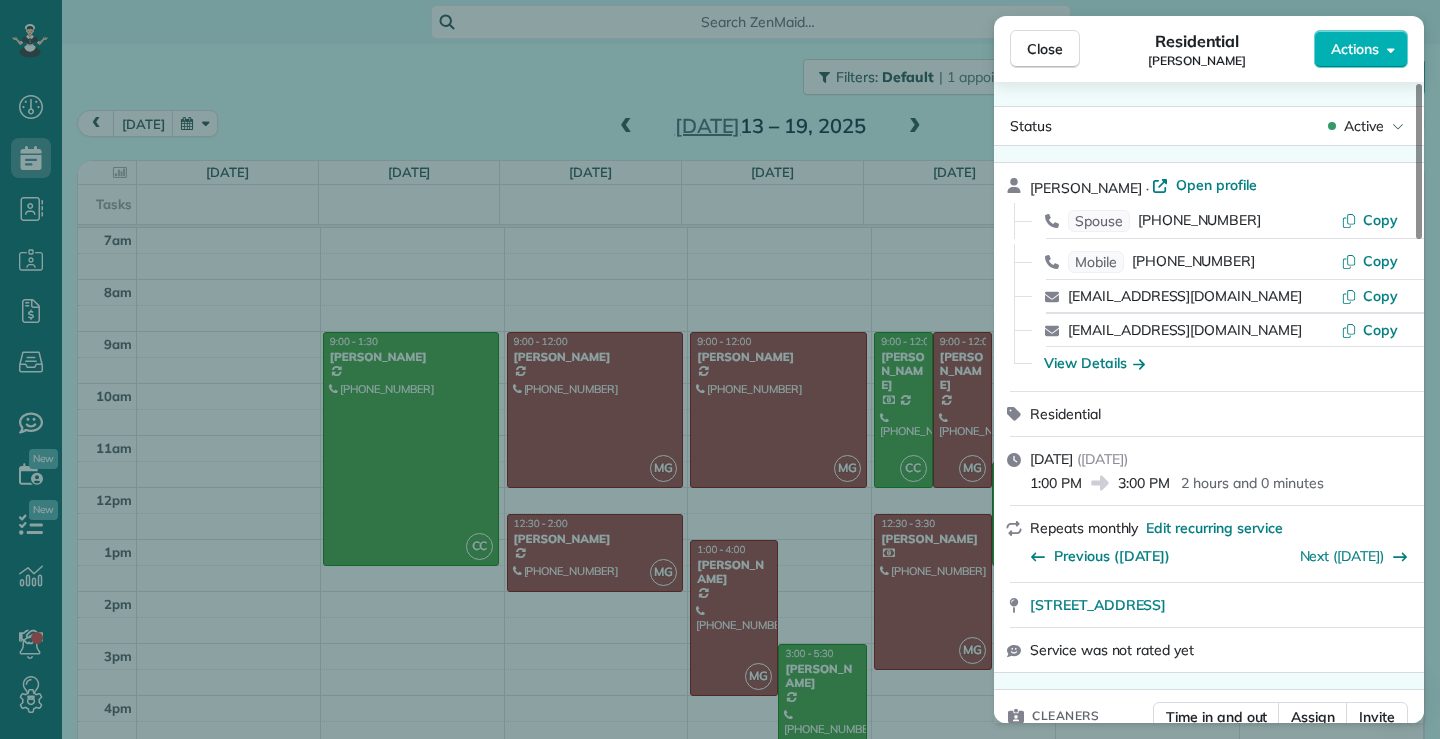 click on "Close Residential Janice Franzen Actions" at bounding box center [1209, 49] 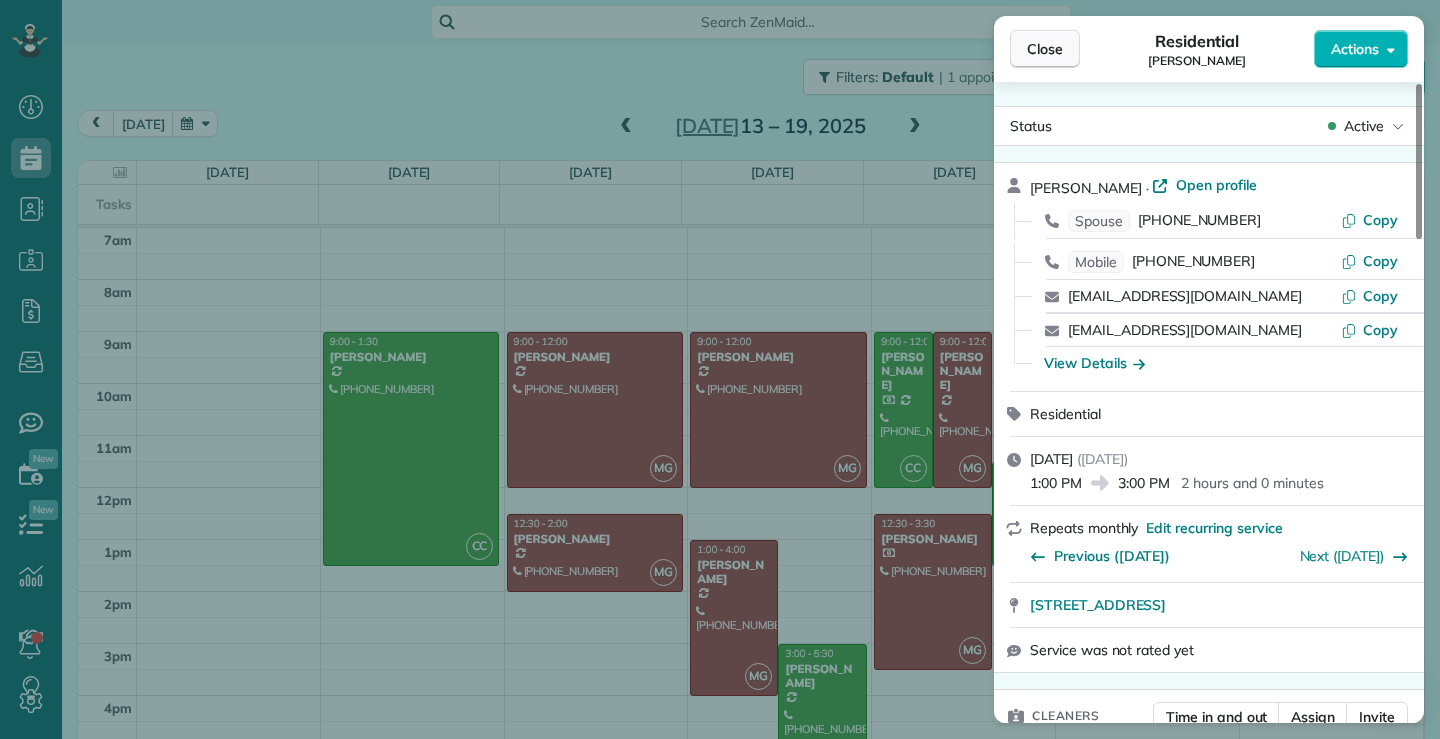 drag, startPoint x: 1054, startPoint y: 41, endPoint x: 1034, endPoint y: 66, distance: 32.01562 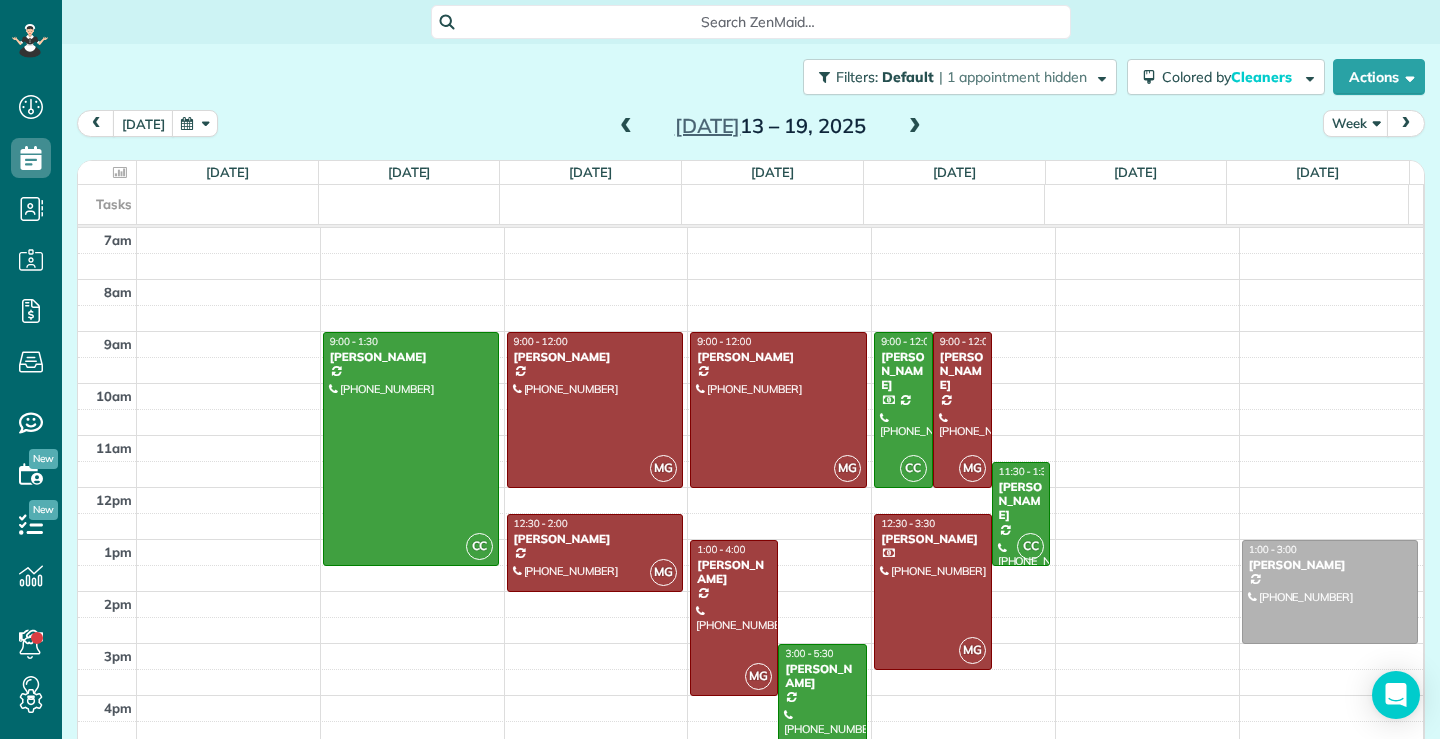 click at bounding box center (915, 127) 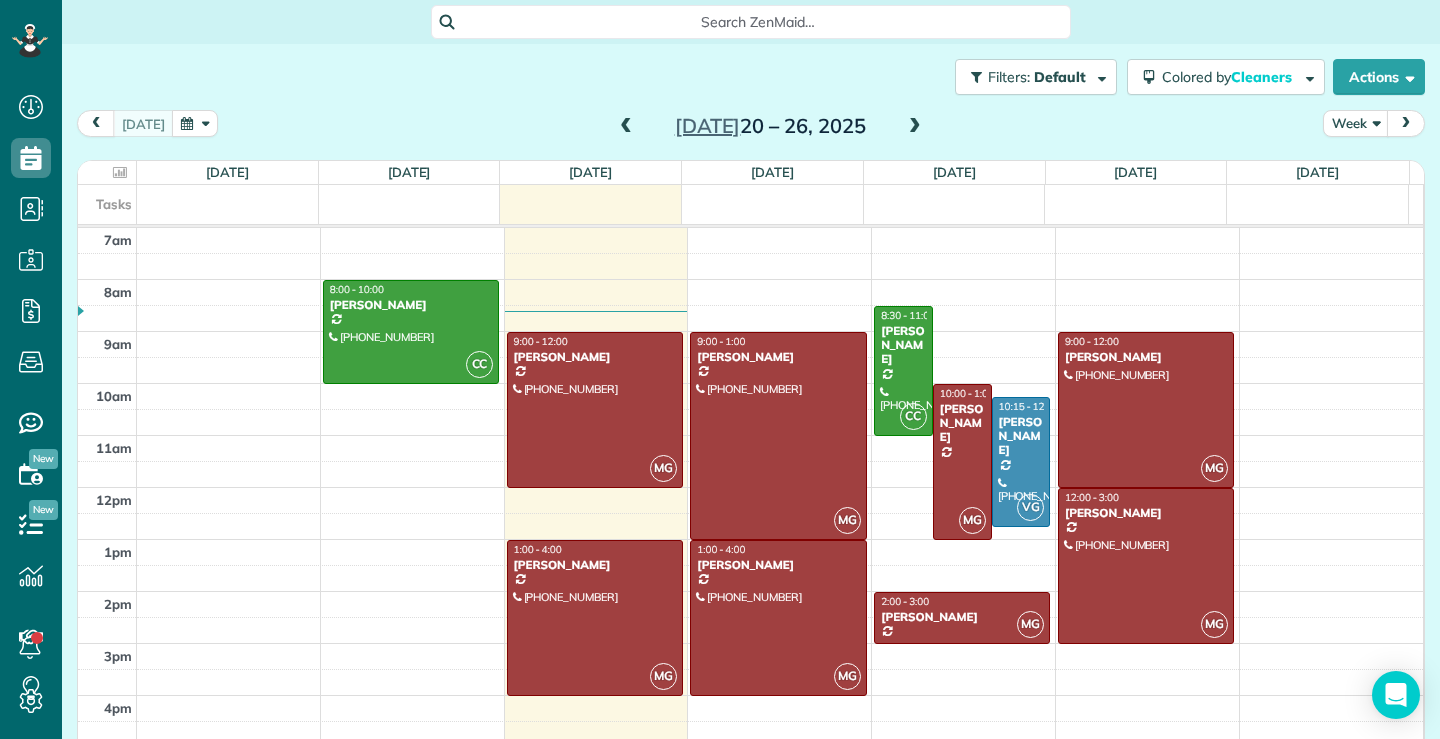 click at bounding box center (915, 127) 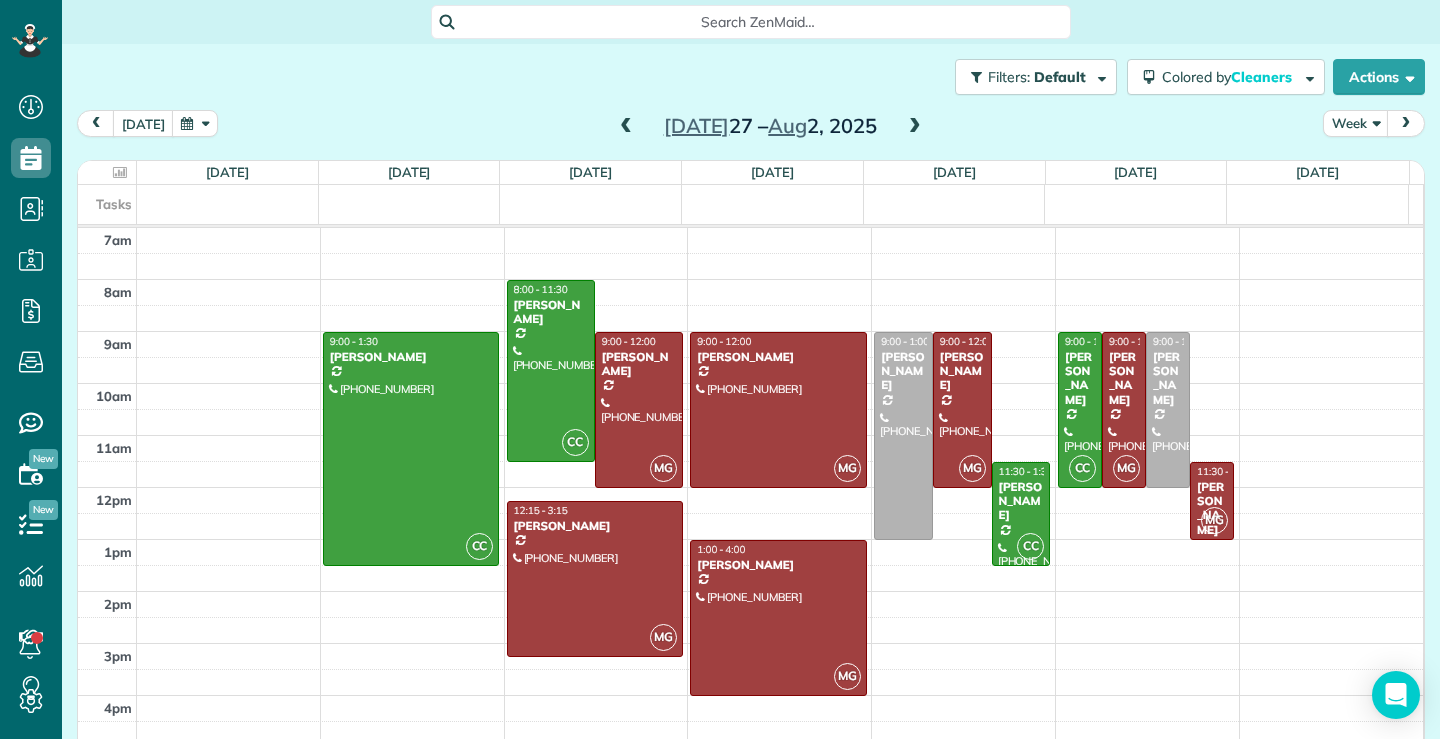 click at bounding box center (915, 127) 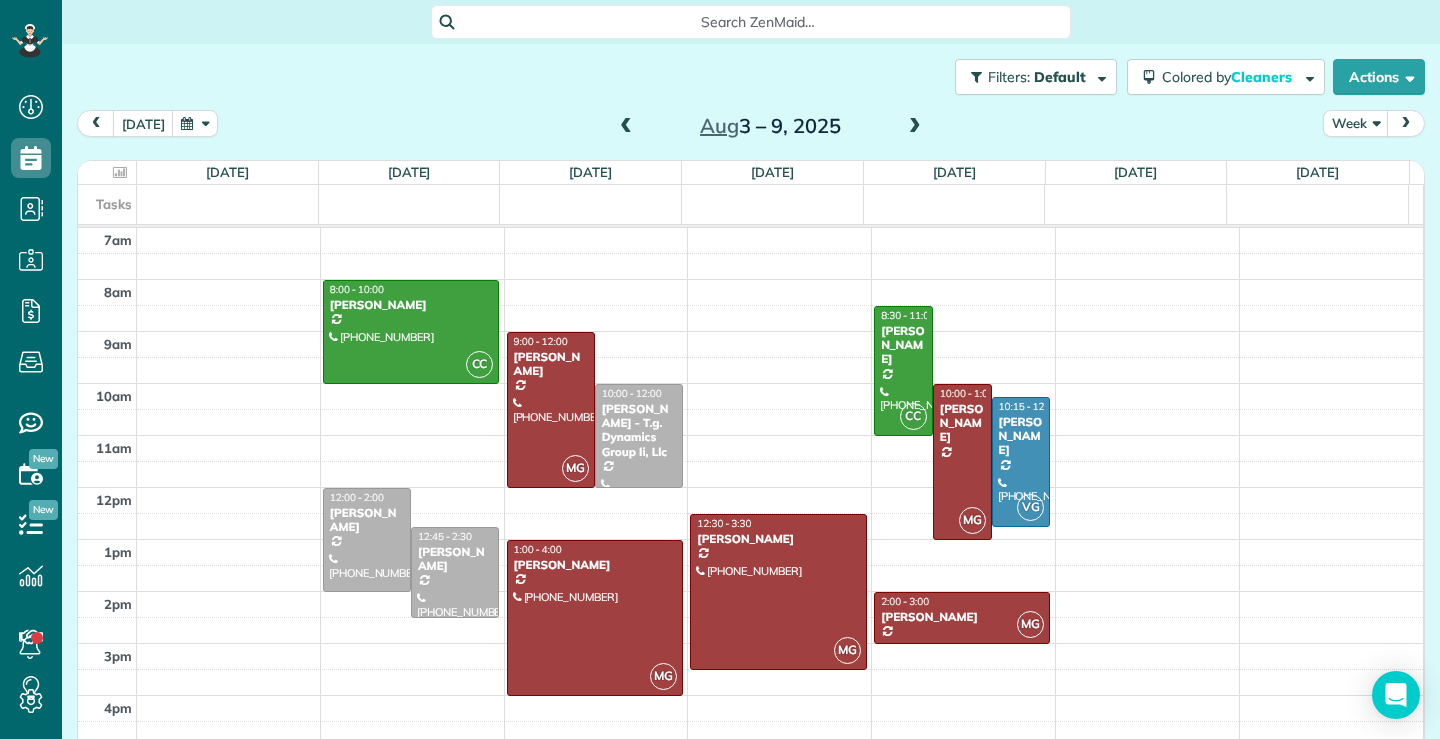 click at bounding box center (626, 127) 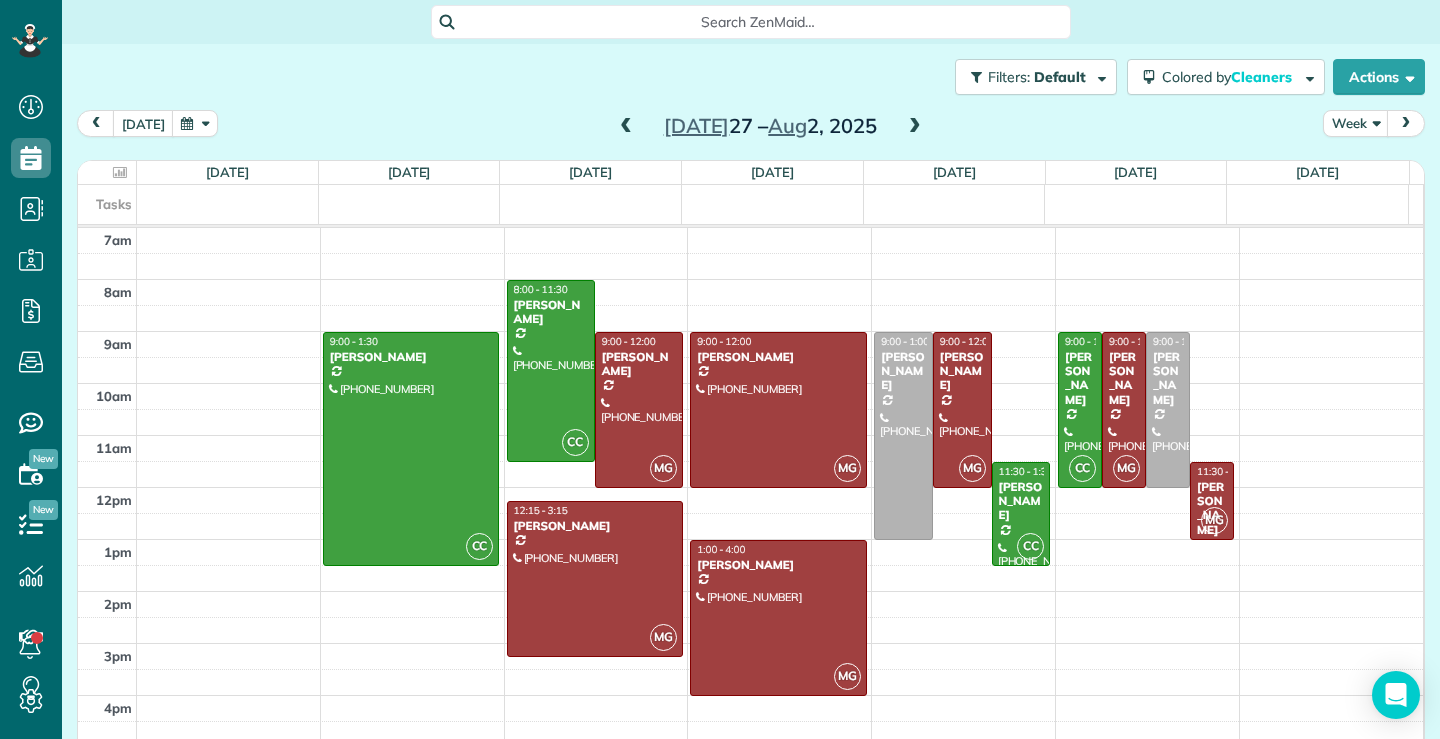 click at bounding box center (626, 127) 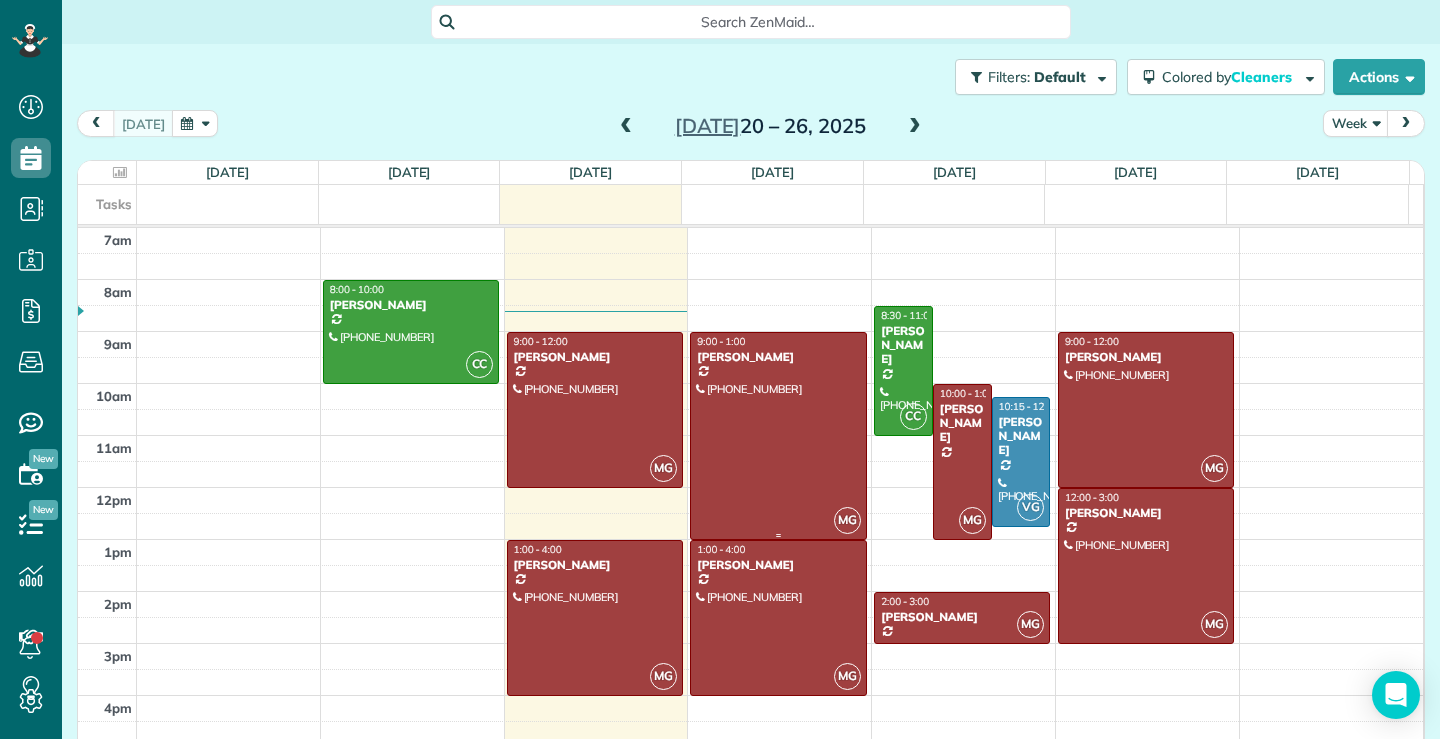 click at bounding box center (778, 436) 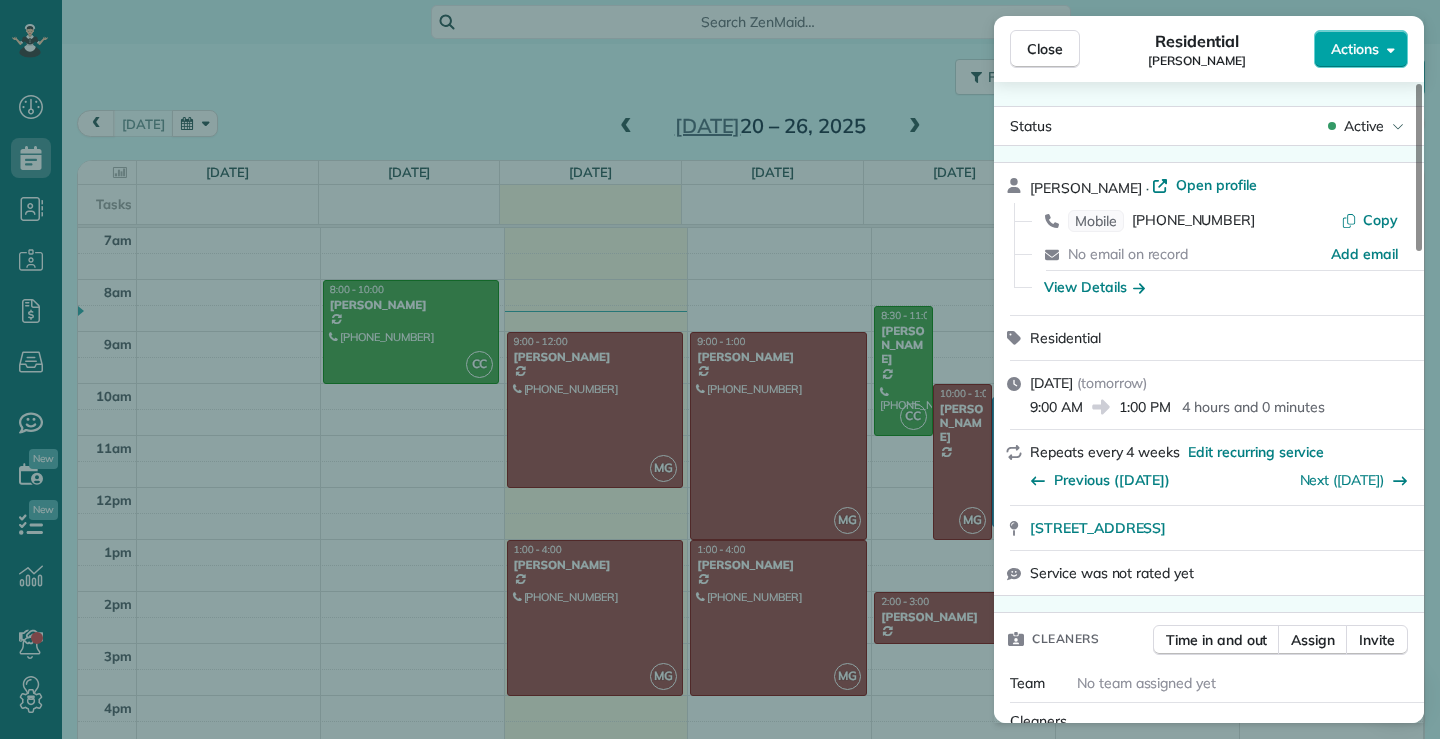 click 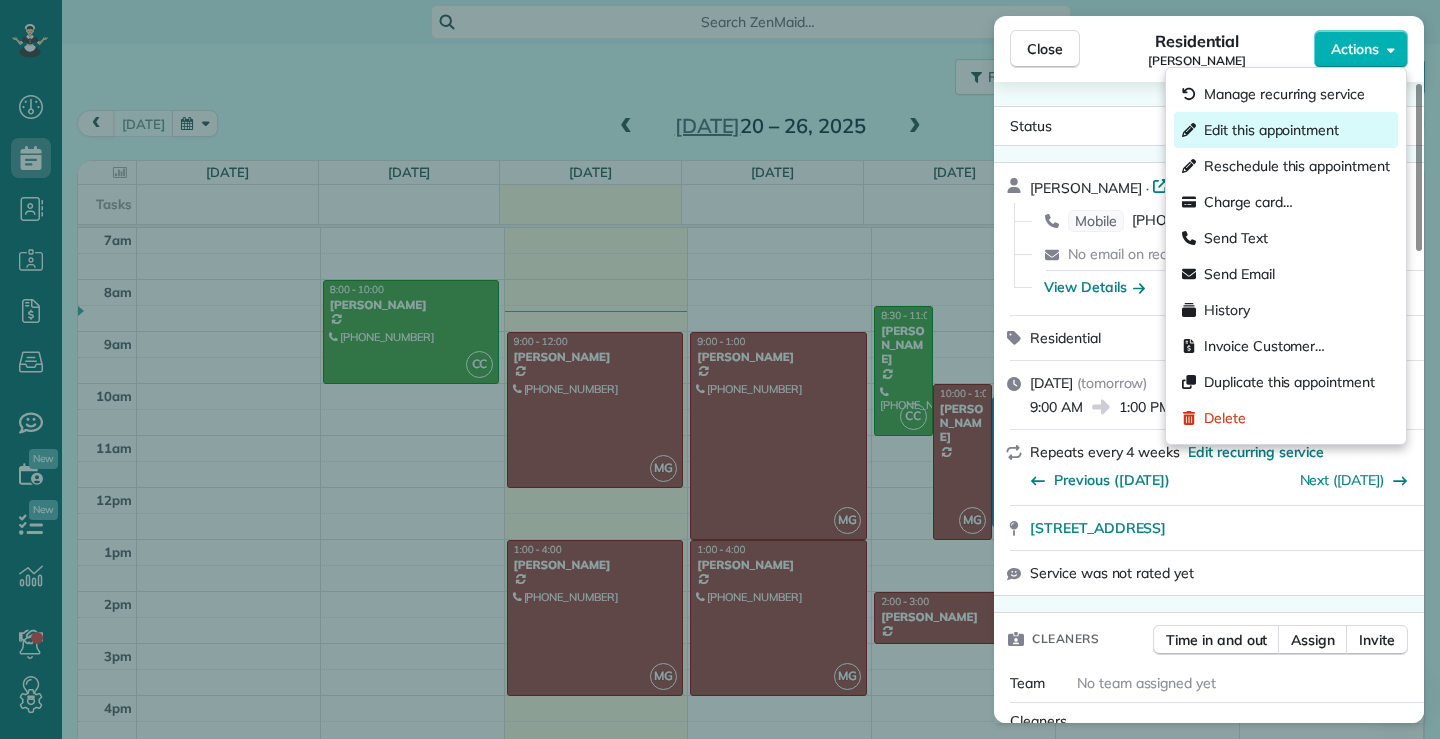 click on "Edit this appointment" at bounding box center [1271, 130] 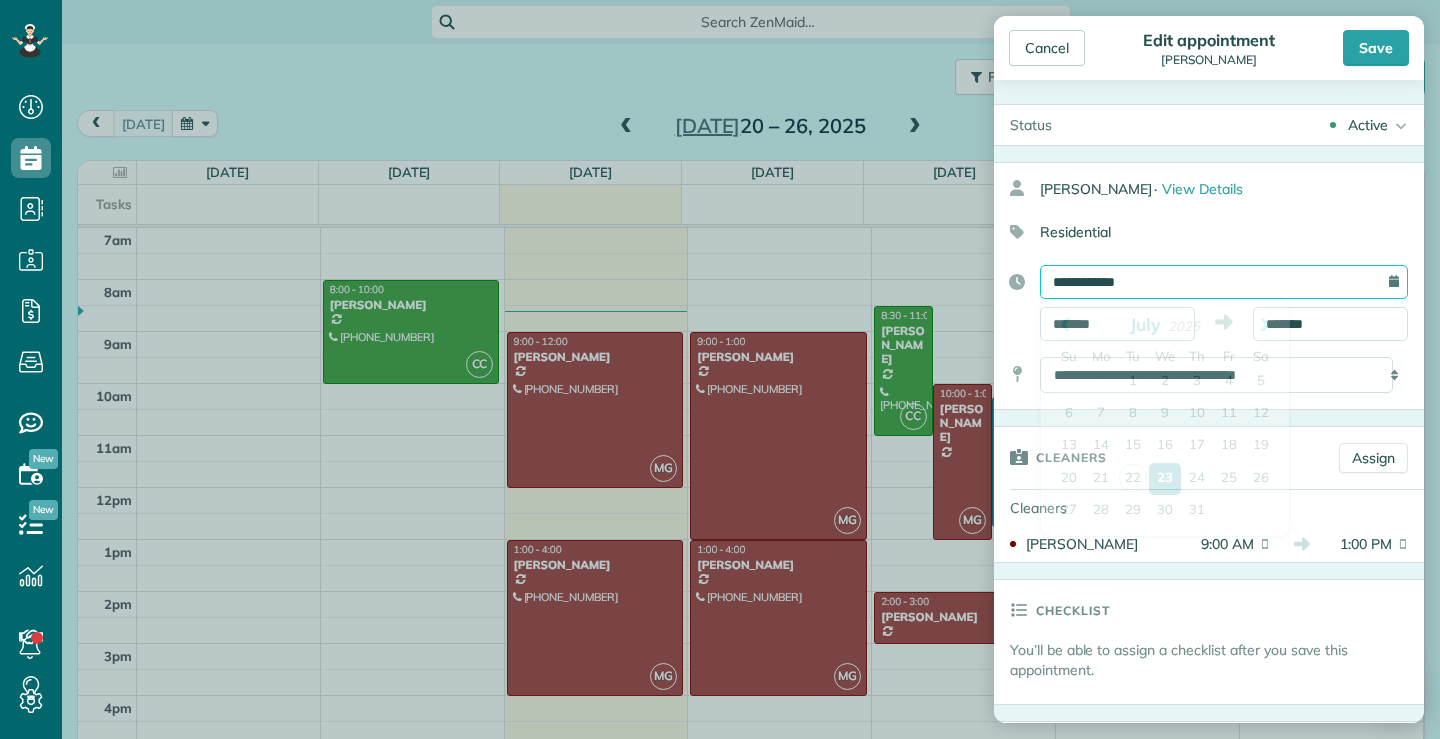 click on "**********" at bounding box center [1224, 282] 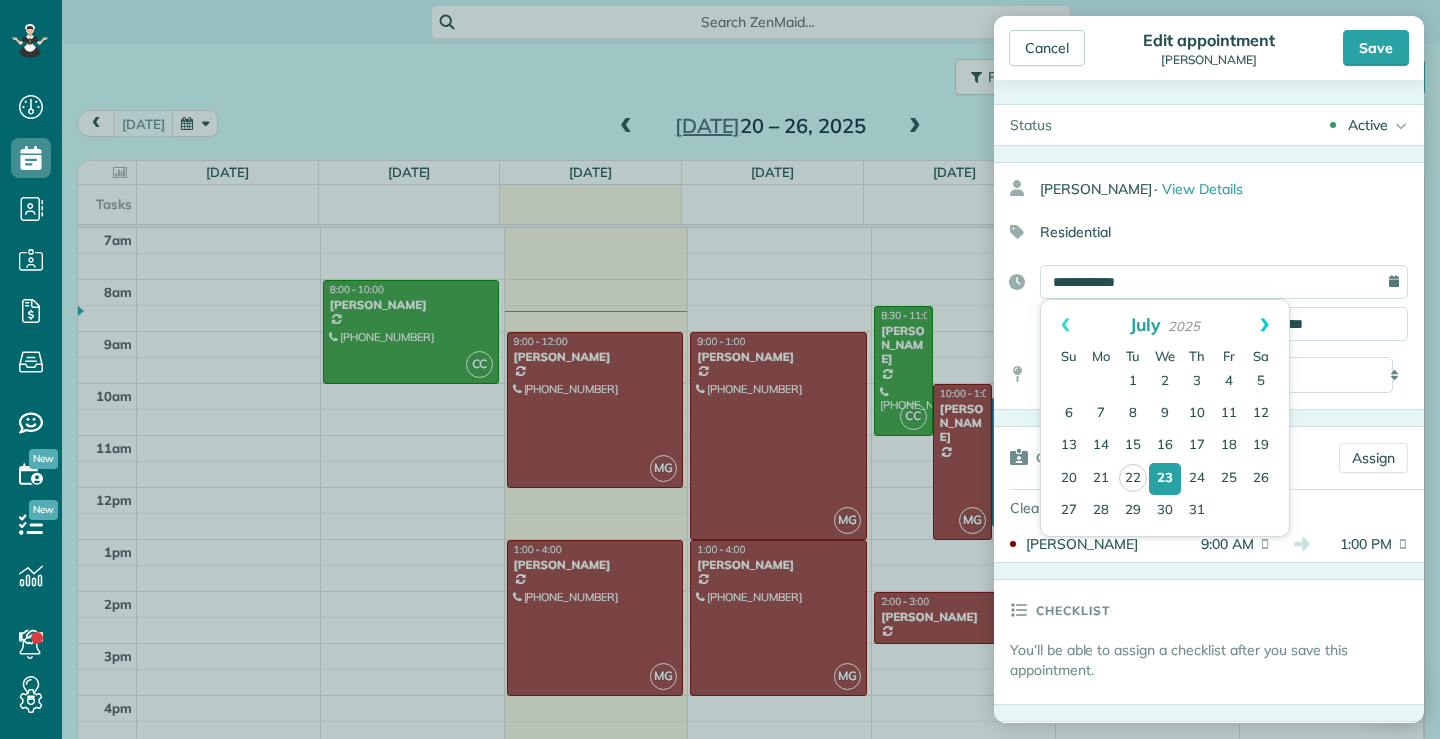 click on "Next" at bounding box center (1264, 325) 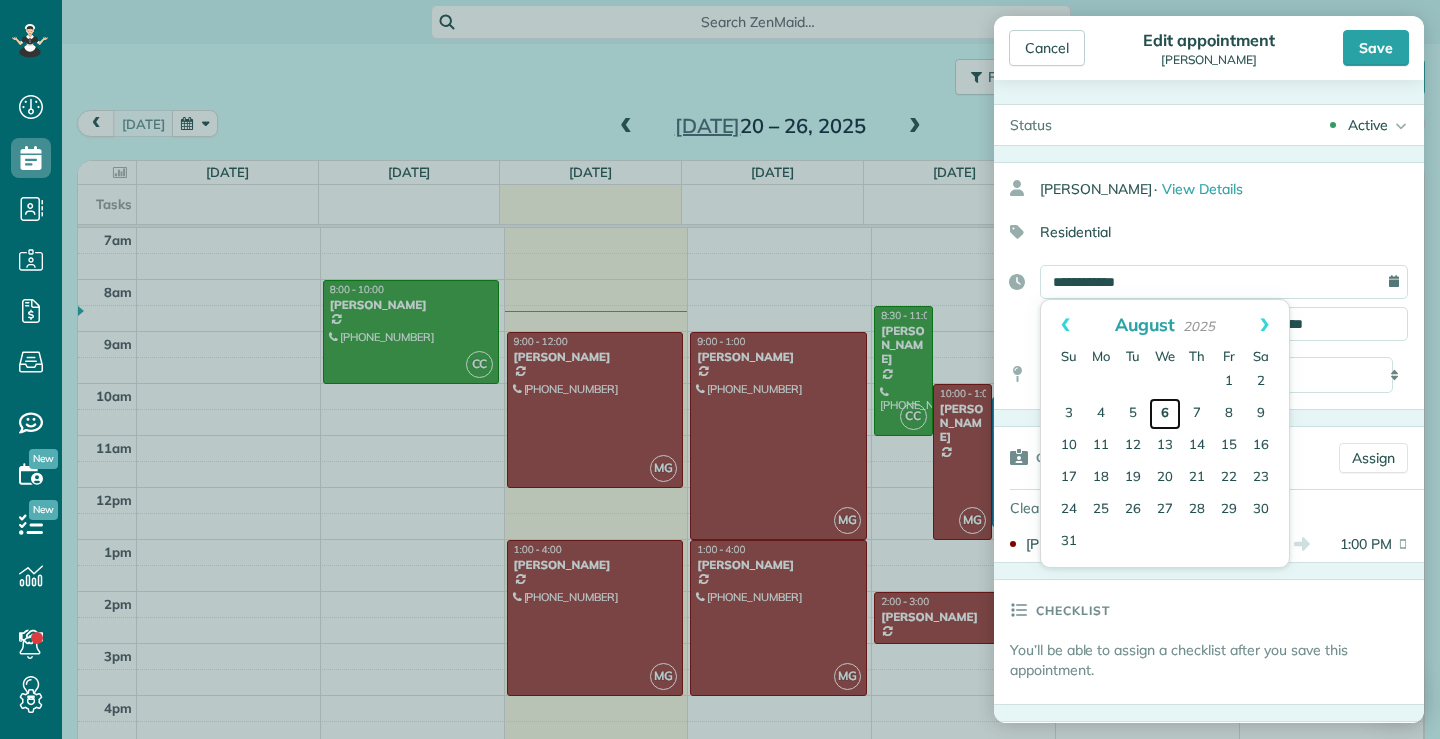 click on "6" at bounding box center [1165, 414] 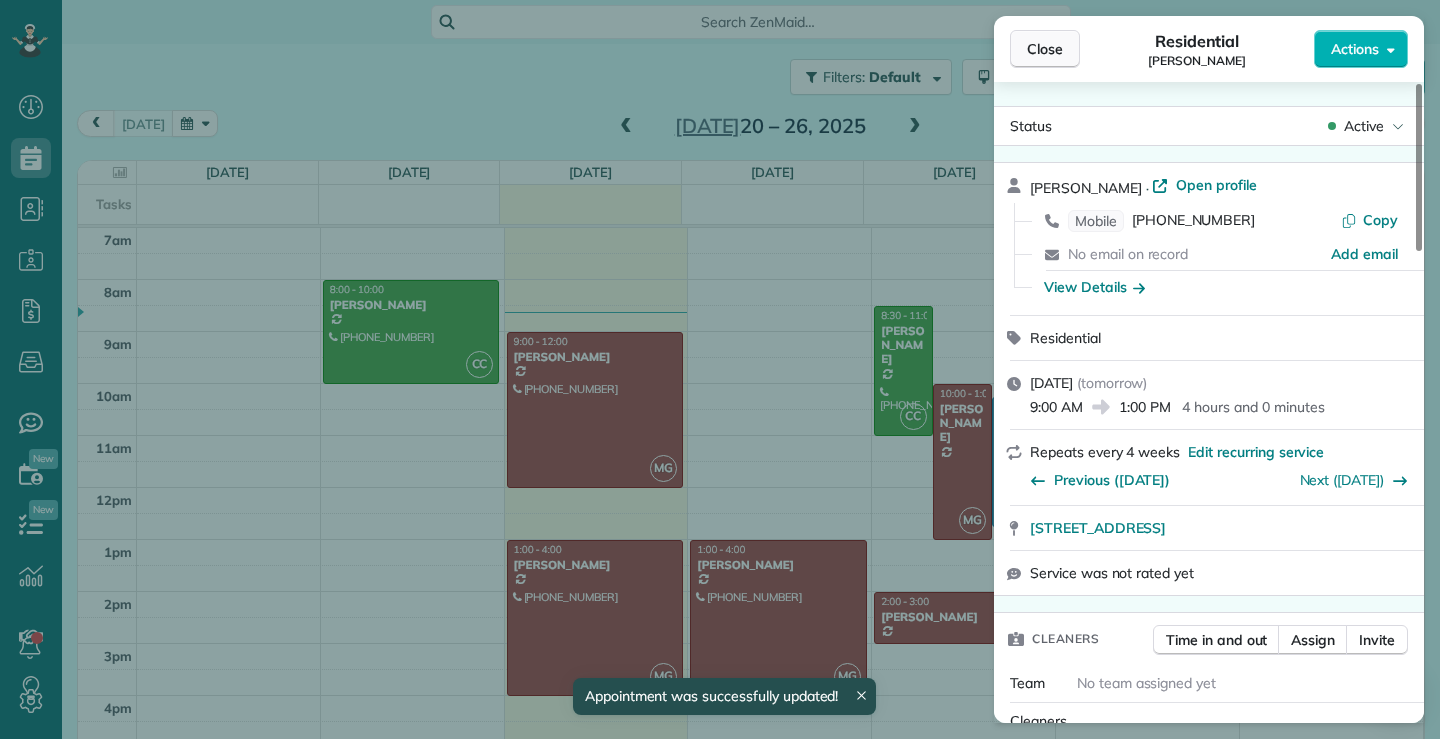 click on "Close" at bounding box center (1045, 49) 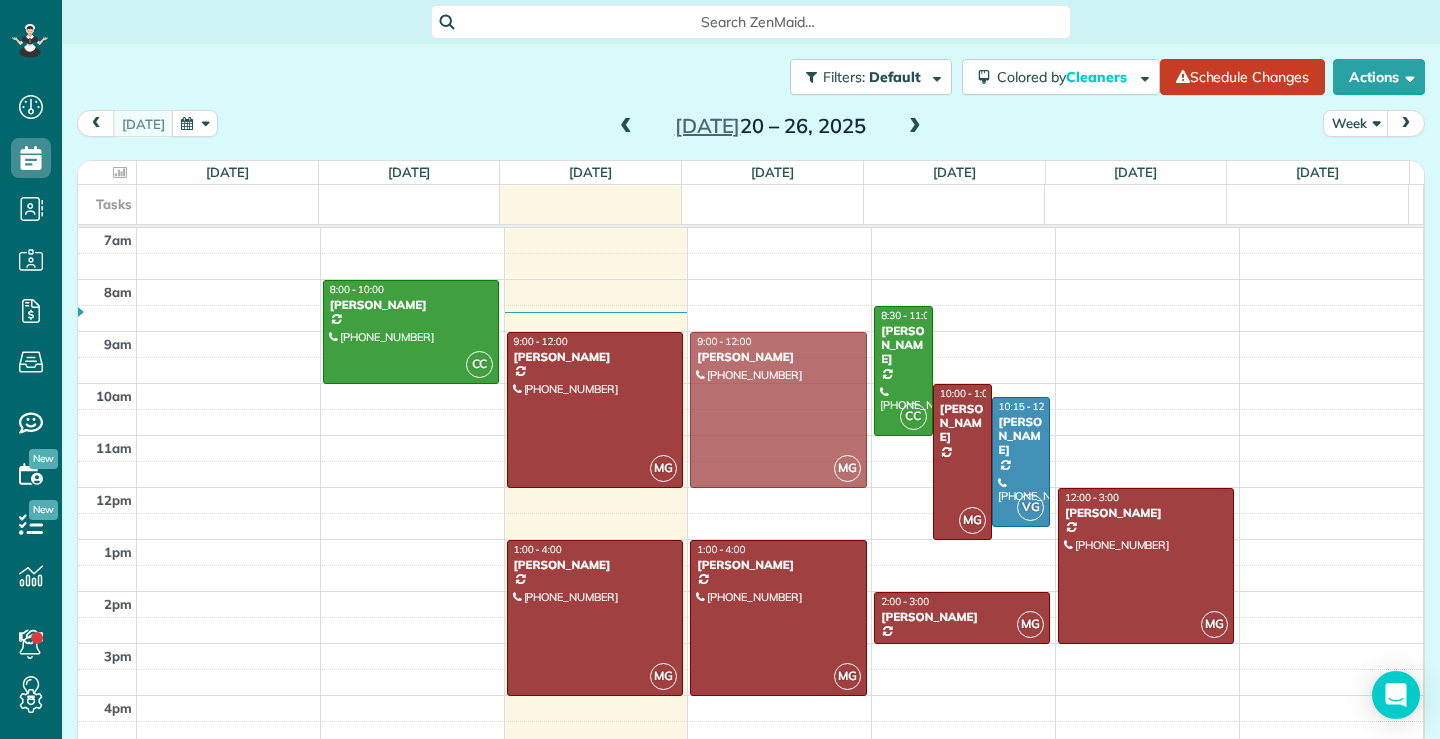 drag, startPoint x: 1160, startPoint y: 391, endPoint x: 815, endPoint y: 387, distance: 345.0232 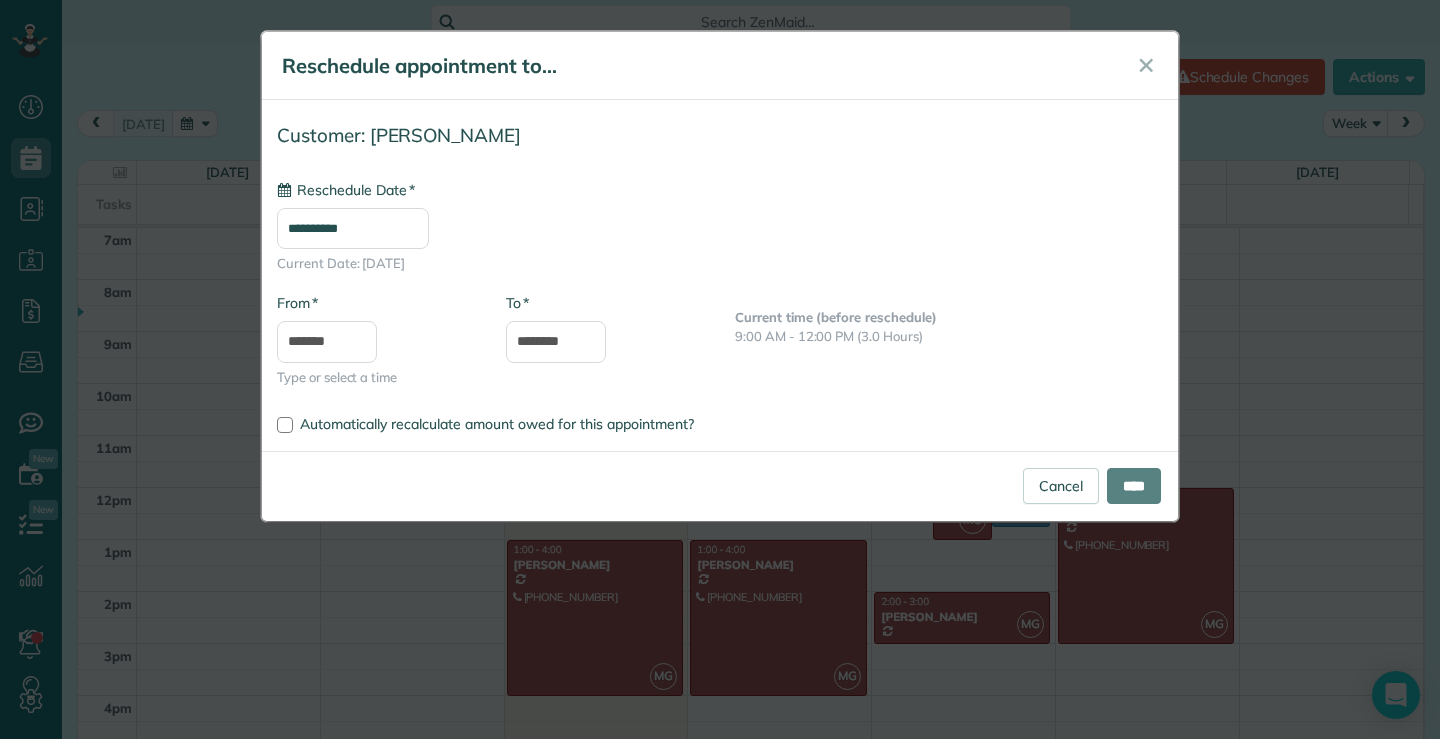 type on "**********" 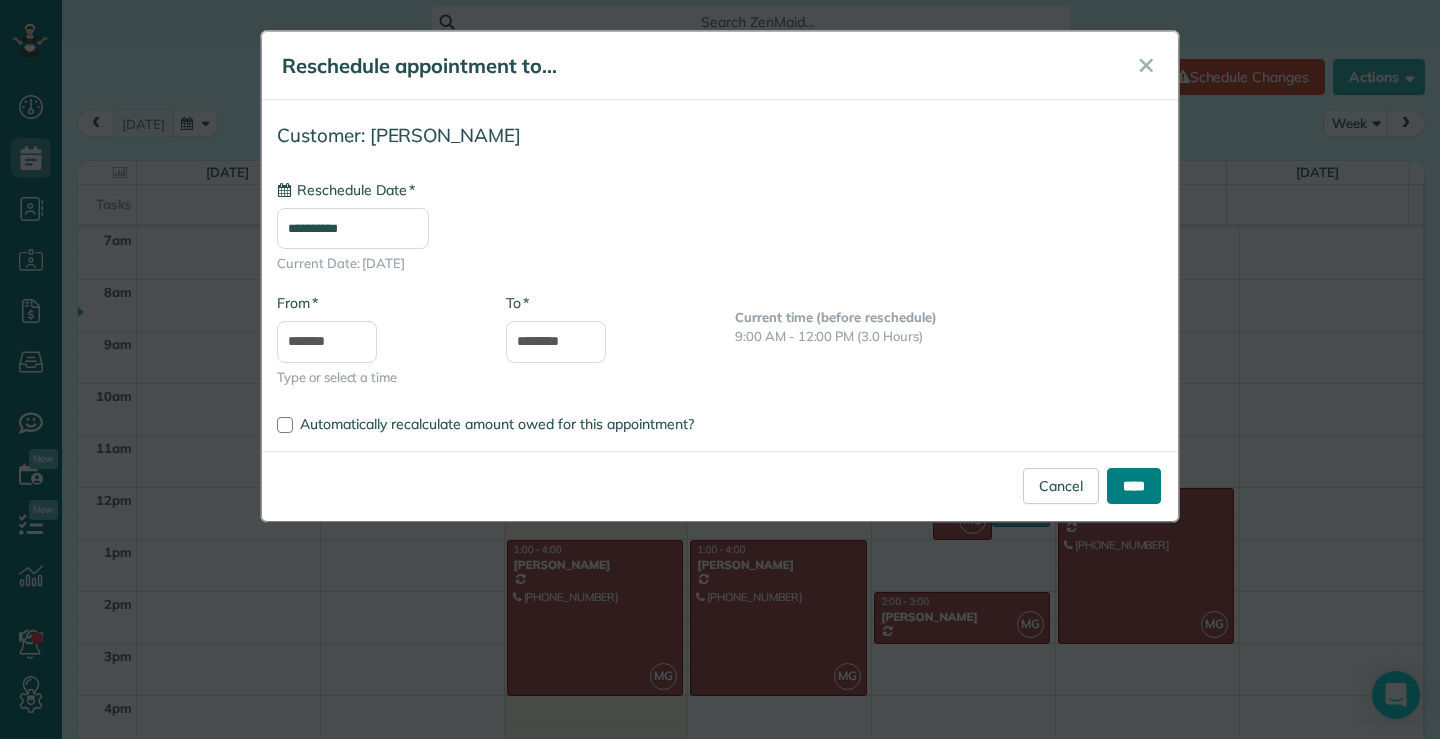 click on "****" at bounding box center (1134, 486) 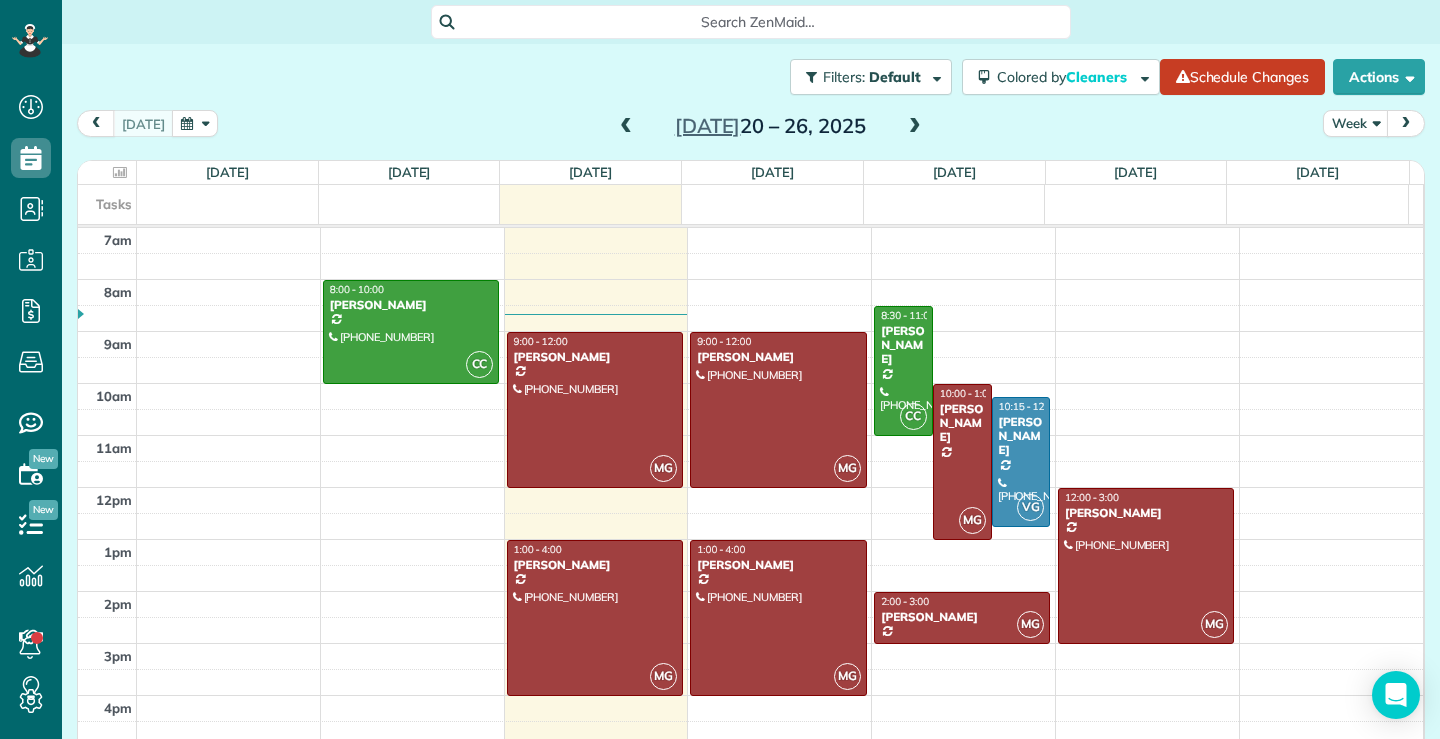 click at bounding box center (915, 127) 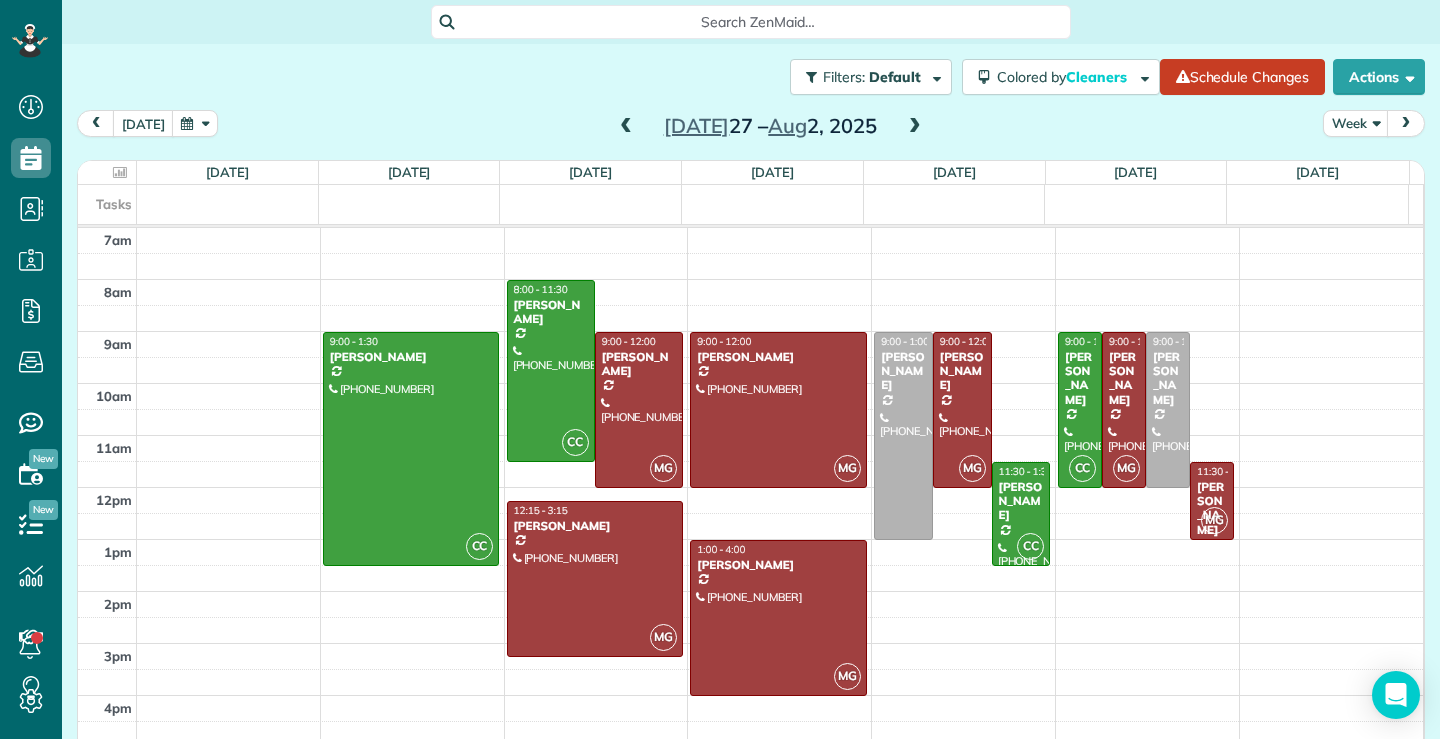 click at bounding box center (915, 127) 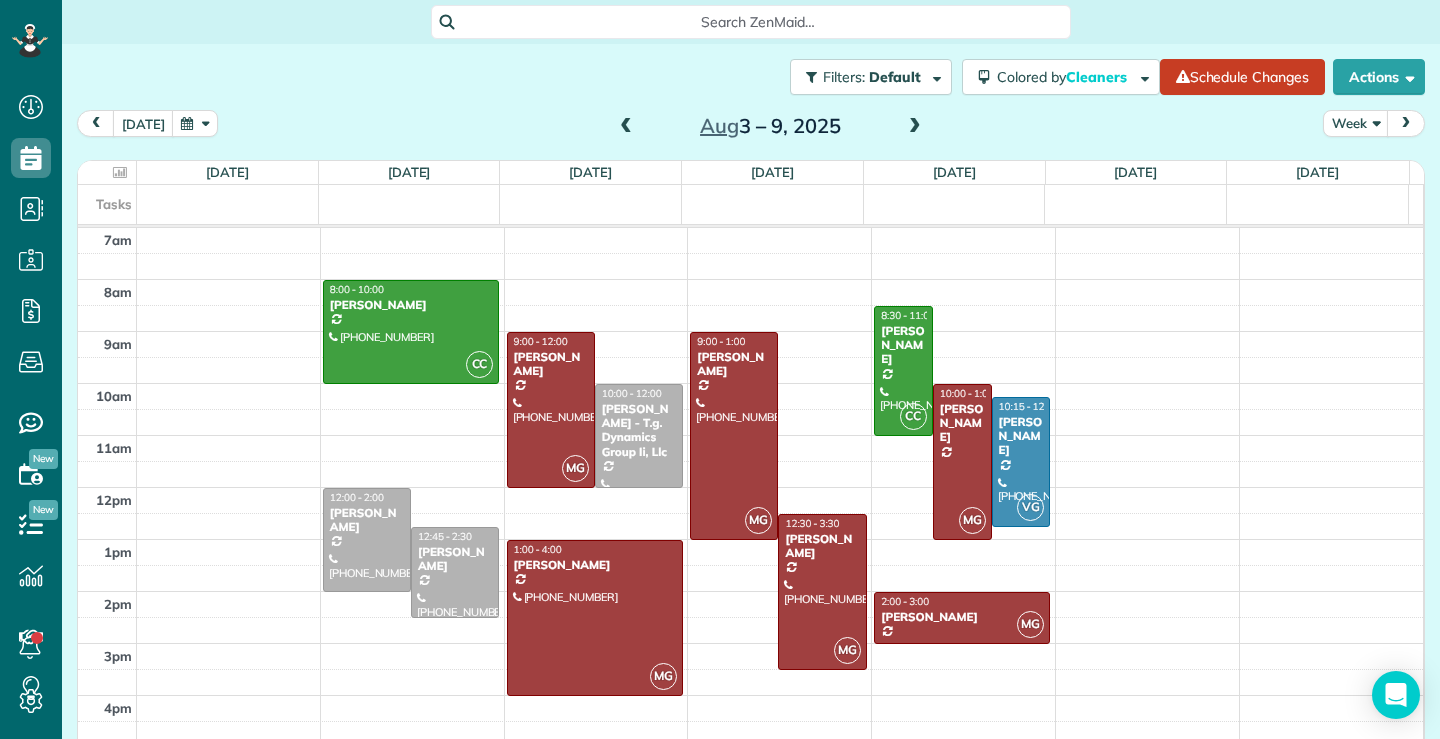 click at bounding box center (626, 127) 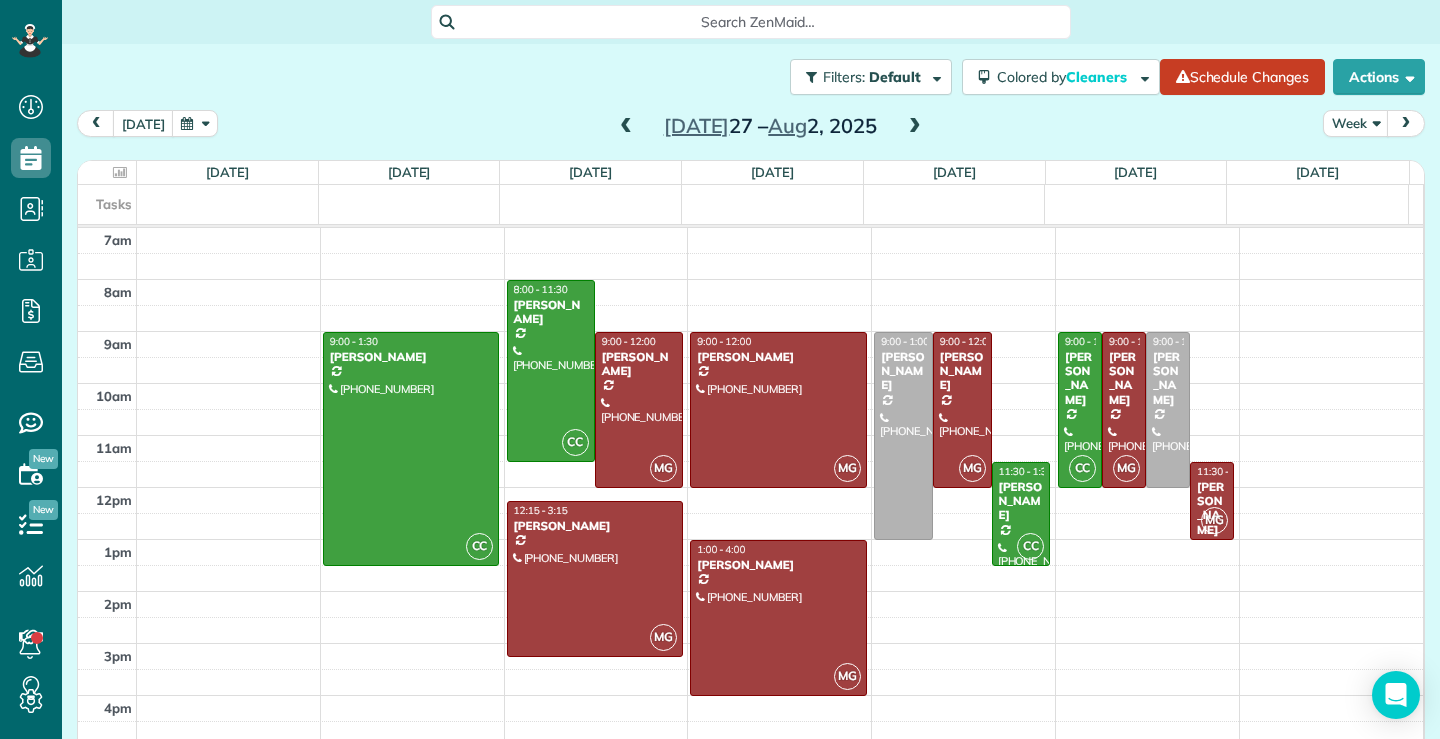 click at bounding box center (626, 127) 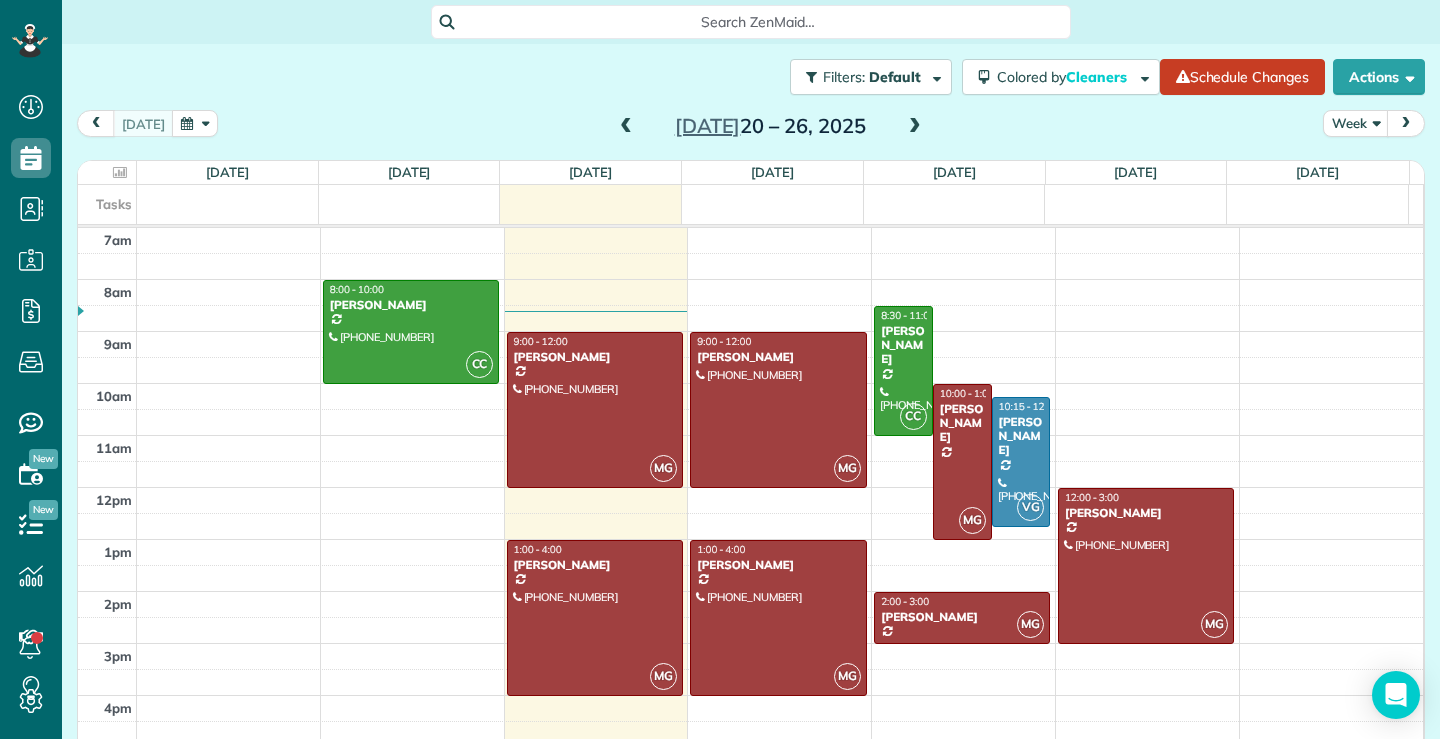 click at bounding box center [626, 127] 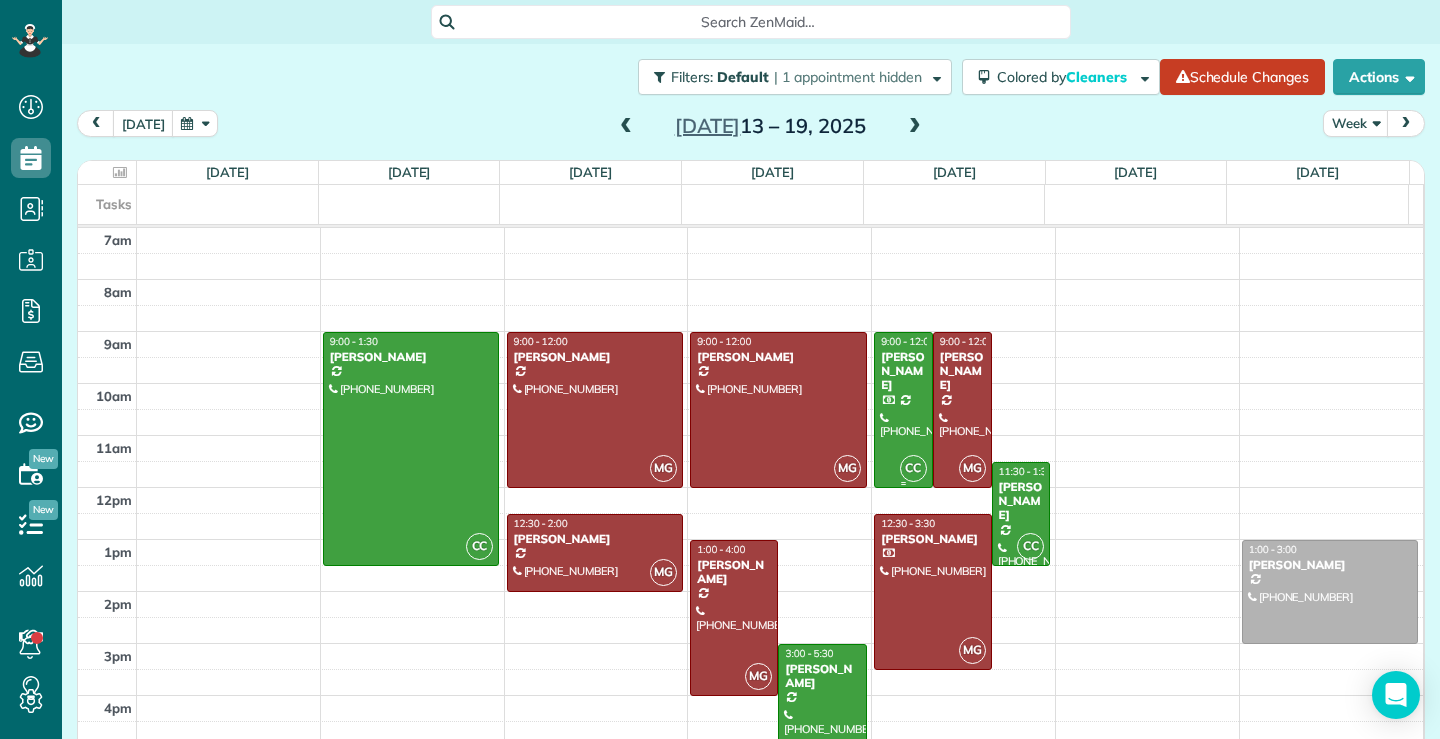 click at bounding box center (903, 410) 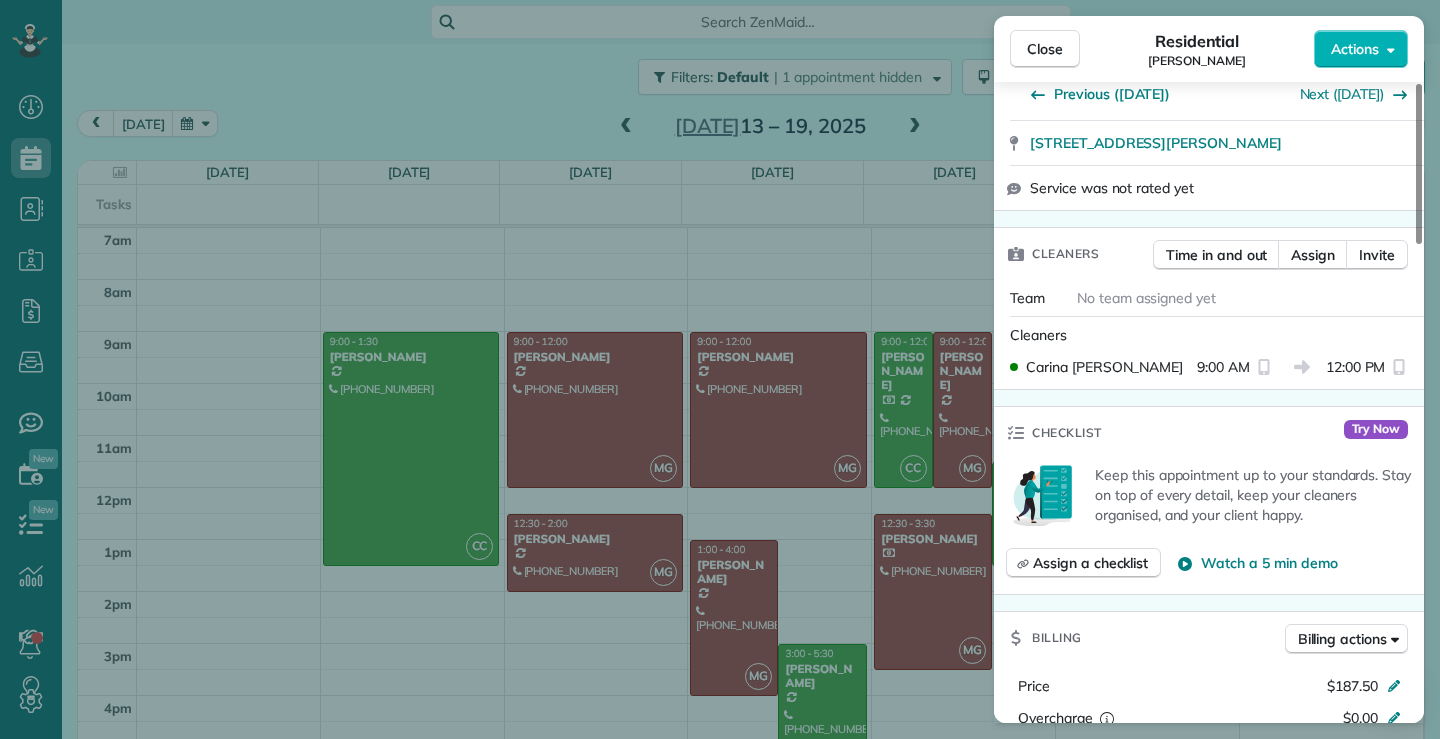 scroll, scrollTop: 400, scrollLeft: 0, axis: vertical 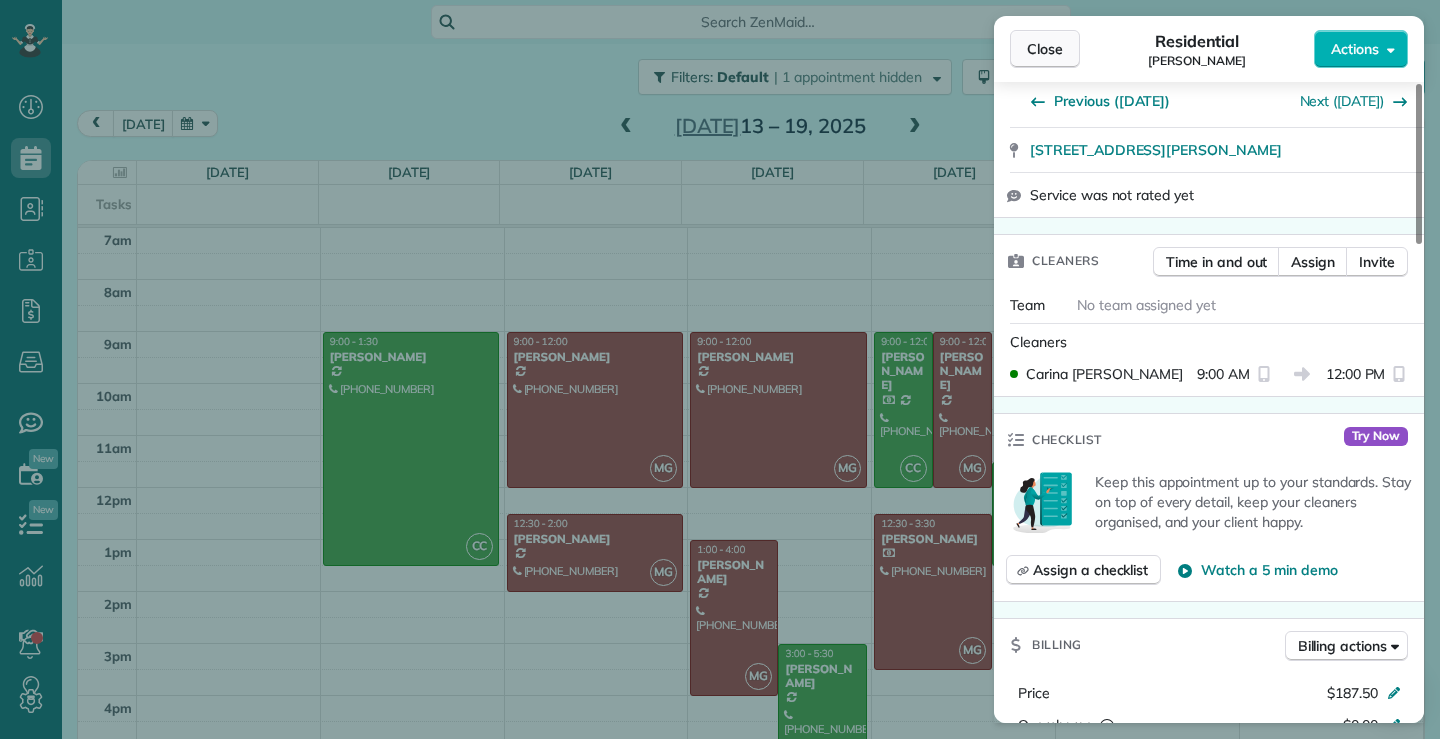 click on "Close" at bounding box center (1045, 49) 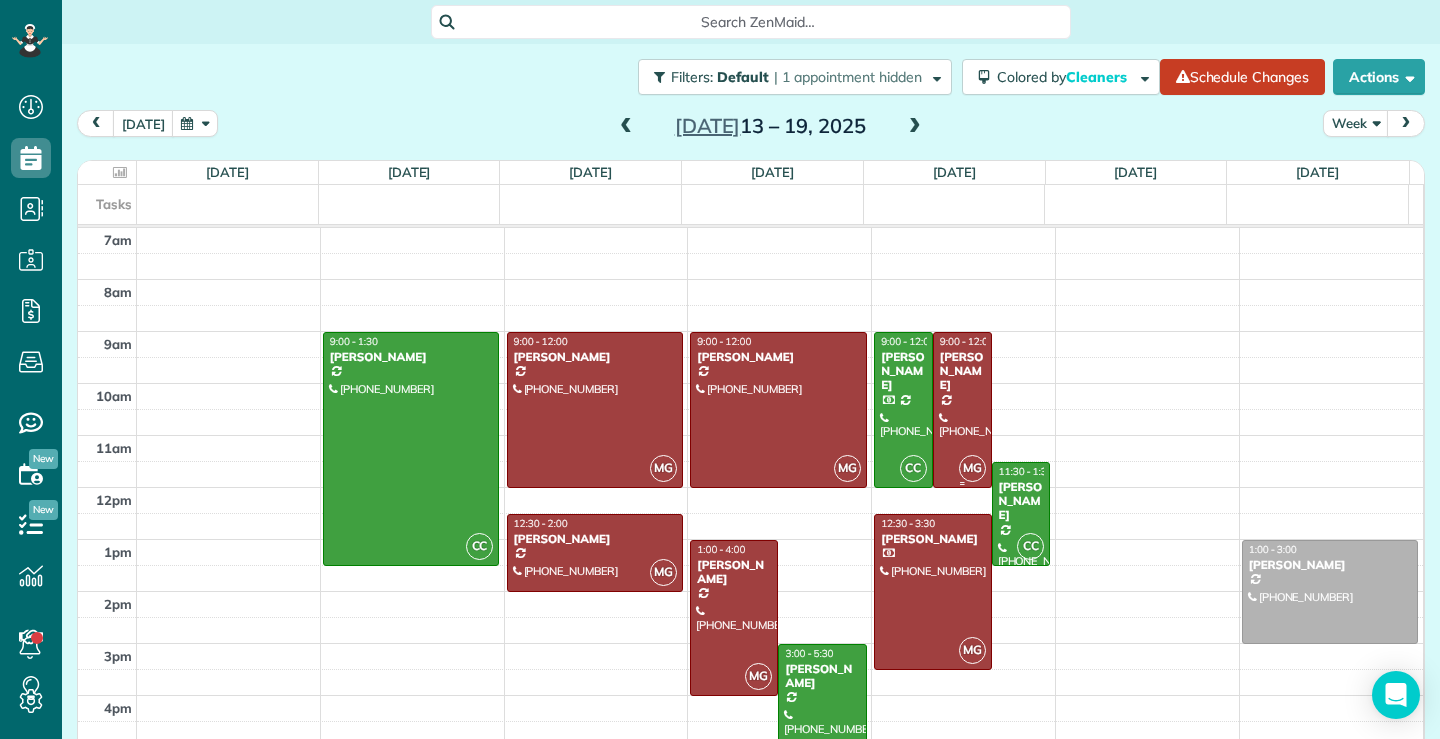 drag, startPoint x: 967, startPoint y: 445, endPoint x: 297, endPoint y: 58, distance: 773.73706 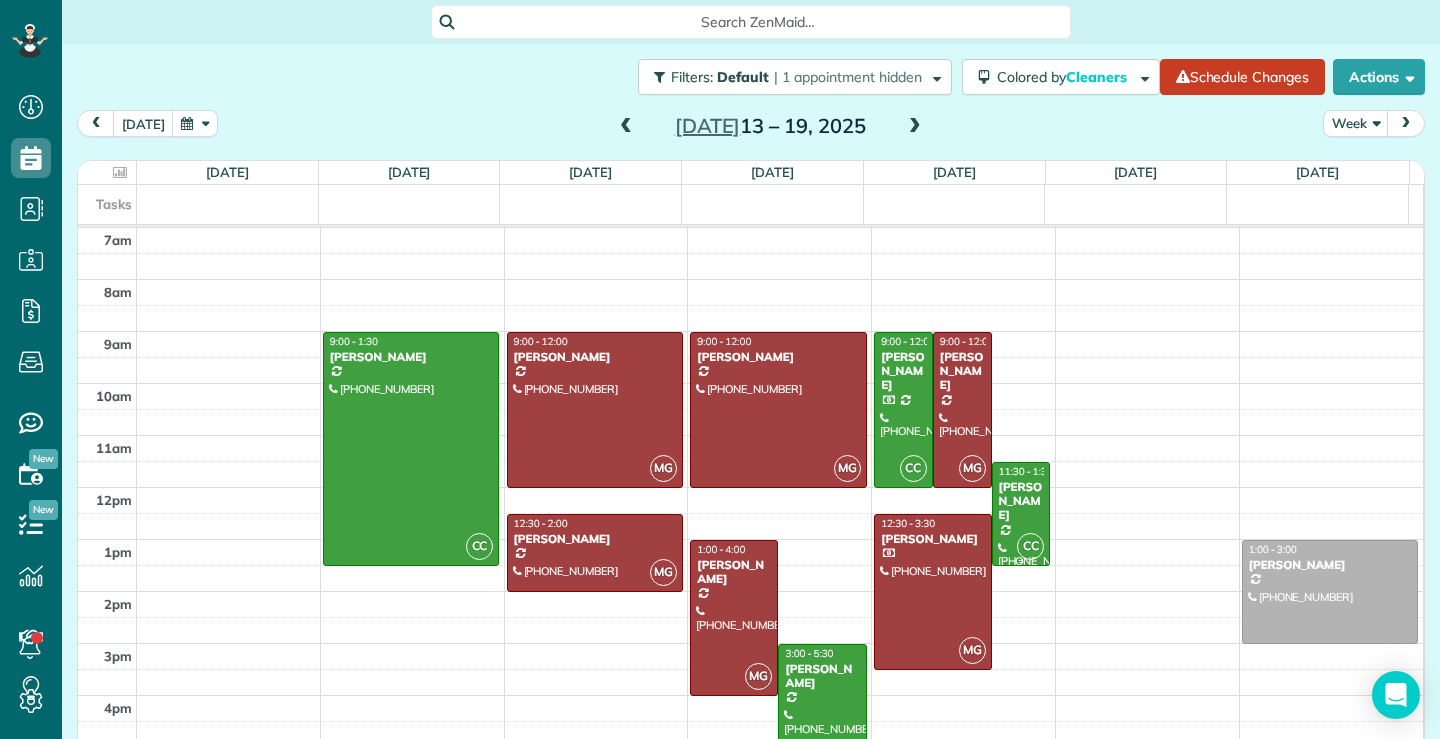 click on "[PERSON_NAME]" at bounding box center [1021, 501] 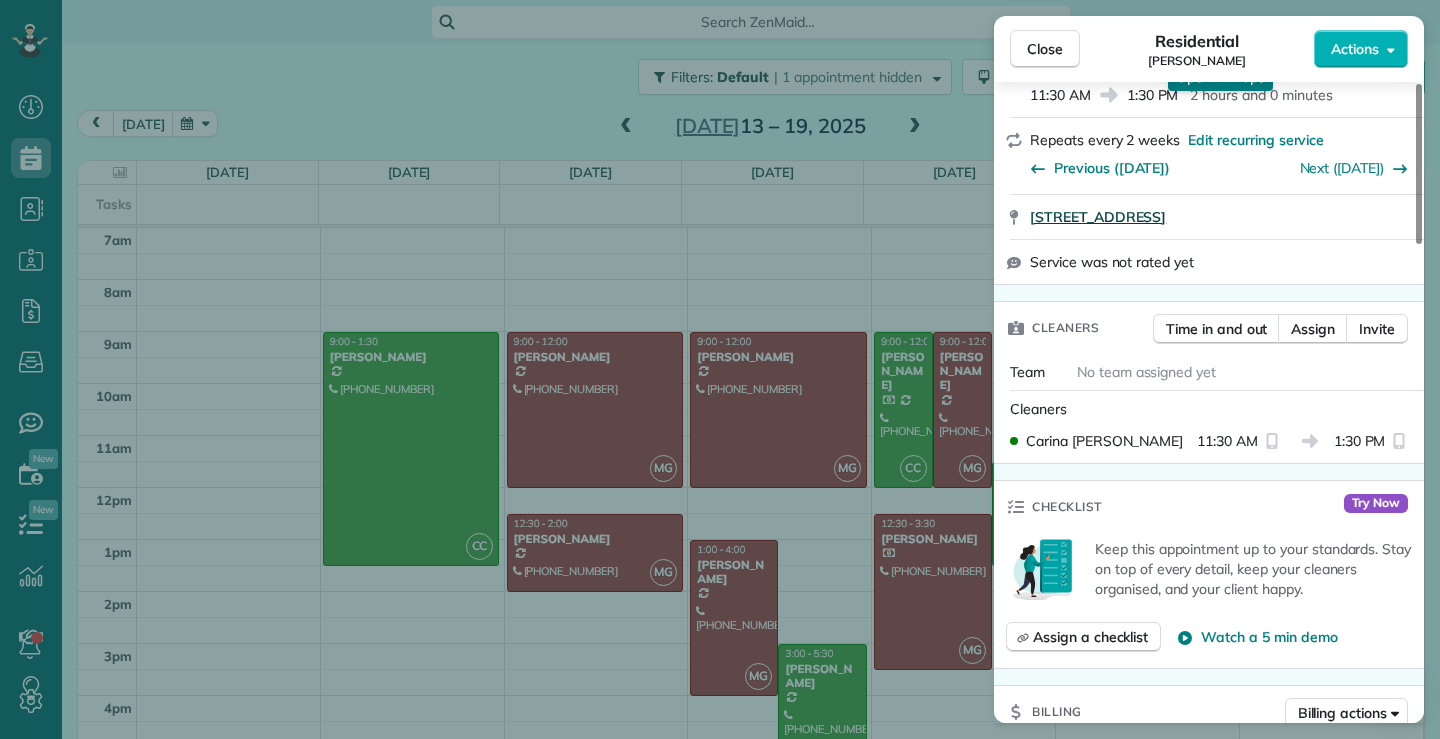scroll, scrollTop: 500, scrollLeft: 0, axis: vertical 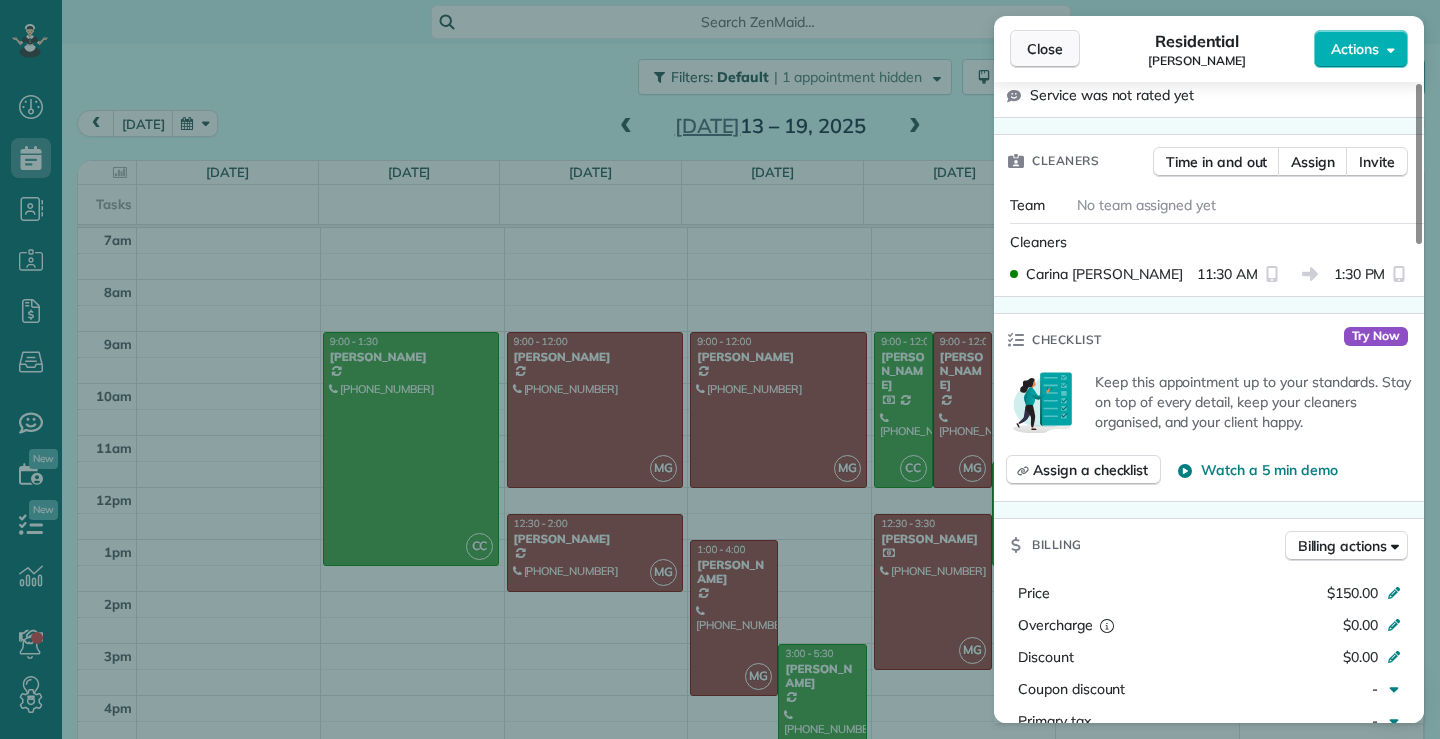 click on "Close" at bounding box center [1045, 49] 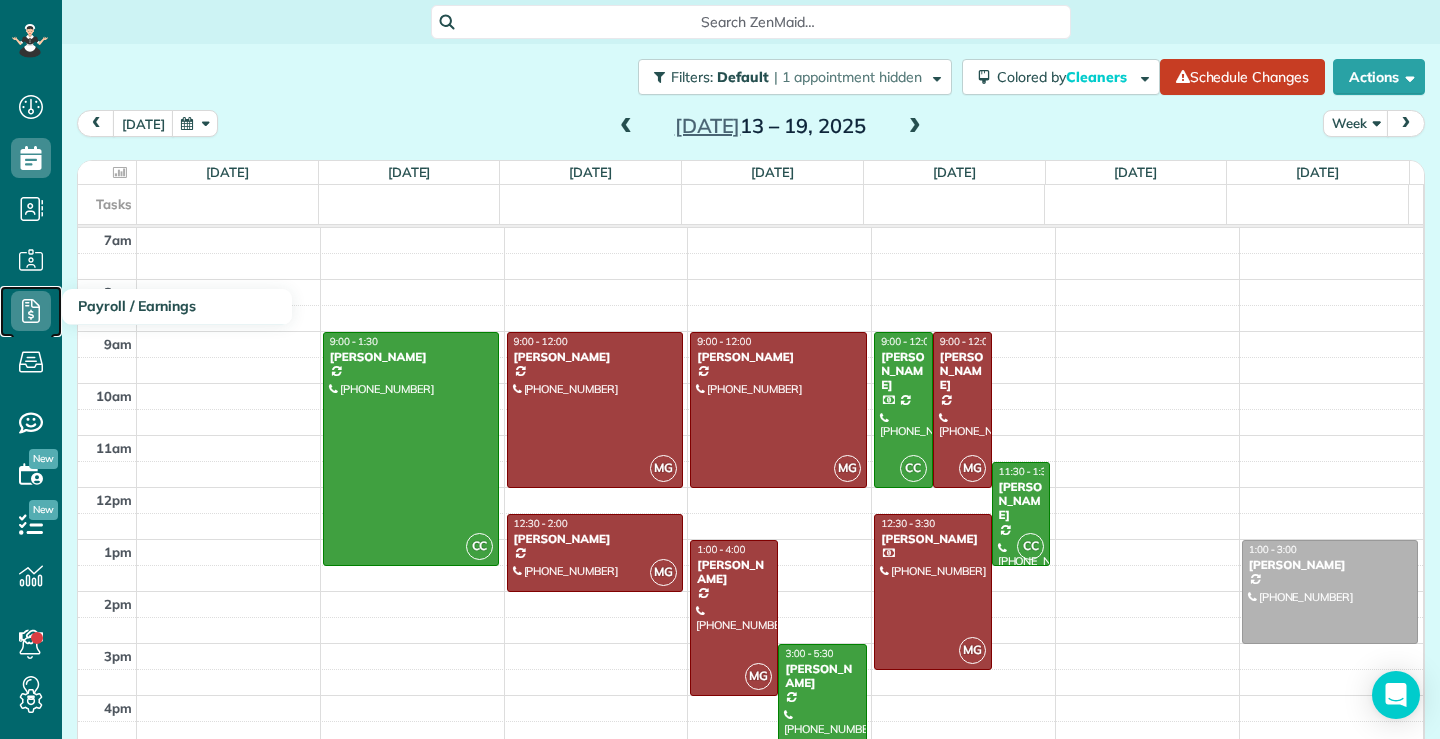 click 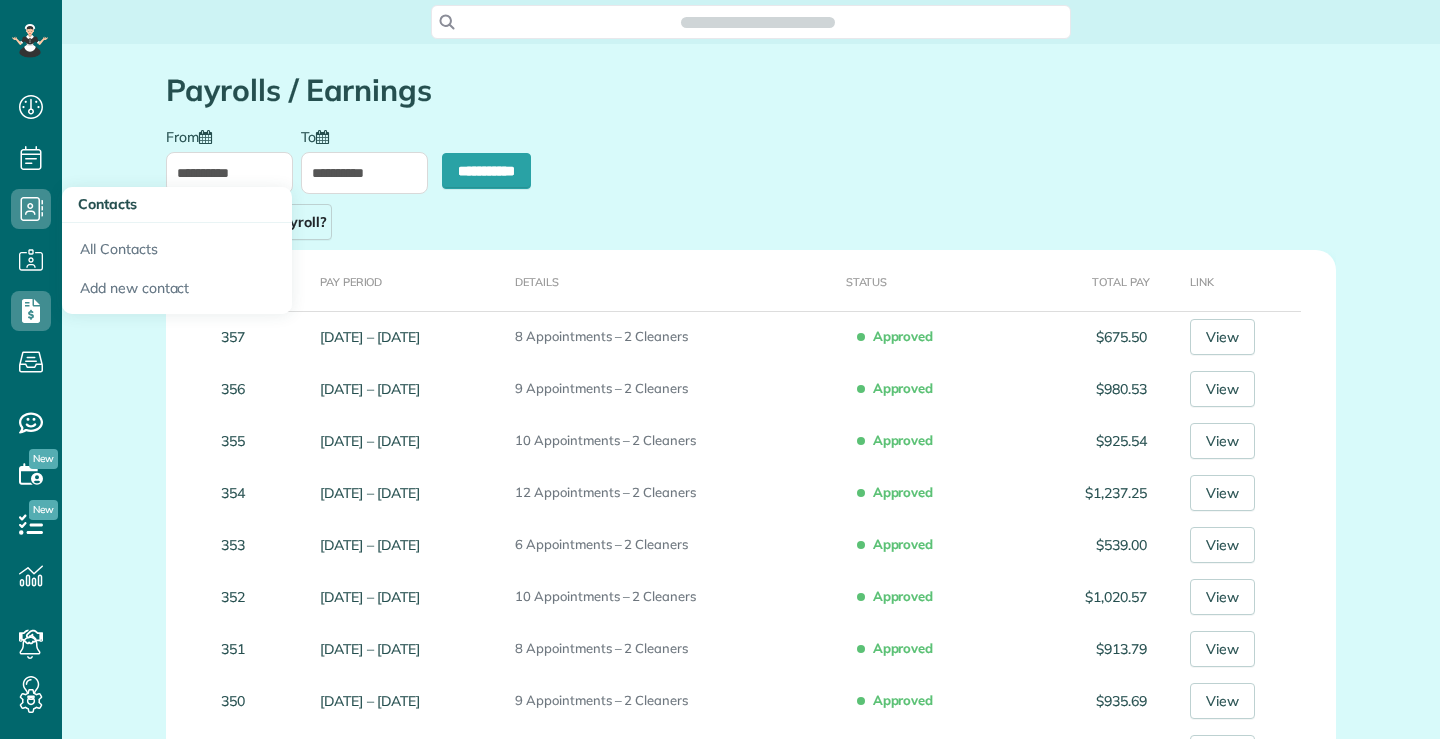 scroll, scrollTop: 0, scrollLeft: 0, axis: both 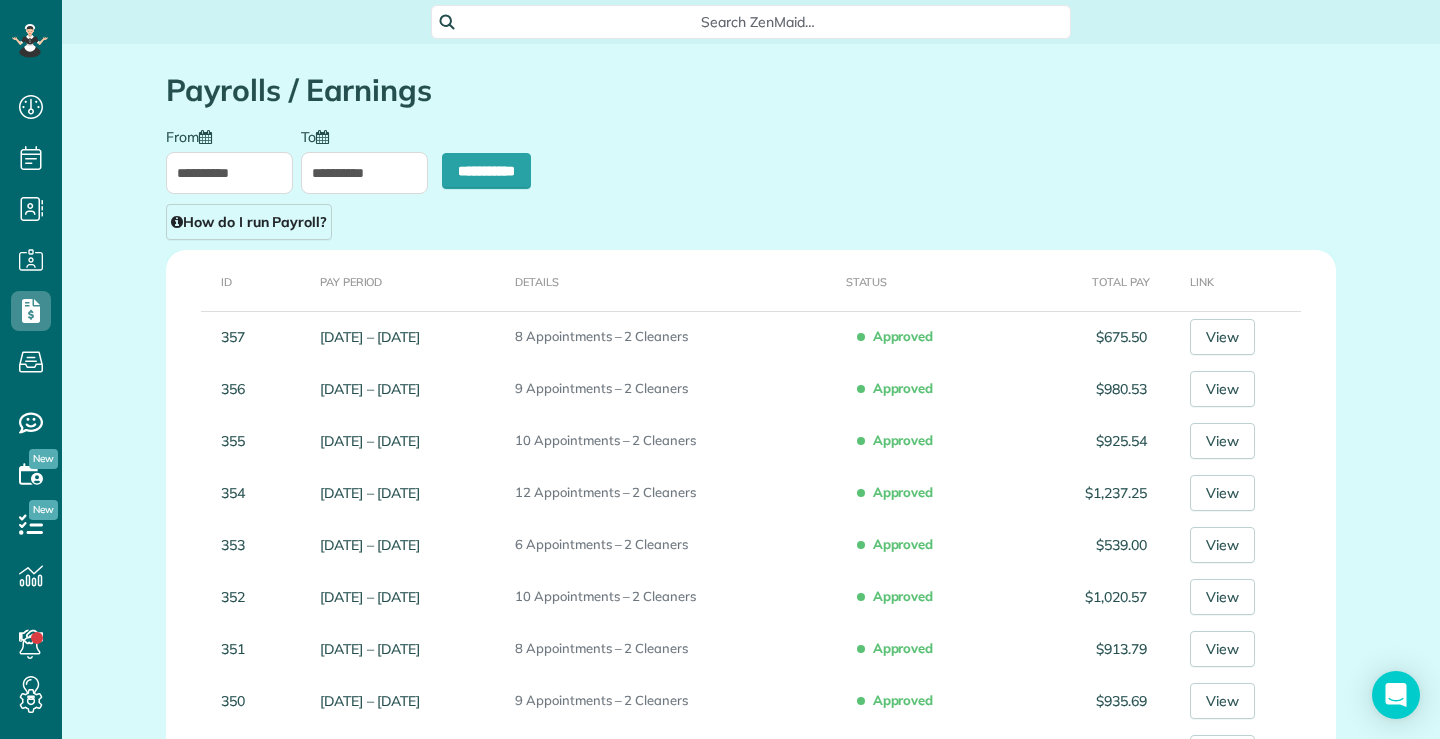 click on "**********" at bounding box center (229, 173) 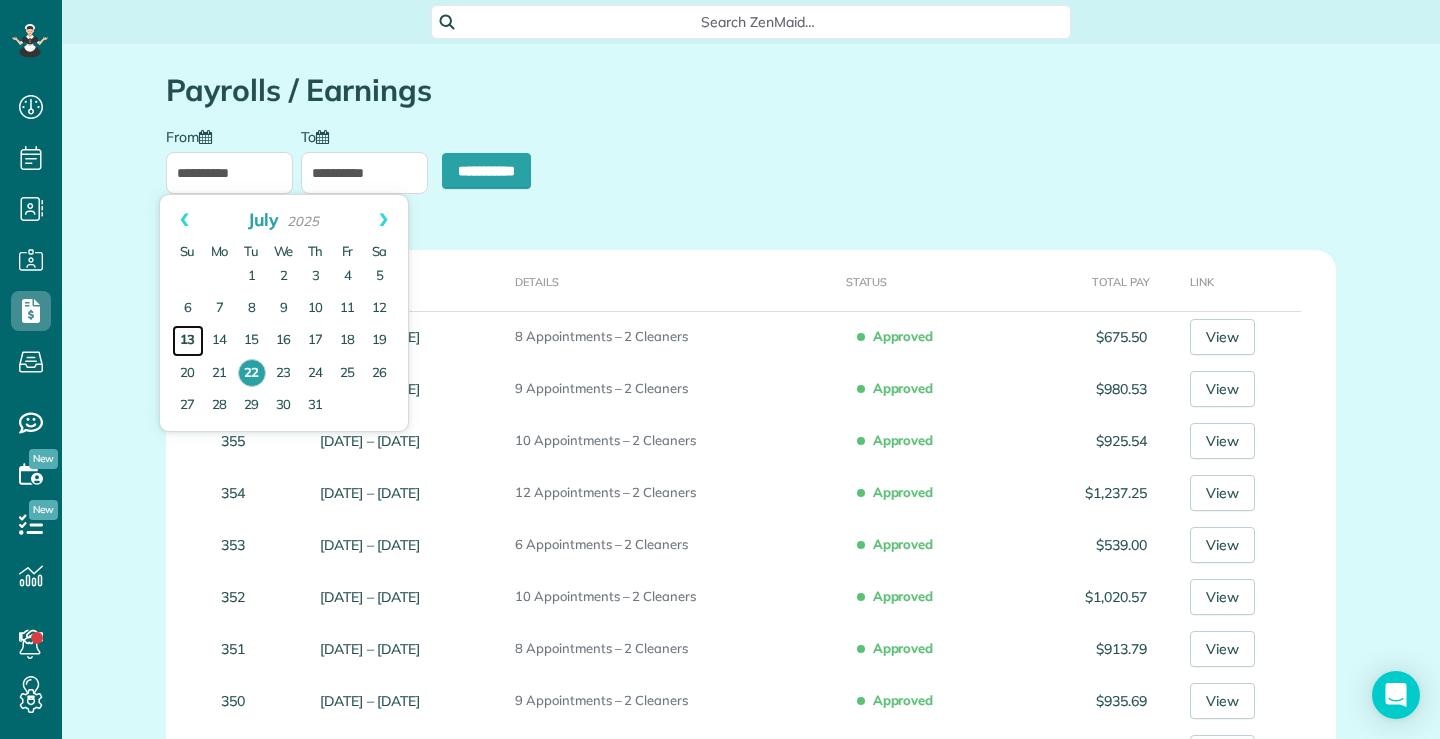 click on "13" at bounding box center [188, 341] 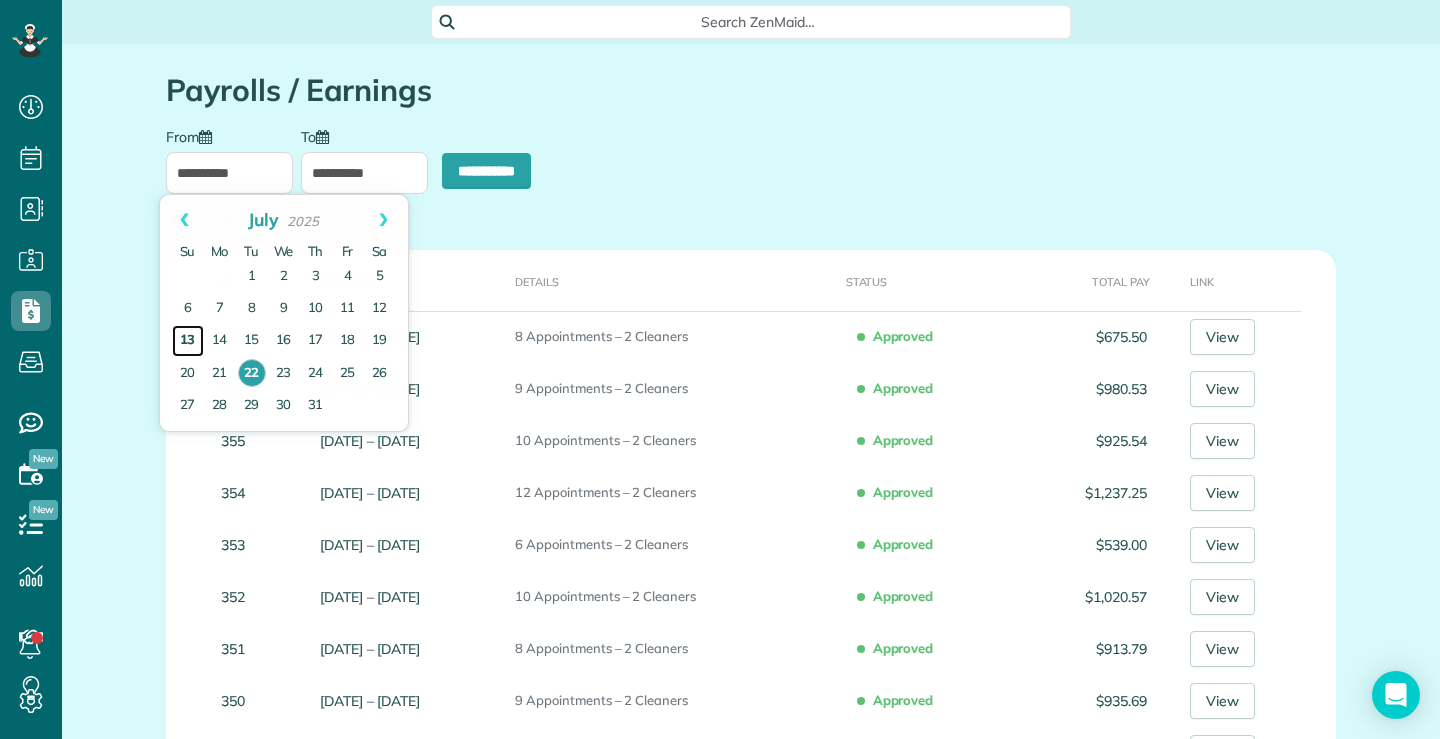 type on "**********" 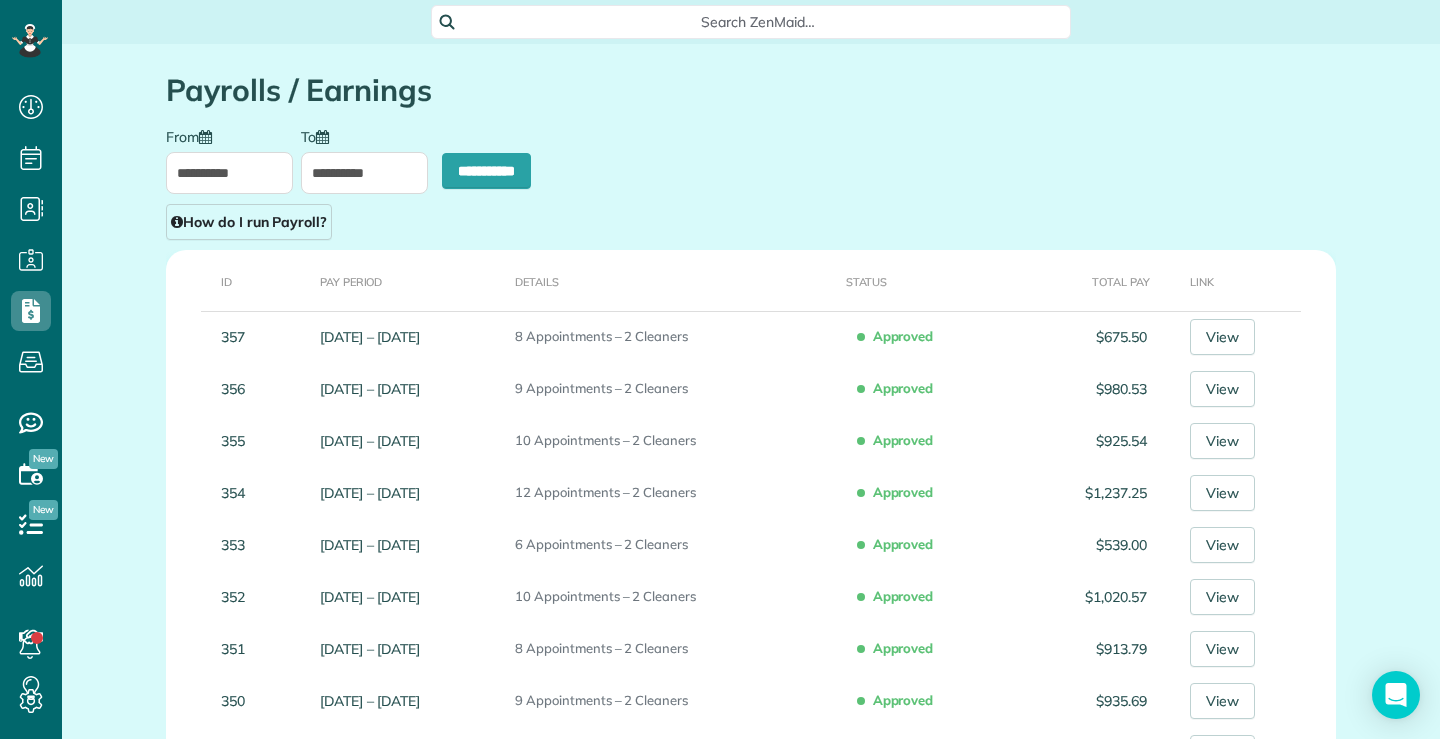 click on "**********" at bounding box center [364, 173] 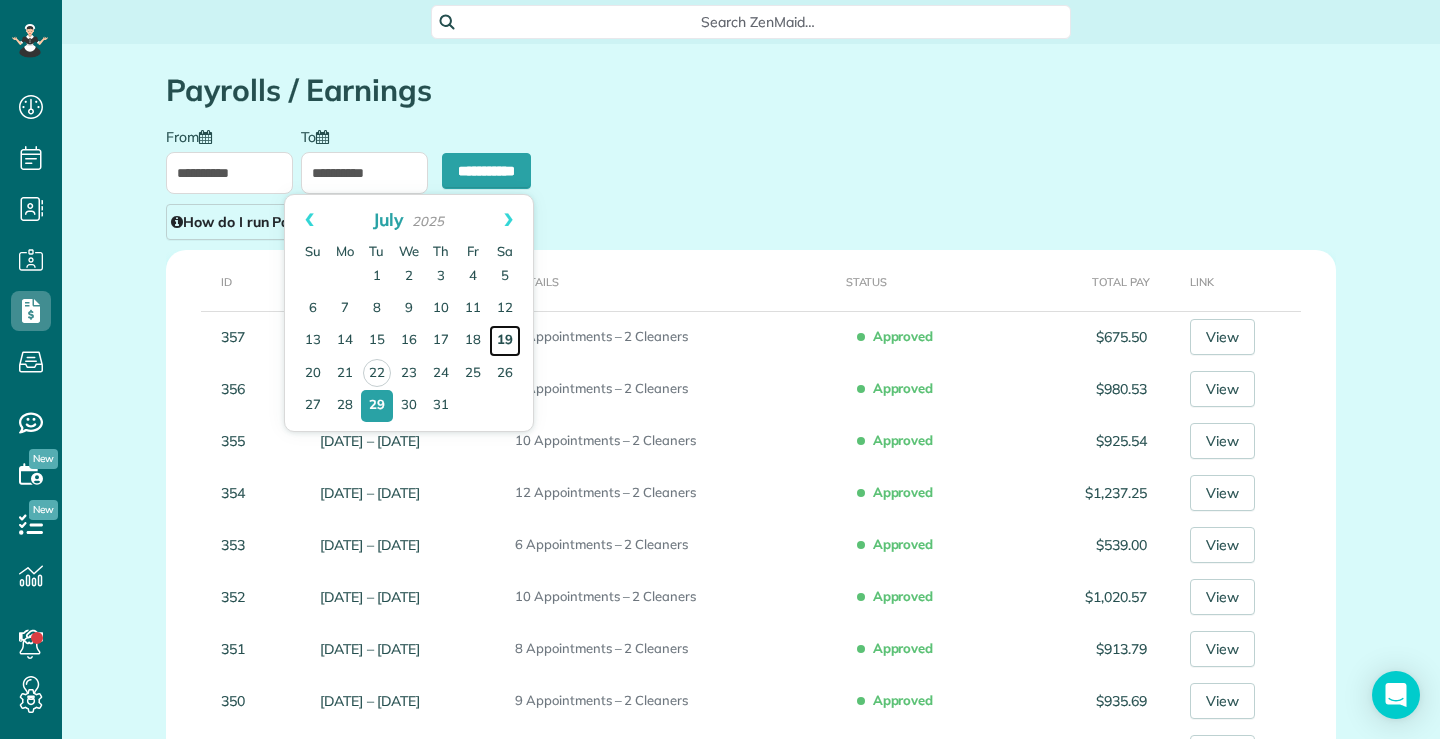 click on "19" at bounding box center [505, 341] 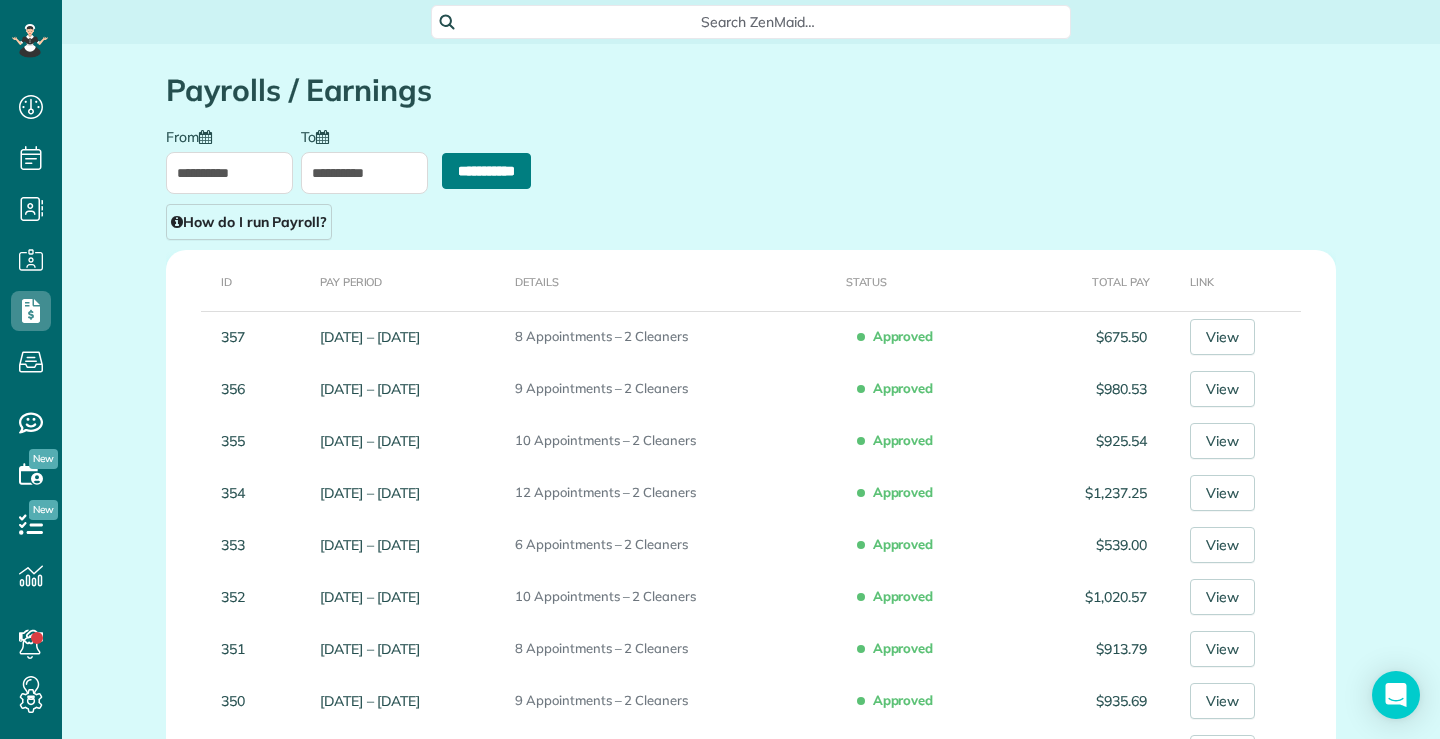 click on "**********" at bounding box center (486, 171) 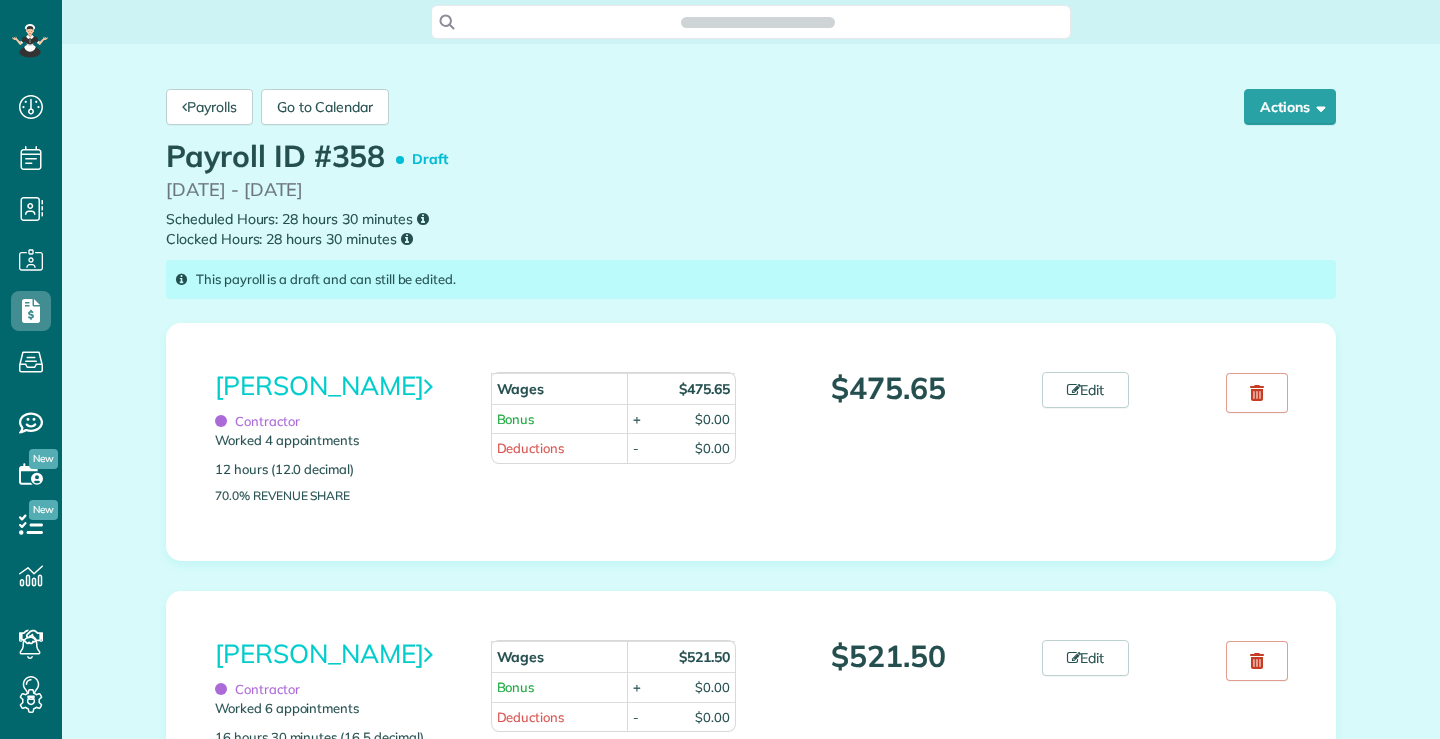 scroll, scrollTop: 0, scrollLeft: 0, axis: both 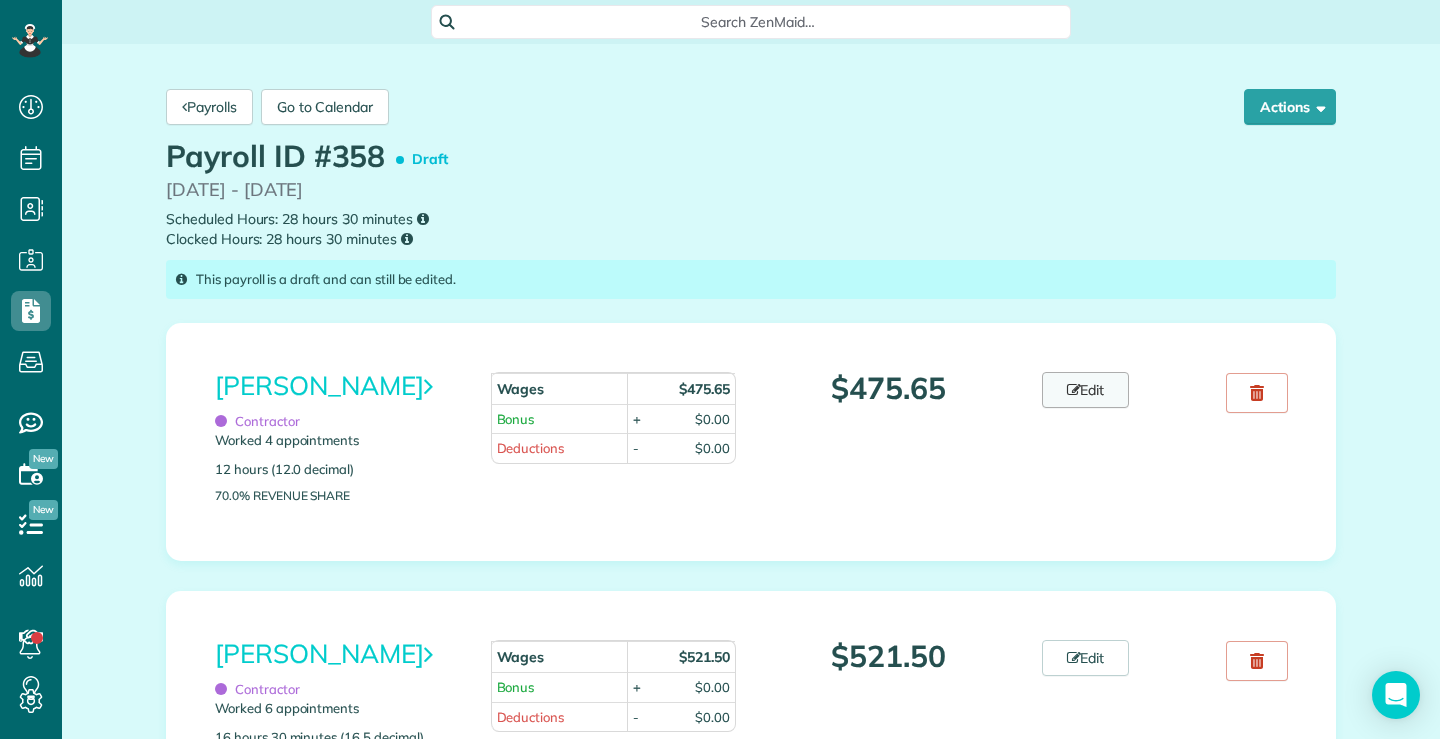 click on "Edit" at bounding box center (1086, 390) 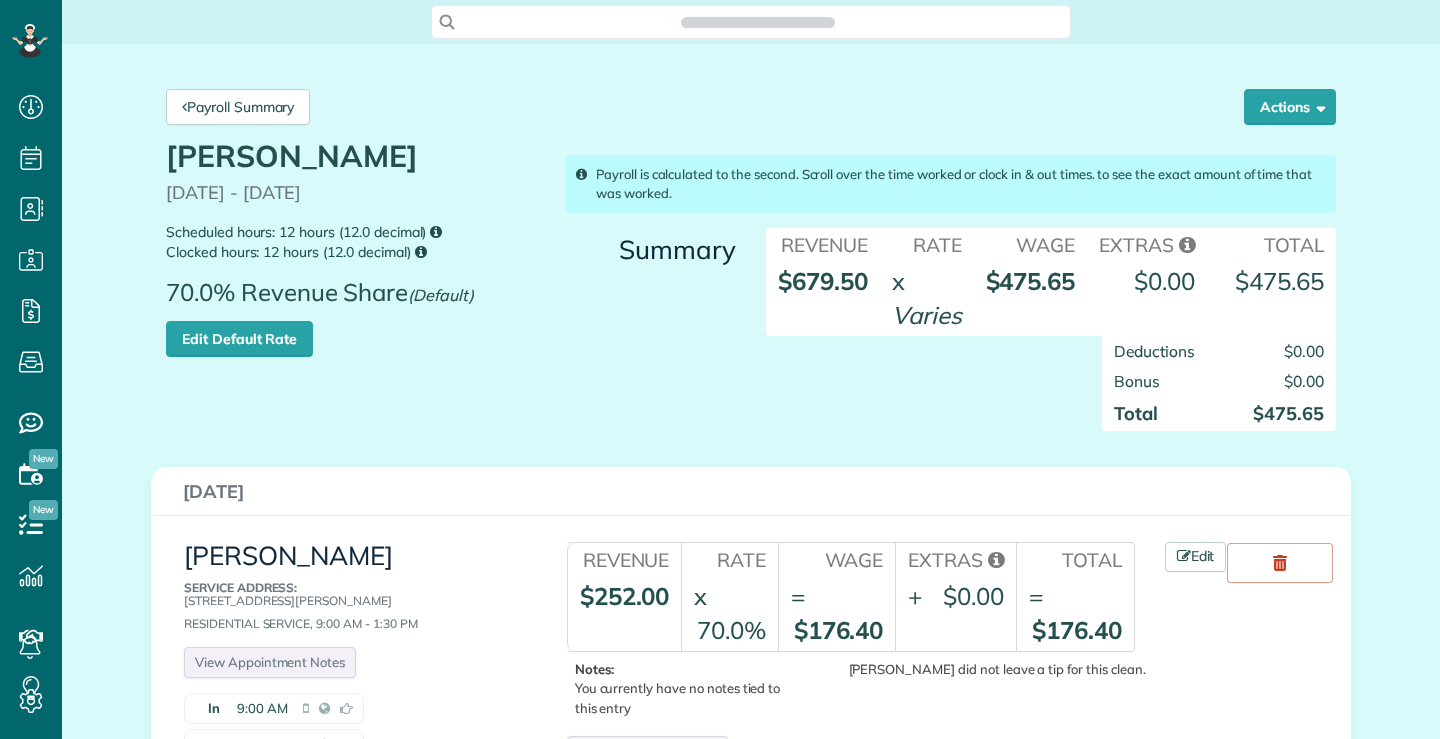 scroll, scrollTop: 0, scrollLeft: 0, axis: both 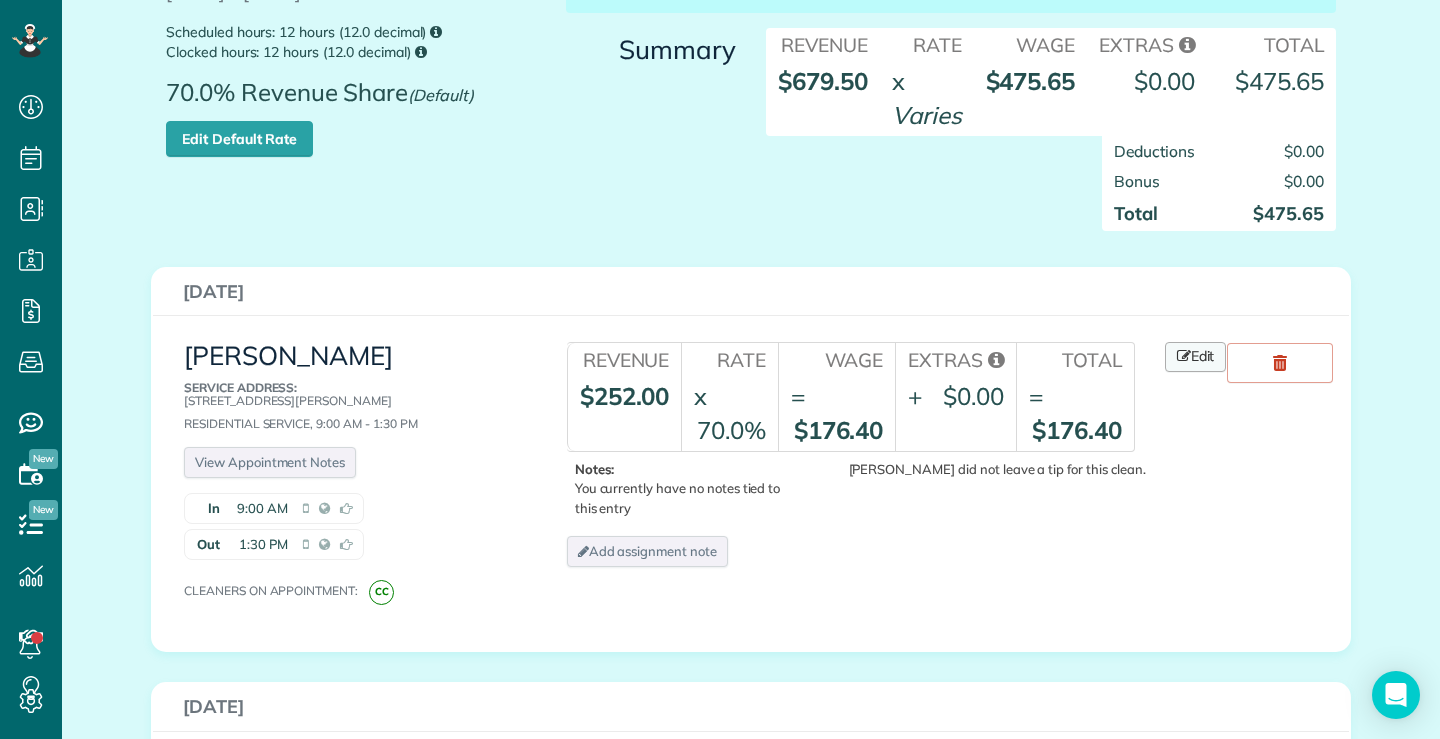 click on "Edit" at bounding box center [1196, 357] 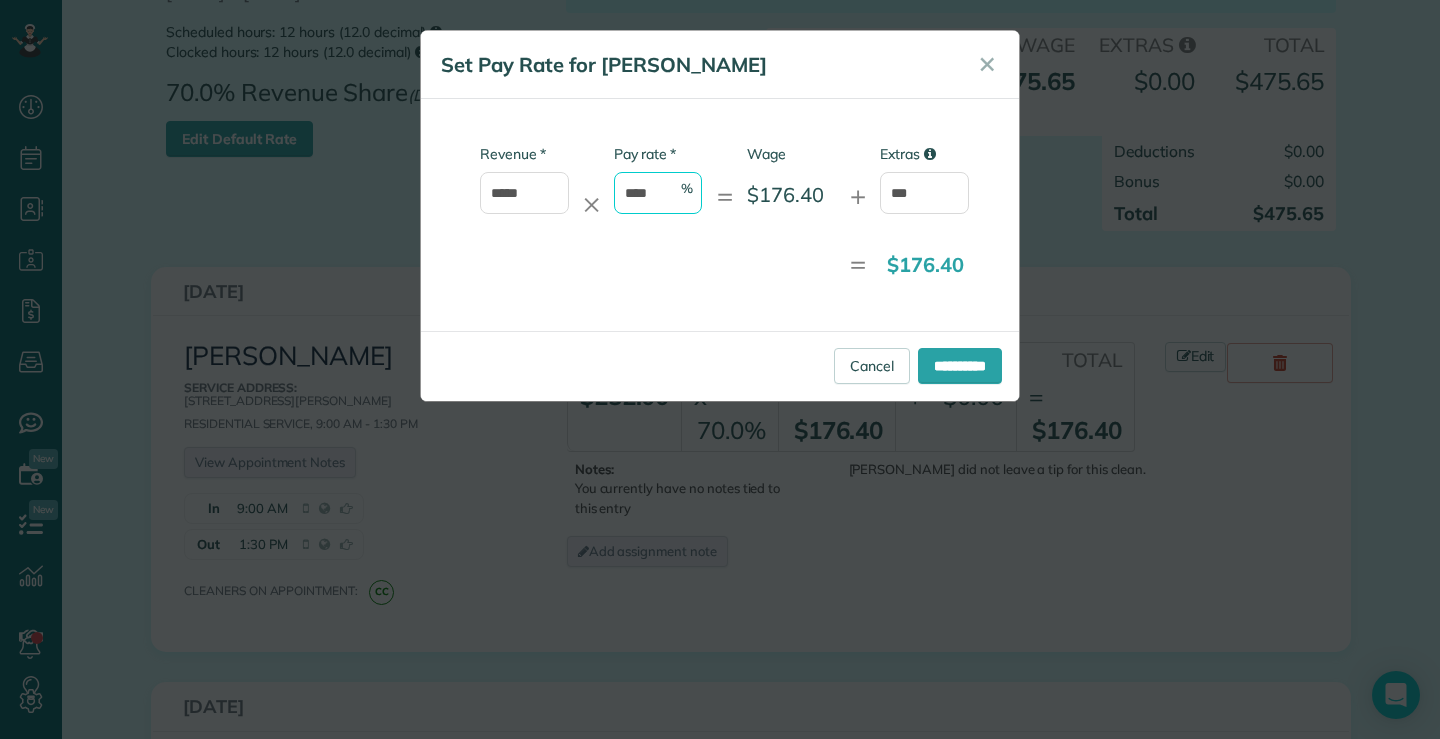click on "****" at bounding box center (658, 193) 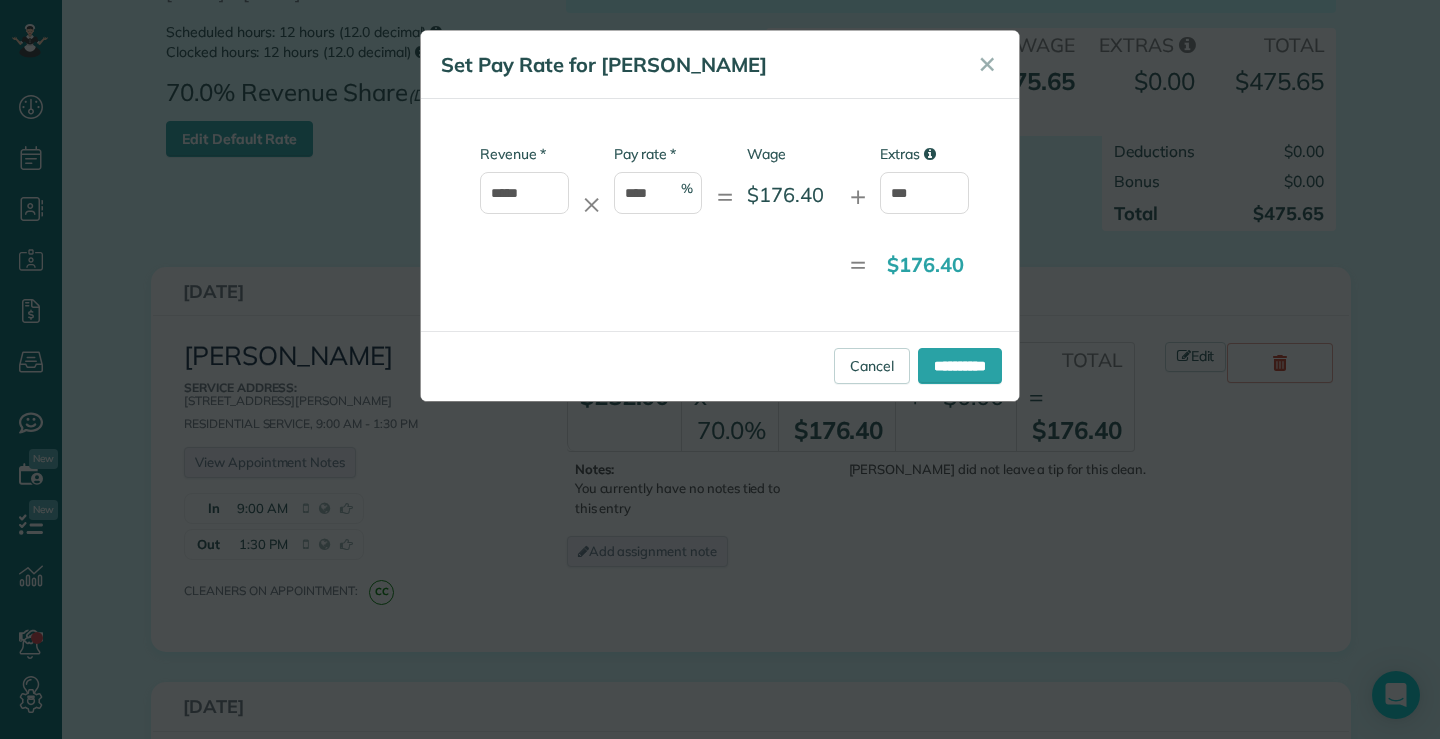 click on "=
$176.40" at bounding box center (702, 265) 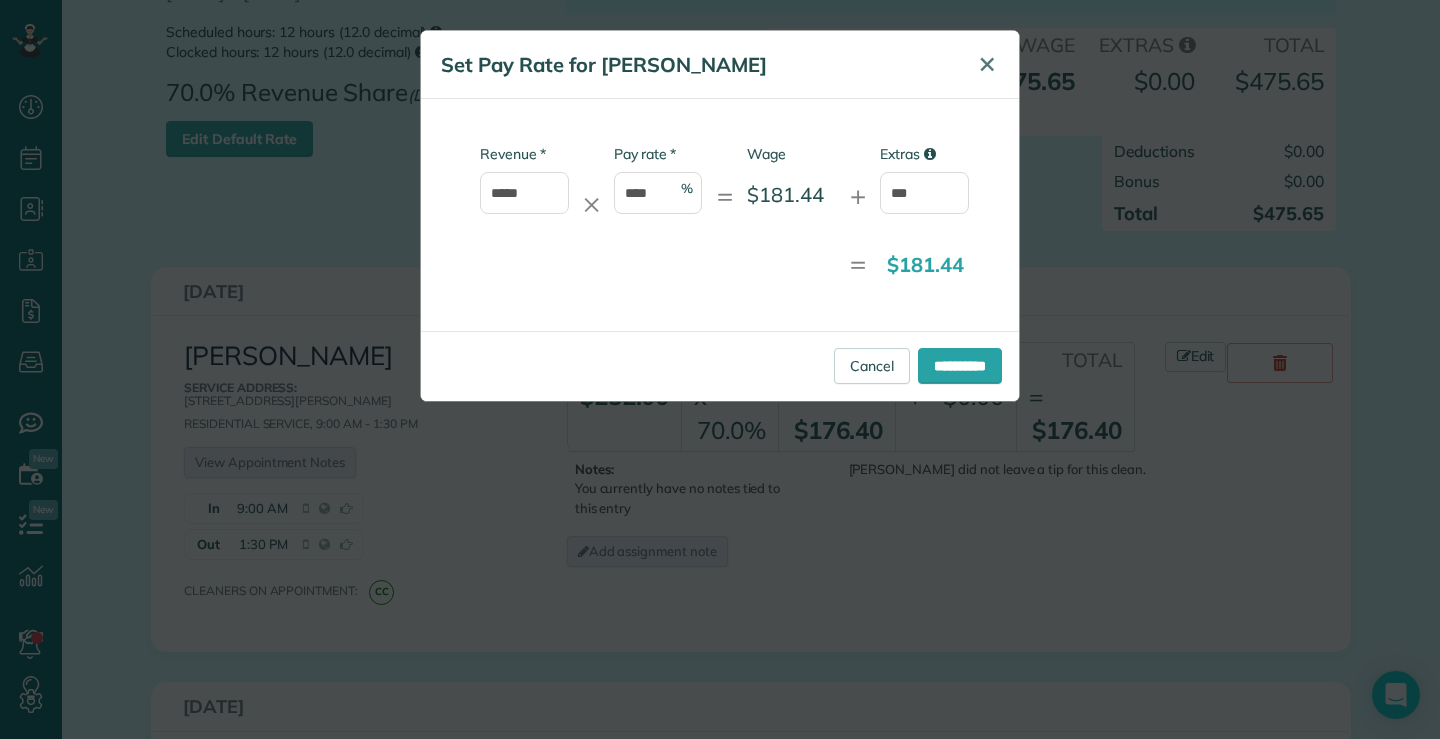 click on "✕" at bounding box center [987, 64] 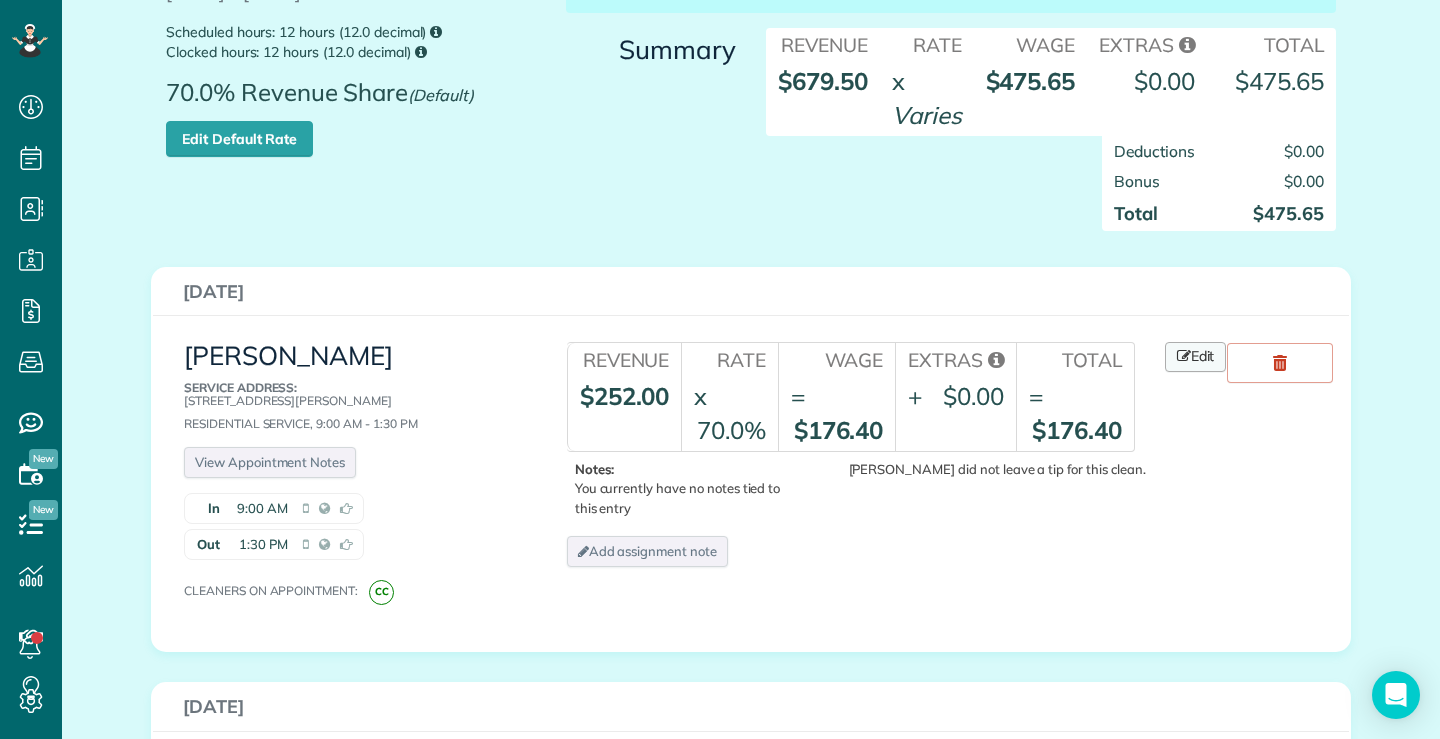 click on "Edit" at bounding box center [1196, 357] 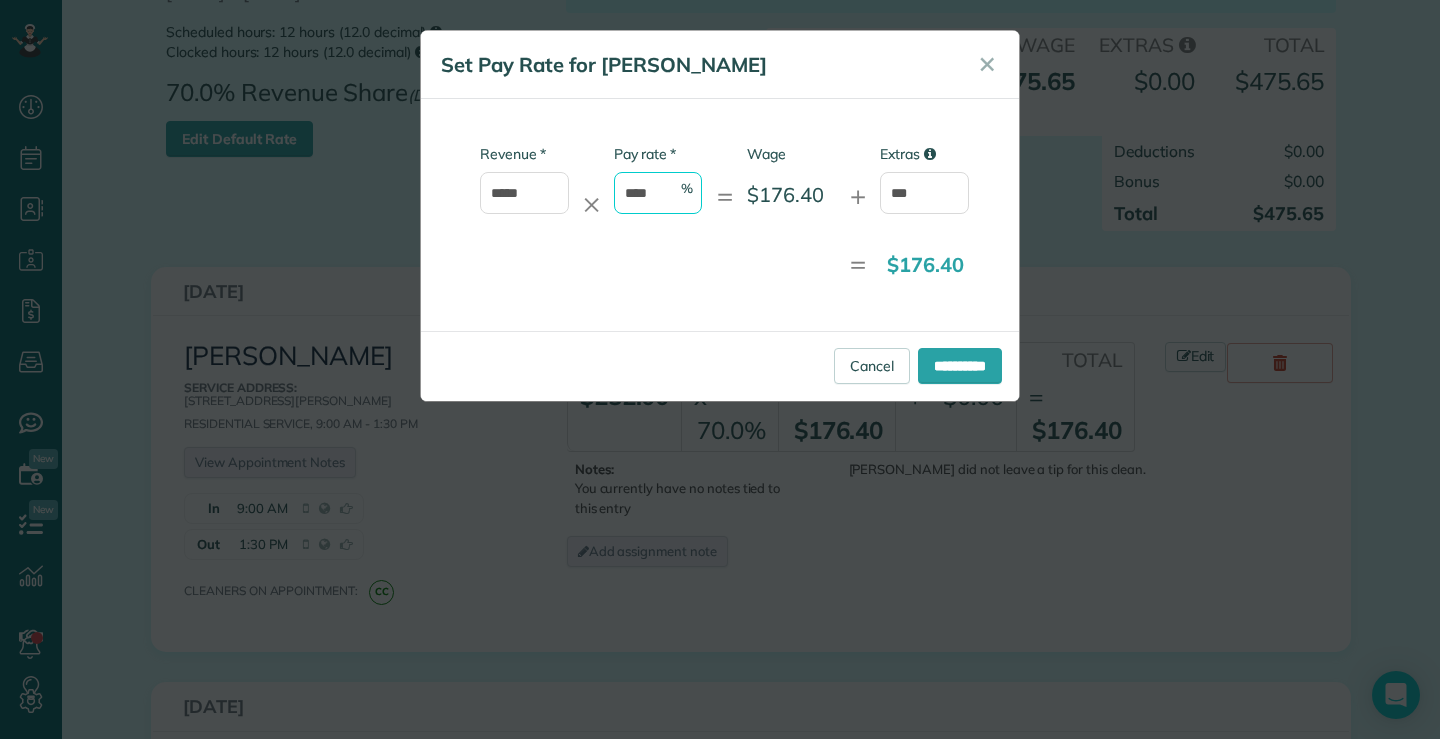 click on "****" at bounding box center [658, 193] 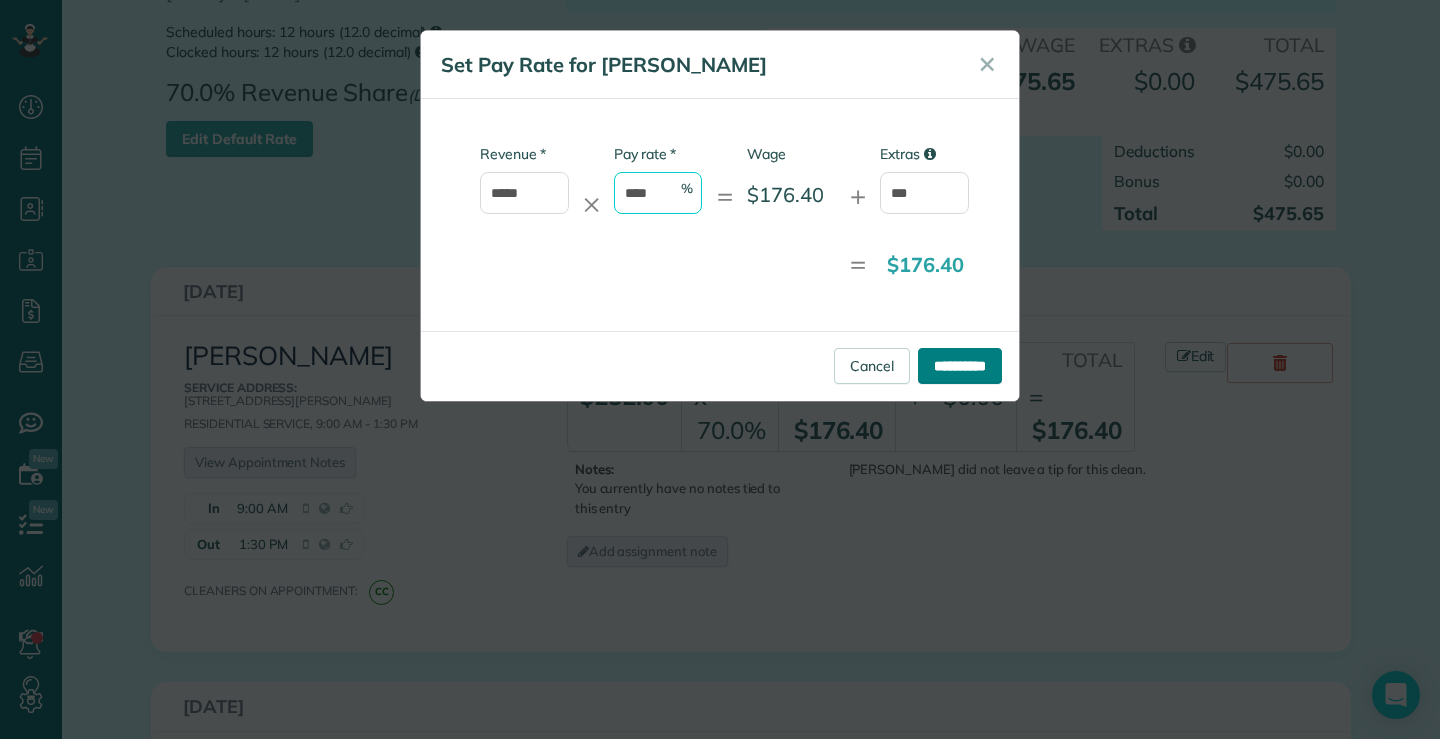 type on "****" 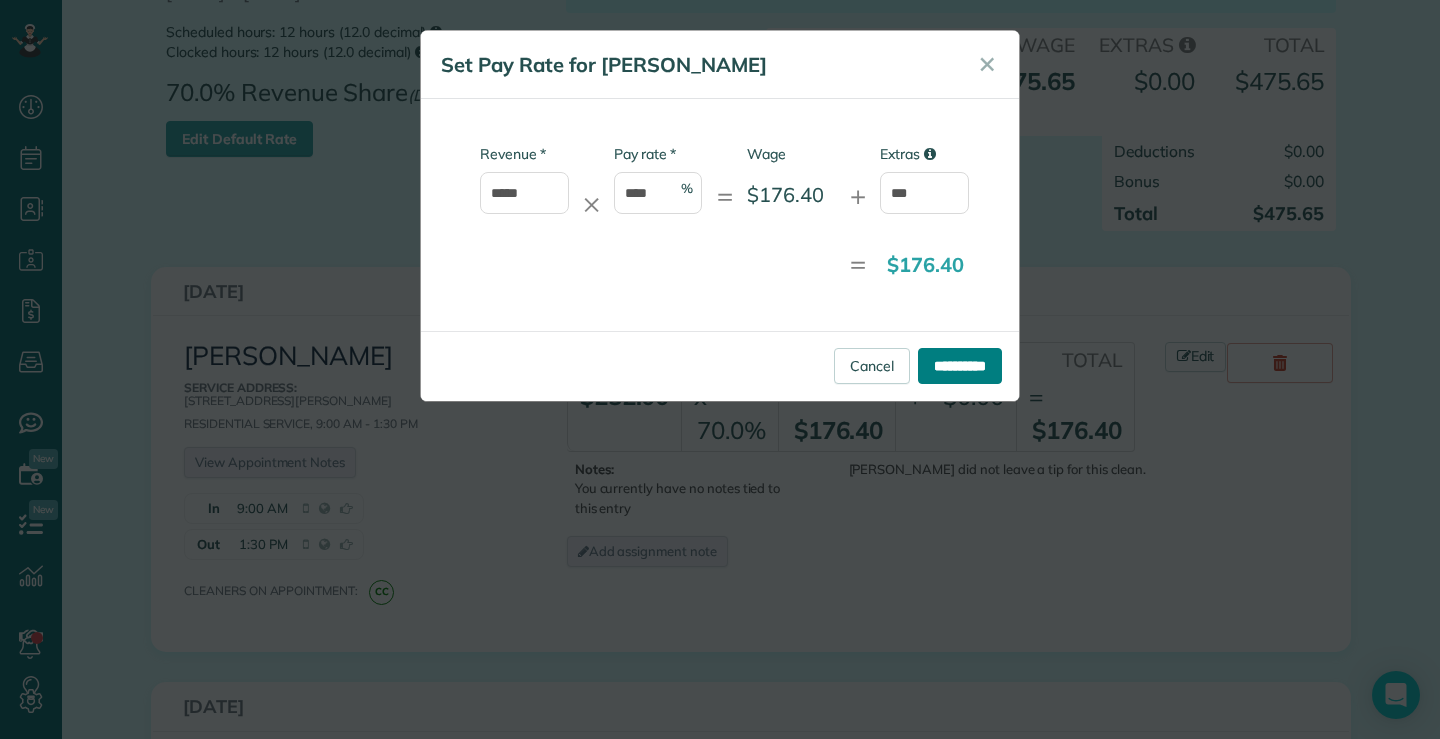 click on "**********" at bounding box center [960, 366] 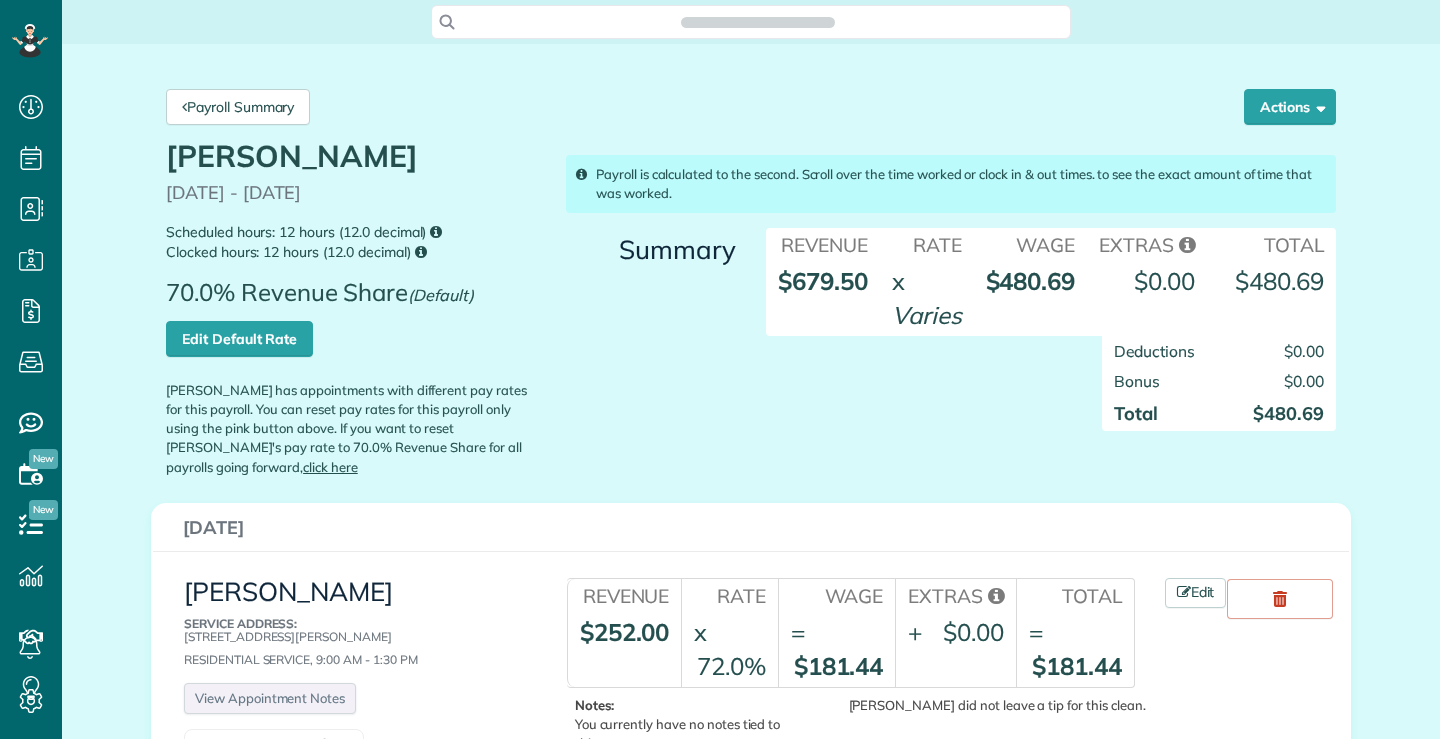 scroll, scrollTop: 0, scrollLeft: 0, axis: both 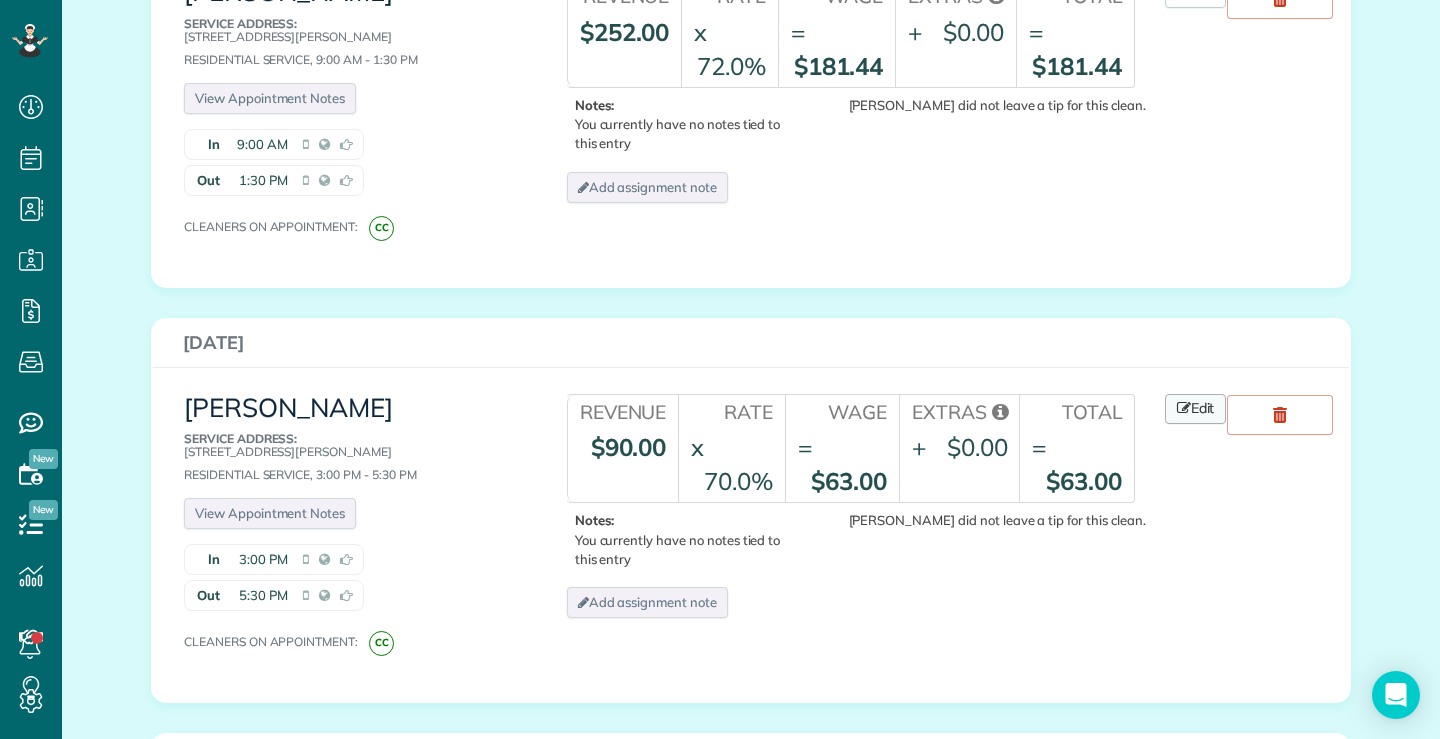 click on "Edit" at bounding box center [1196, 409] 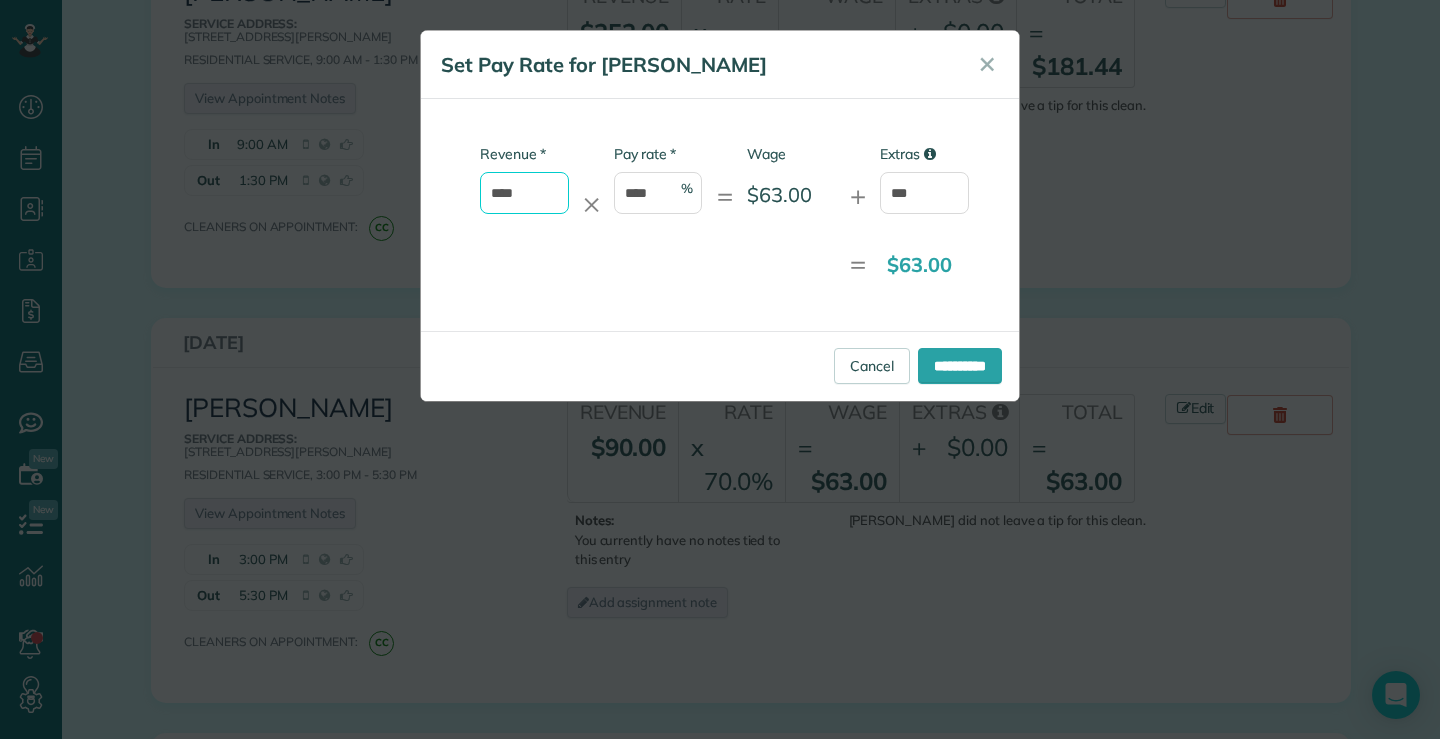 click on "****" at bounding box center [524, 193] 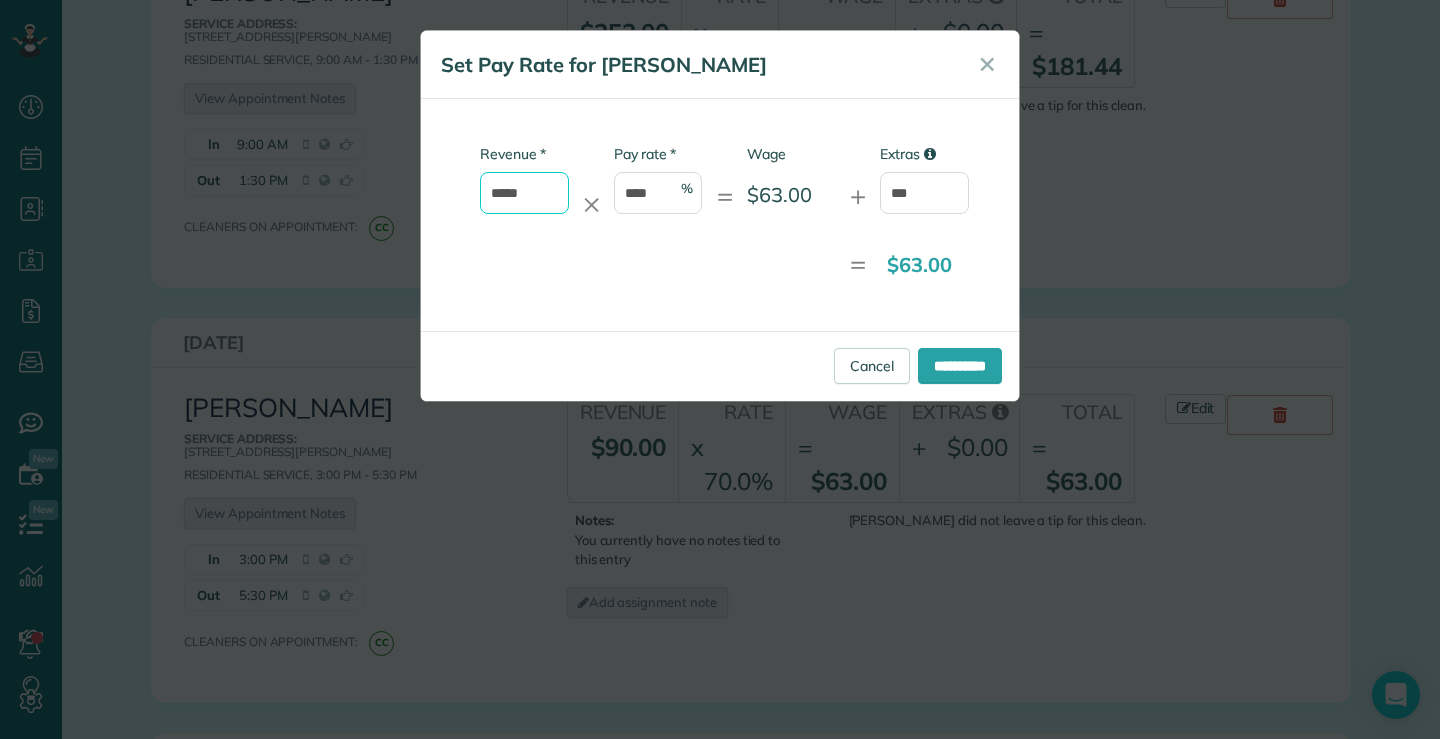 type on "*****" 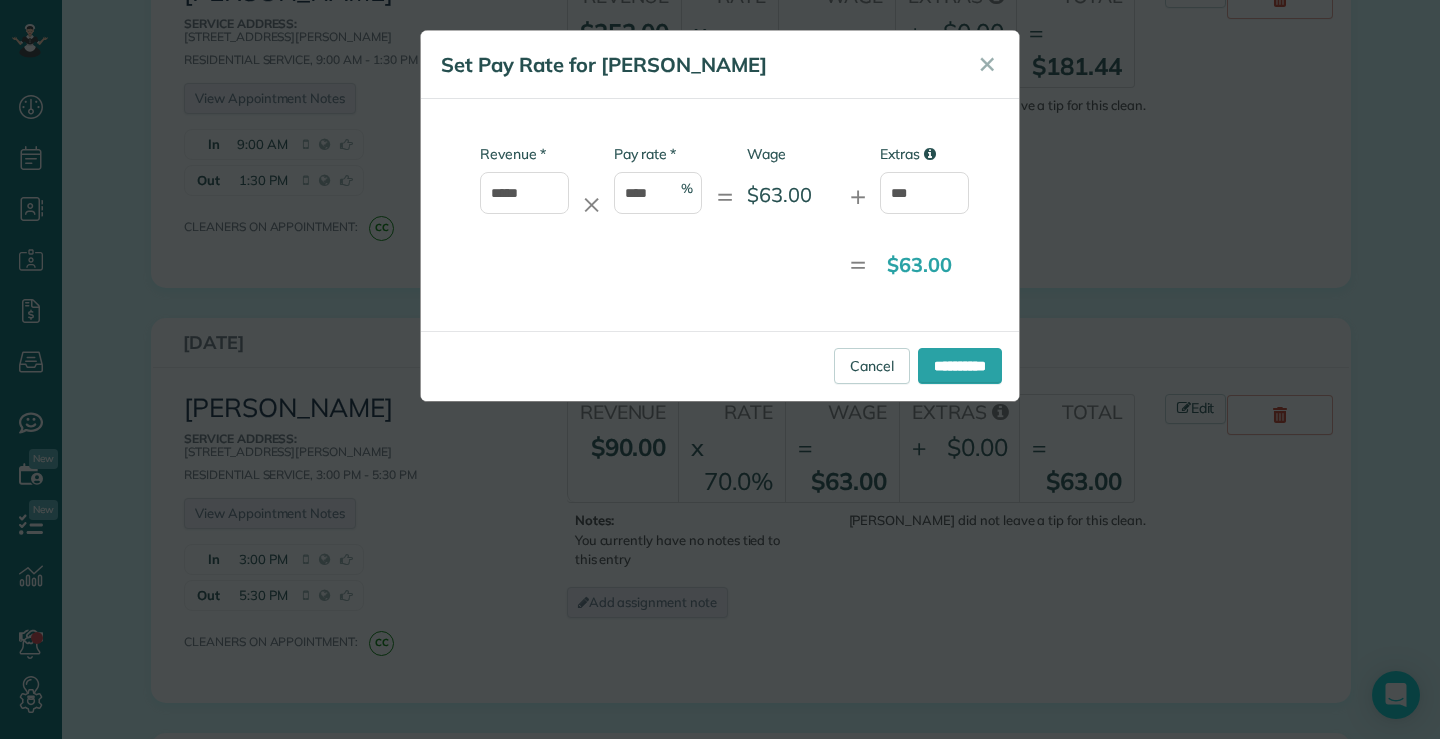 click on "=
$63.00" at bounding box center [702, 265] 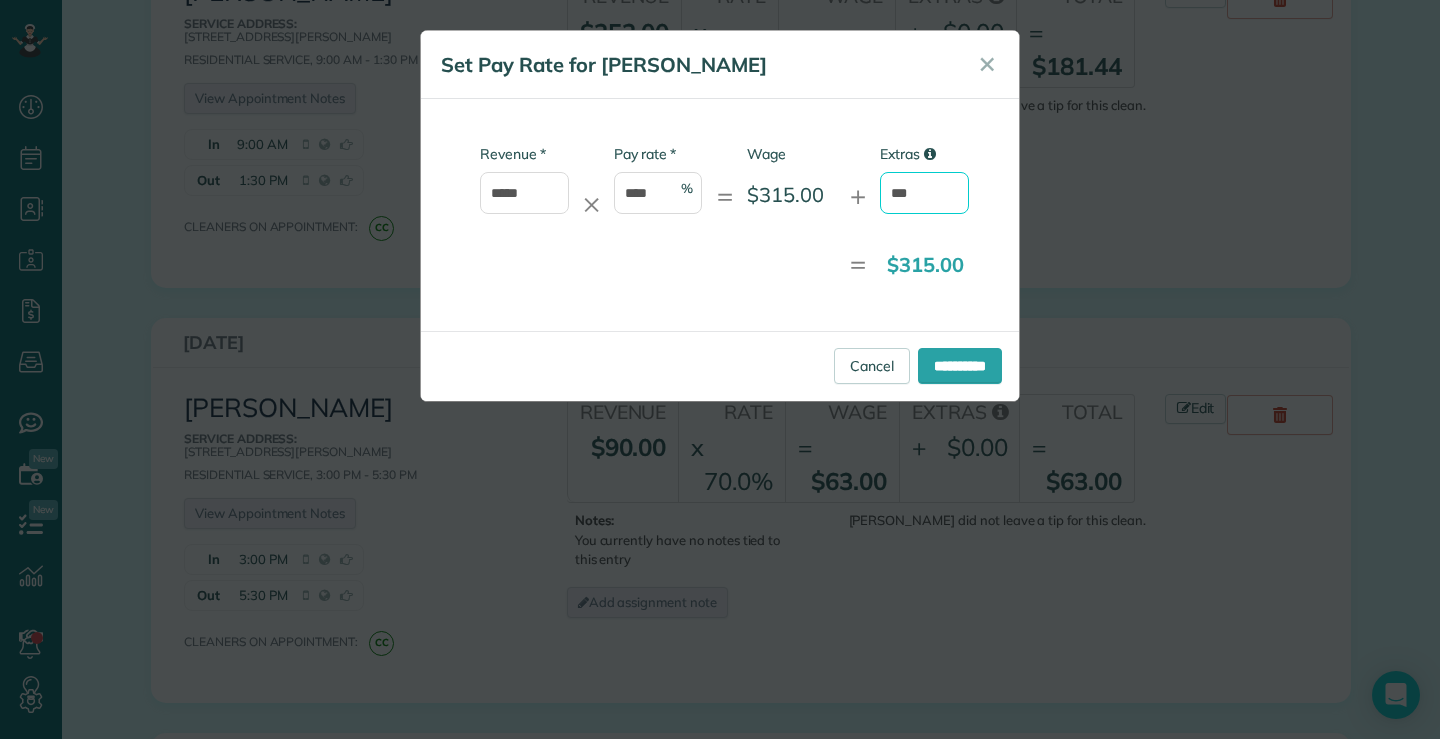 click on "***" at bounding box center (924, 193) 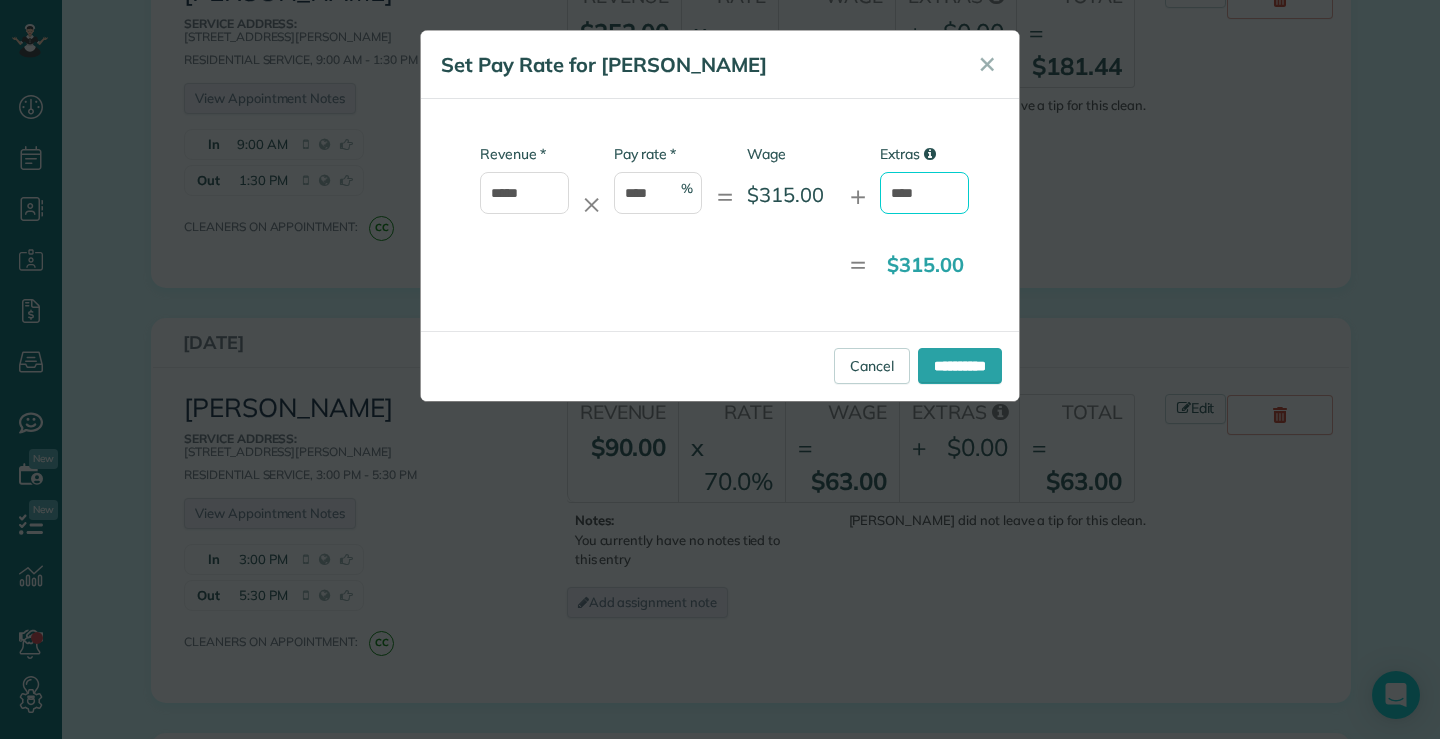 type on "****" 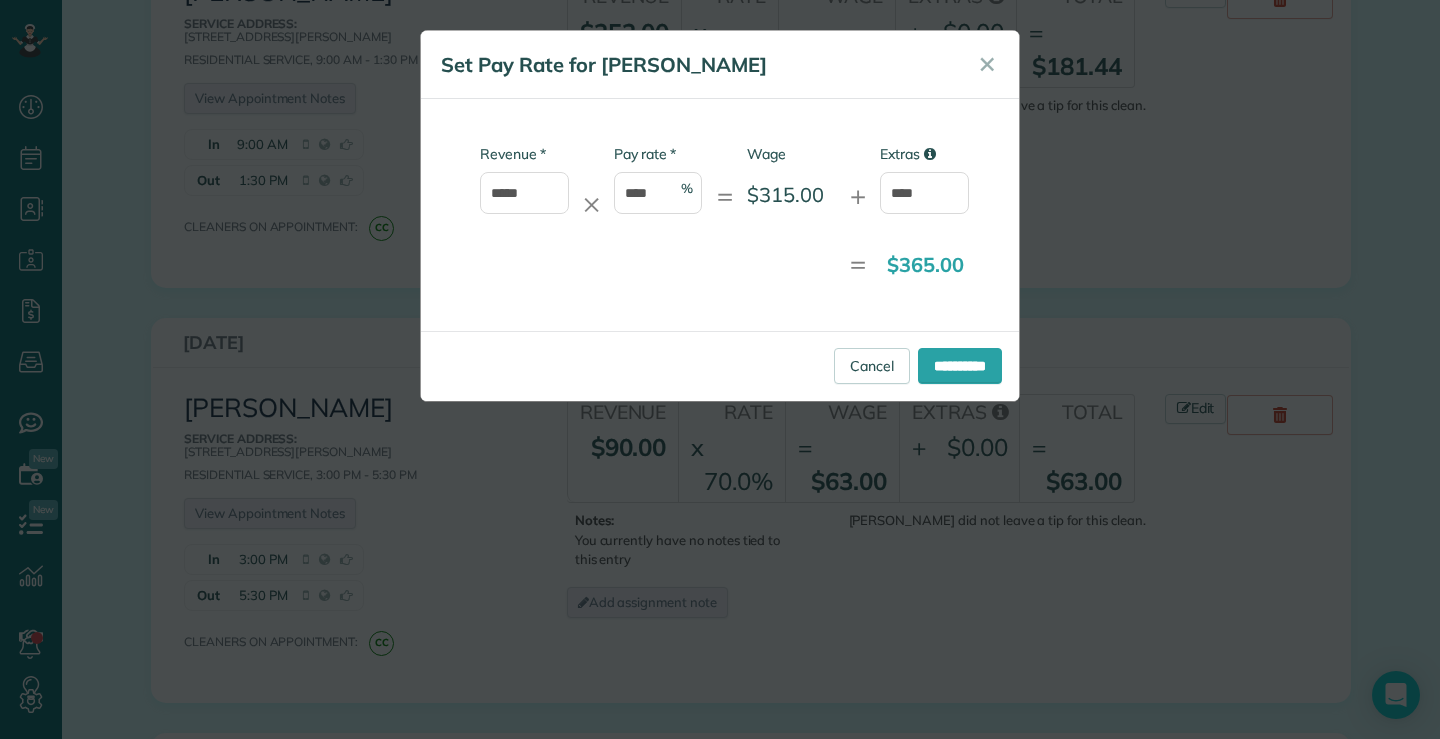 drag, startPoint x: 655, startPoint y: 240, endPoint x: 646, endPoint y: 261, distance: 22.847319 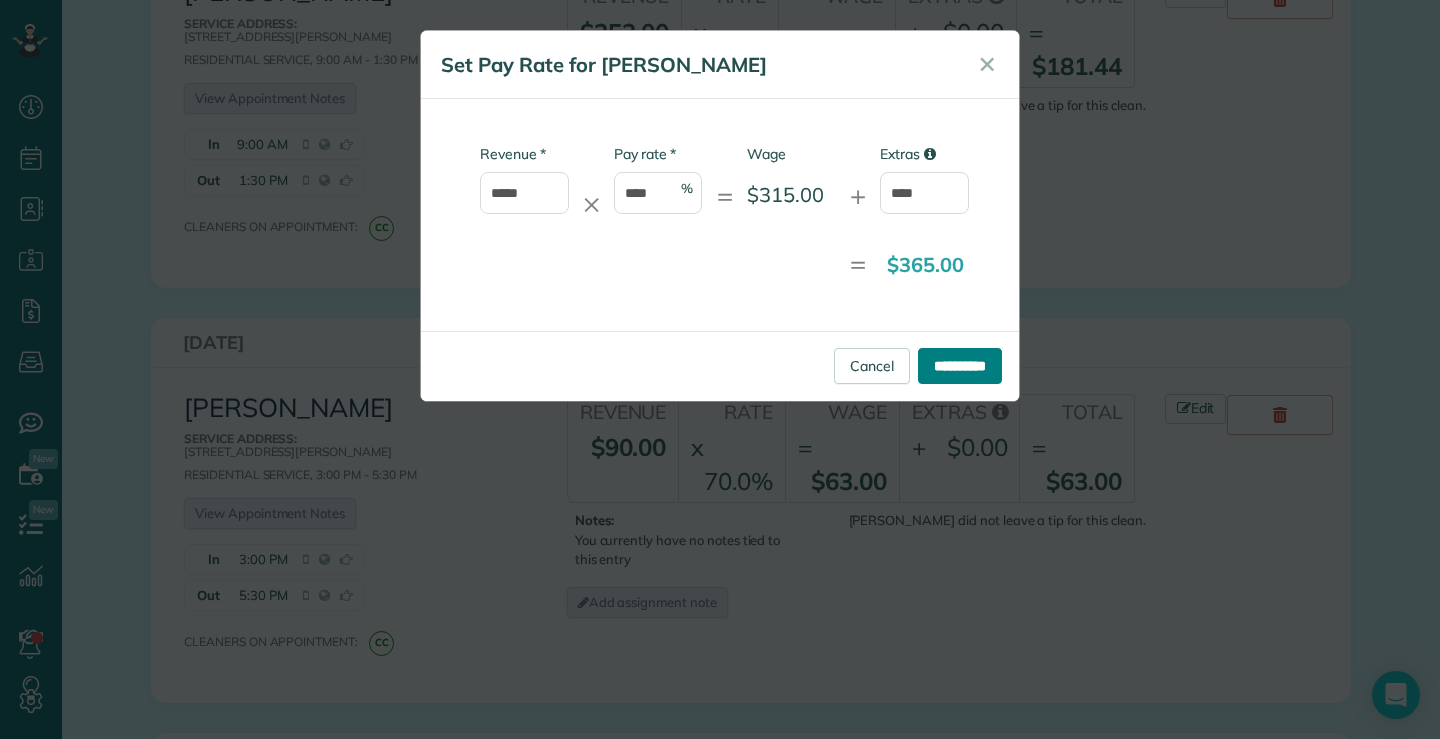 click on "**********" at bounding box center [960, 366] 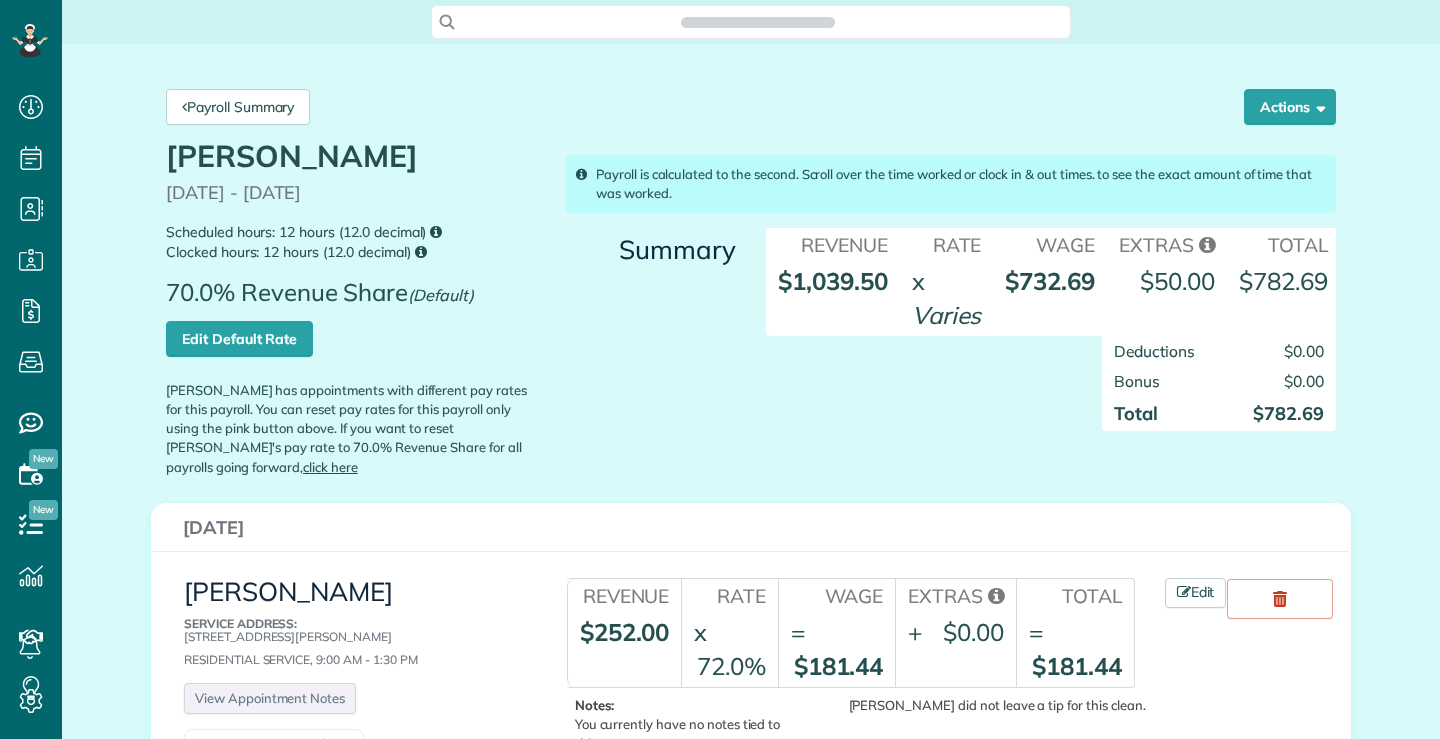 scroll, scrollTop: 0, scrollLeft: 0, axis: both 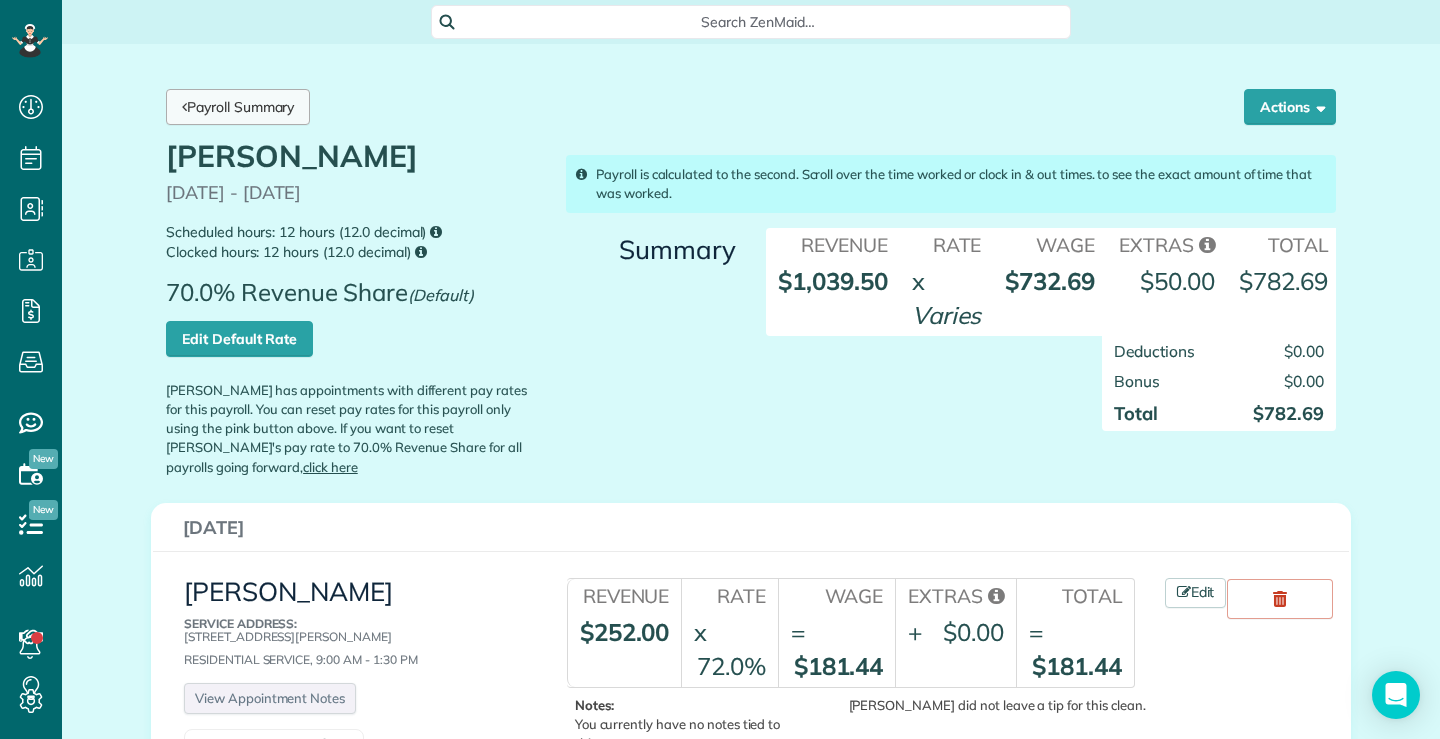 click on "Payroll Summary" at bounding box center [238, 107] 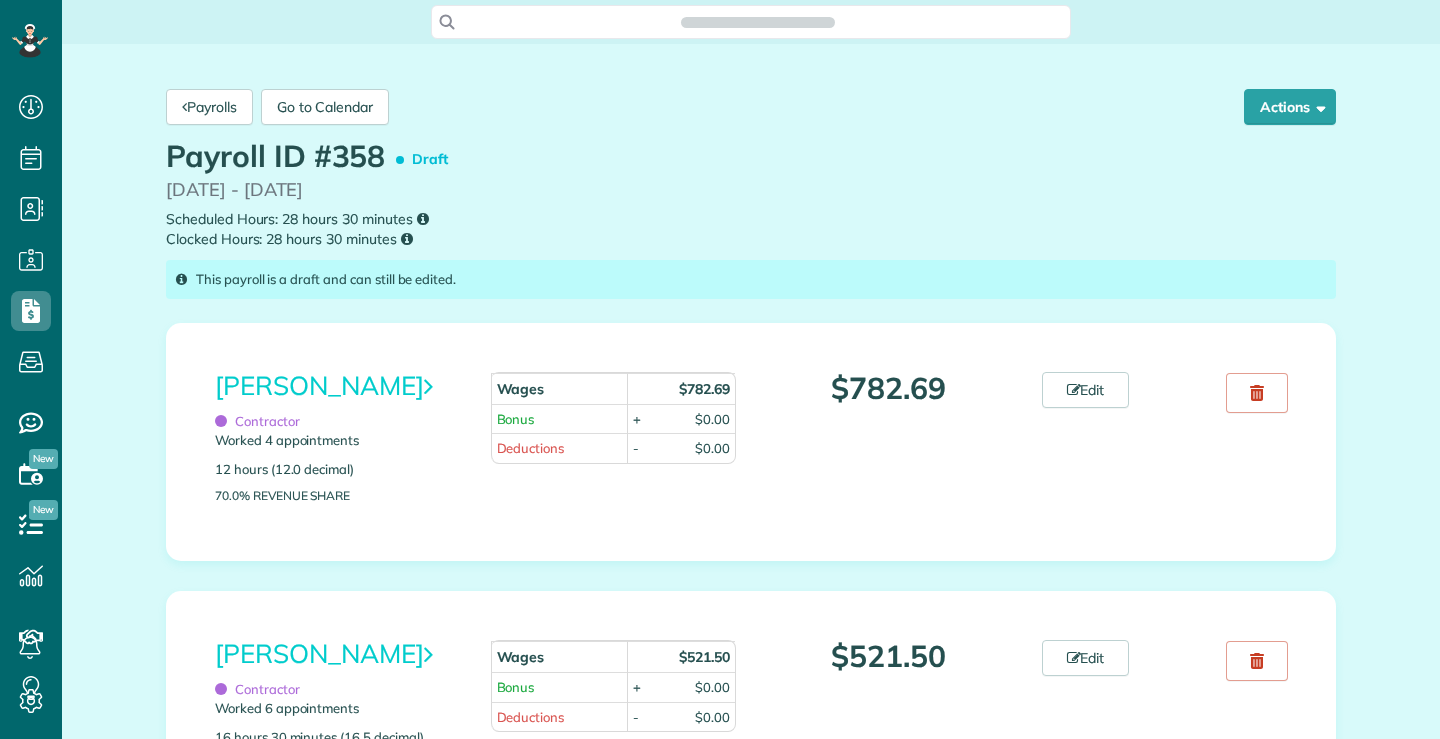 scroll, scrollTop: 0, scrollLeft: 0, axis: both 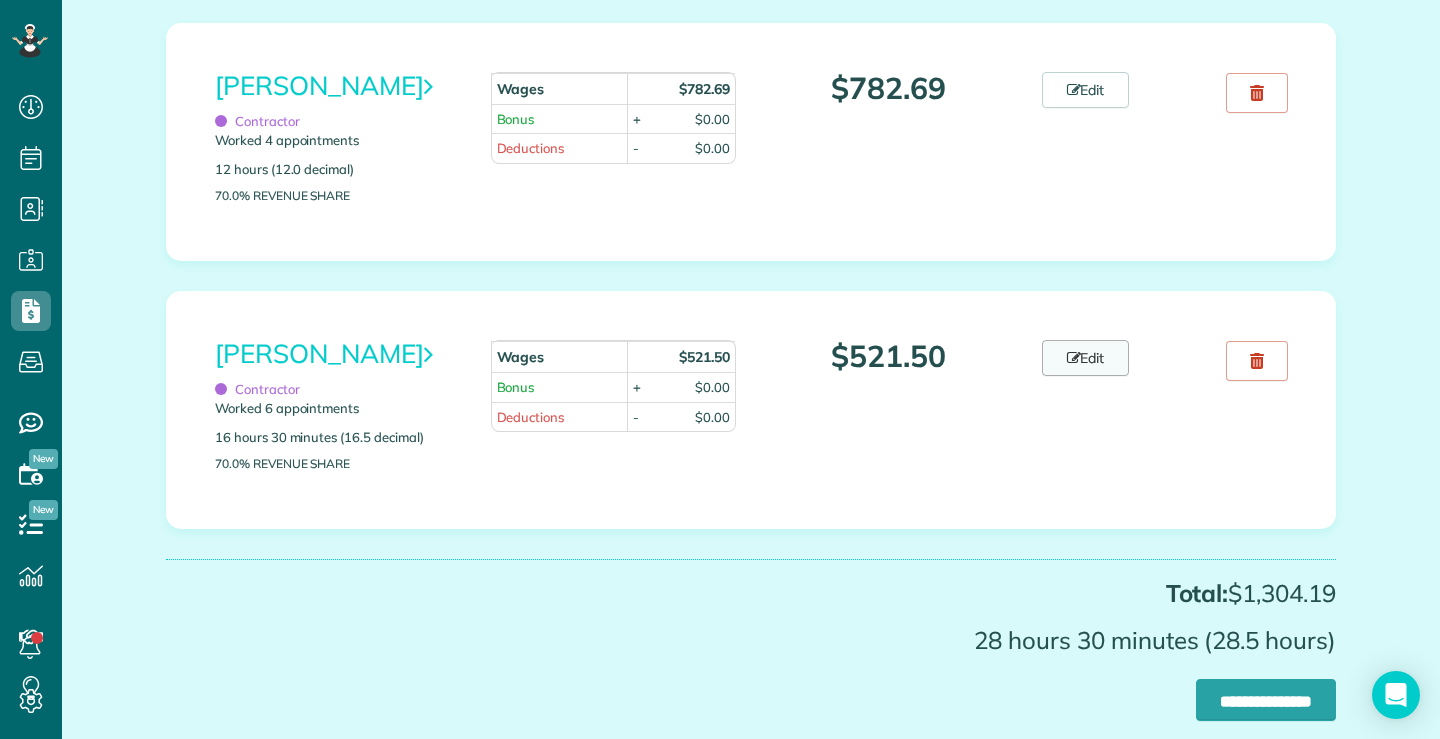 click on "Edit" at bounding box center (1086, 358) 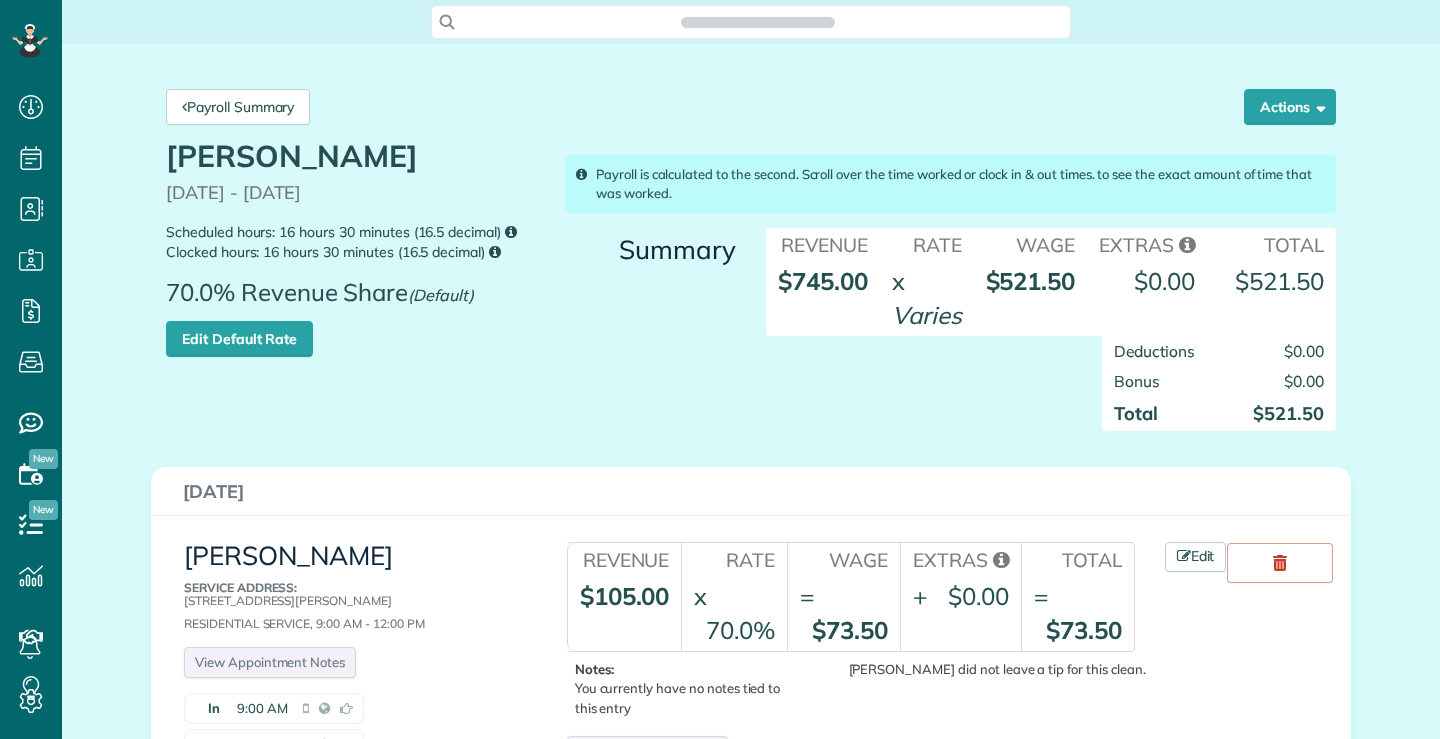 scroll, scrollTop: 0, scrollLeft: 0, axis: both 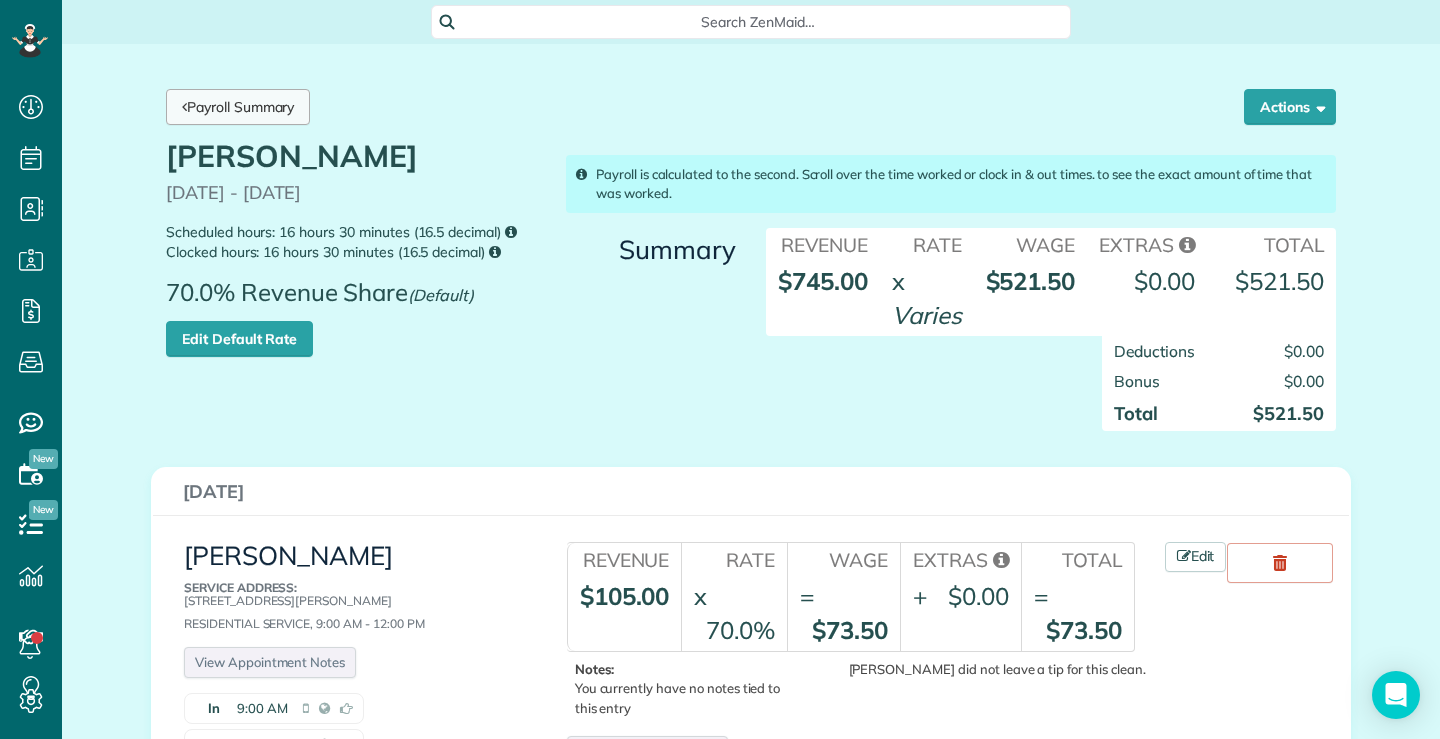 click on "Payroll Summary" at bounding box center (238, 107) 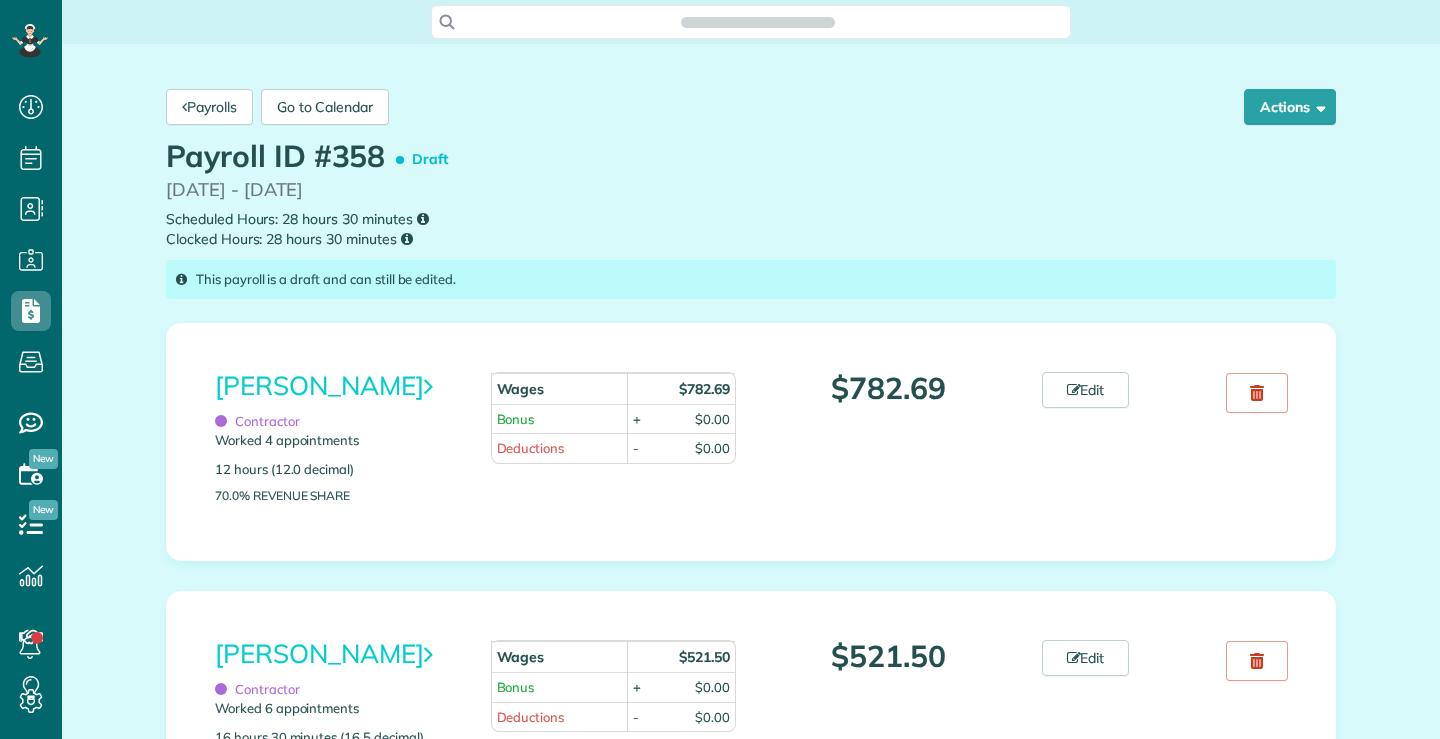 scroll, scrollTop: 0, scrollLeft: 0, axis: both 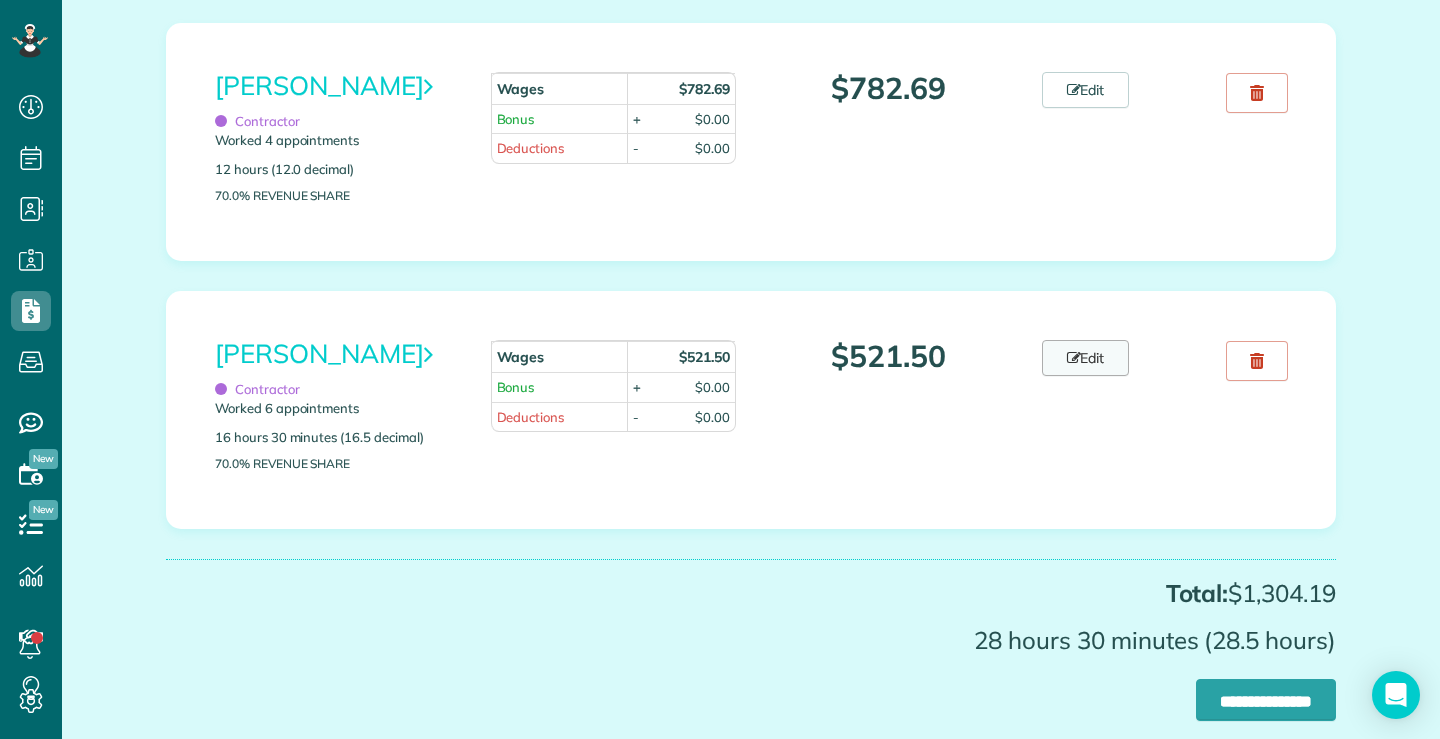 click on "Edit" at bounding box center [1086, 358] 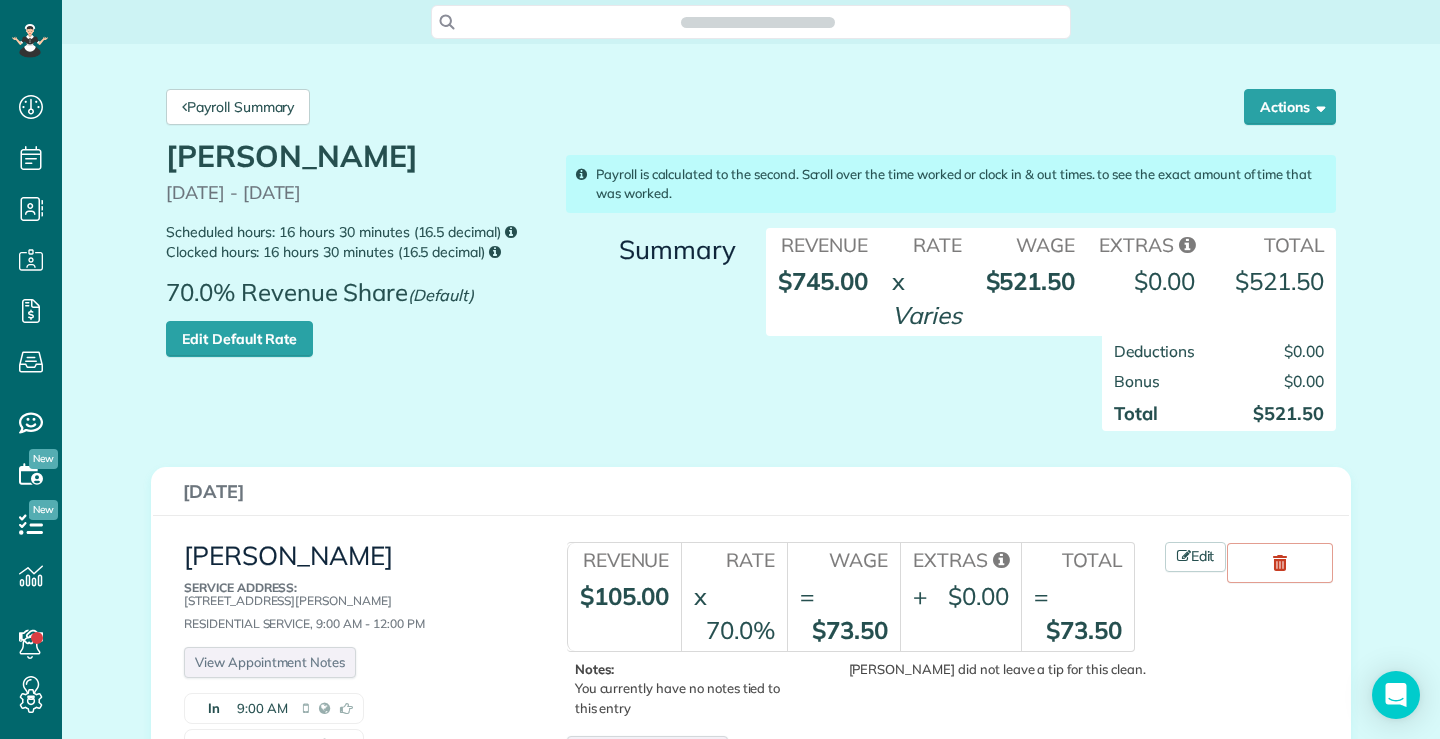 scroll, scrollTop: 0, scrollLeft: 0, axis: both 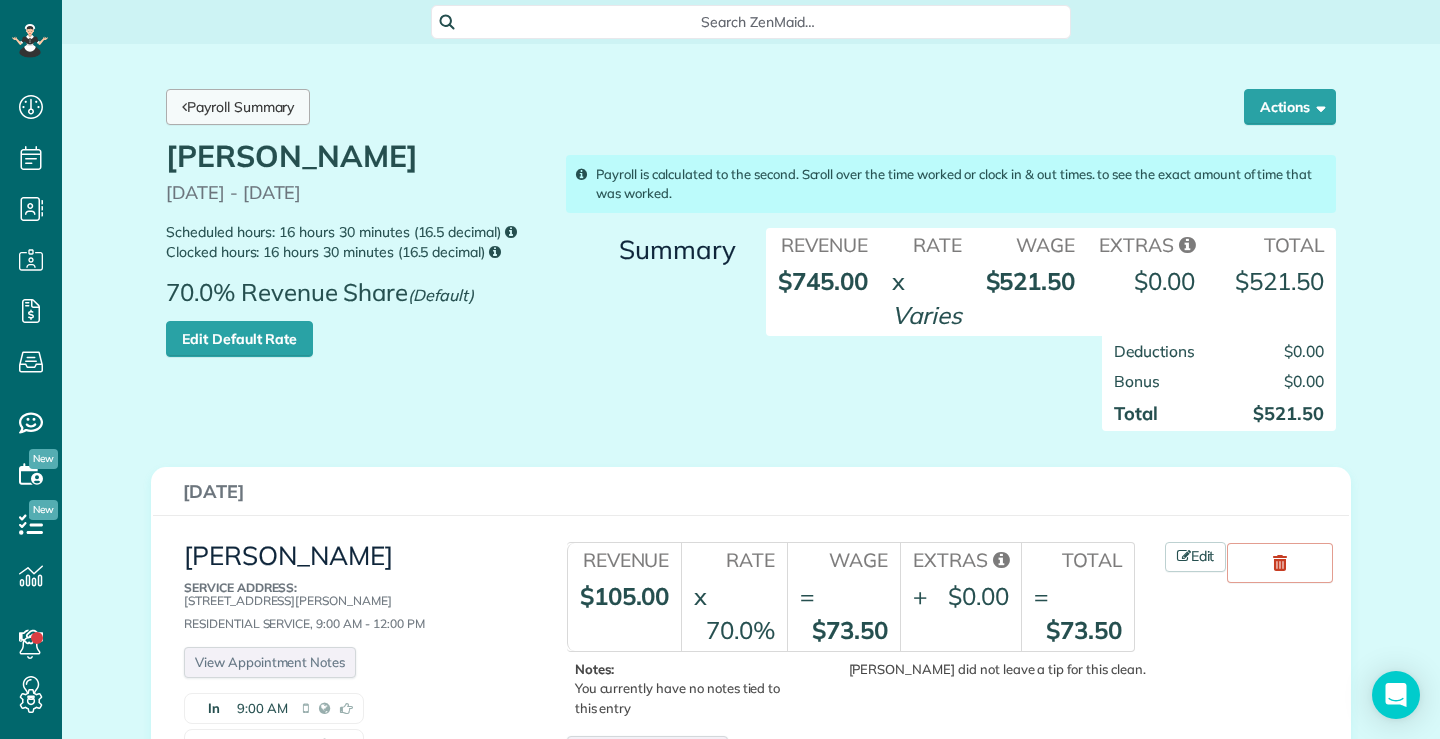 click on "Payroll Summary" at bounding box center [238, 107] 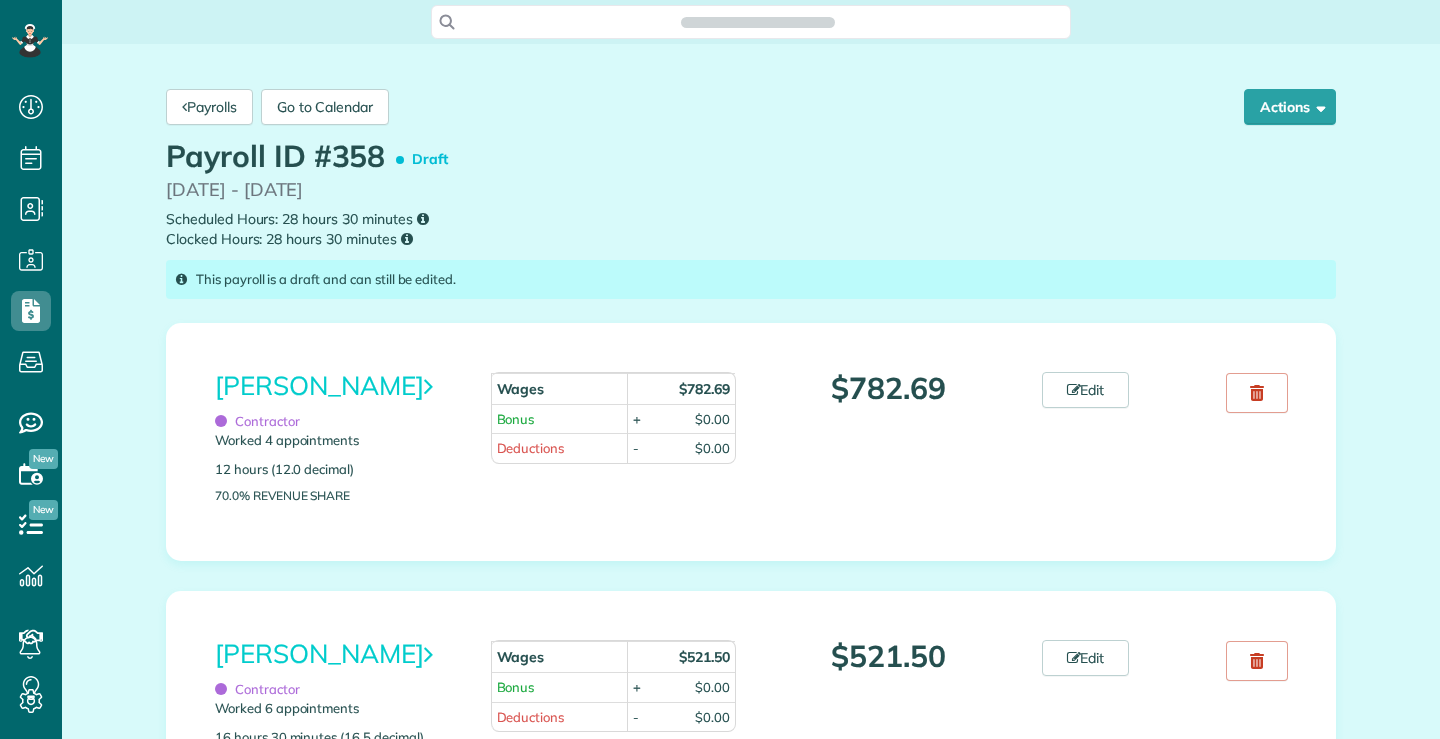 scroll, scrollTop: 0, scrollLeft: 0, axis: both 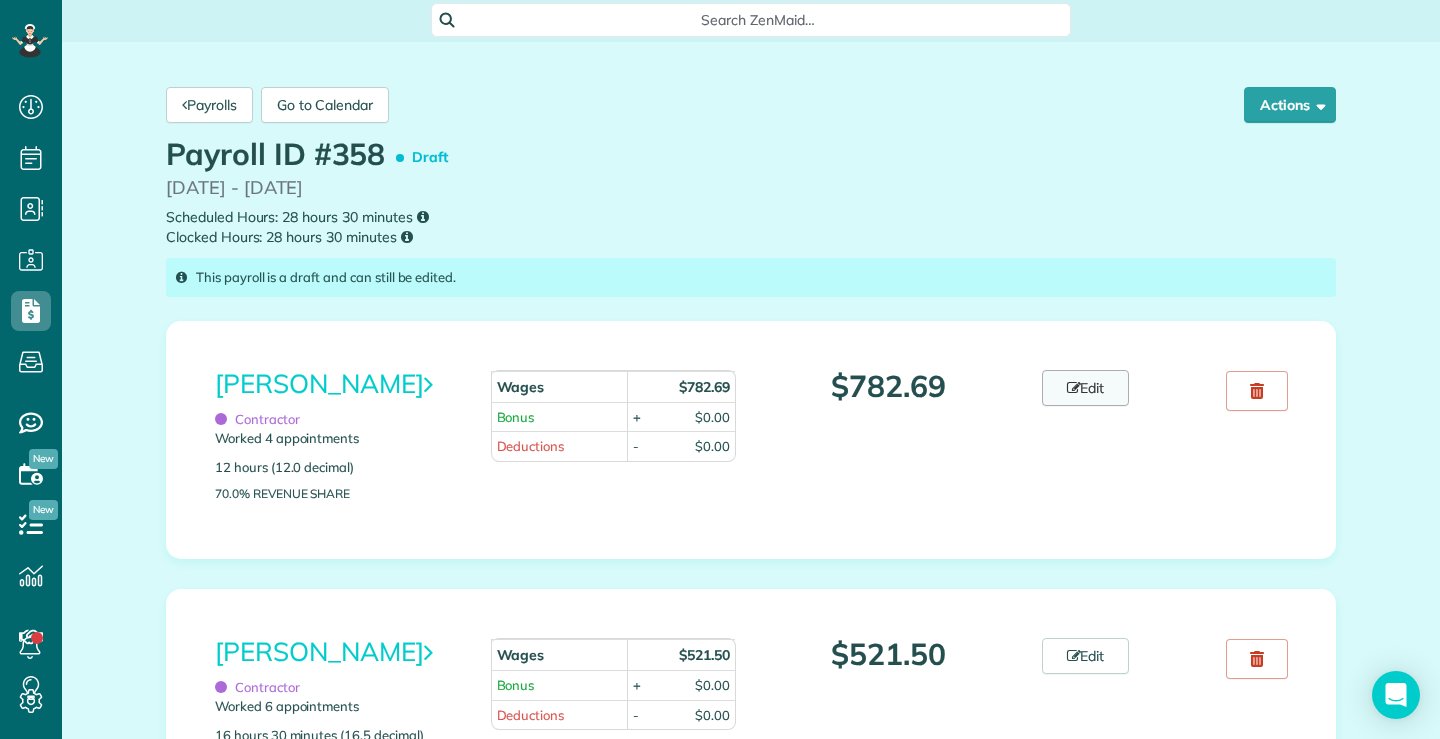 click on "Edit" at bounding box center [1086, 388] 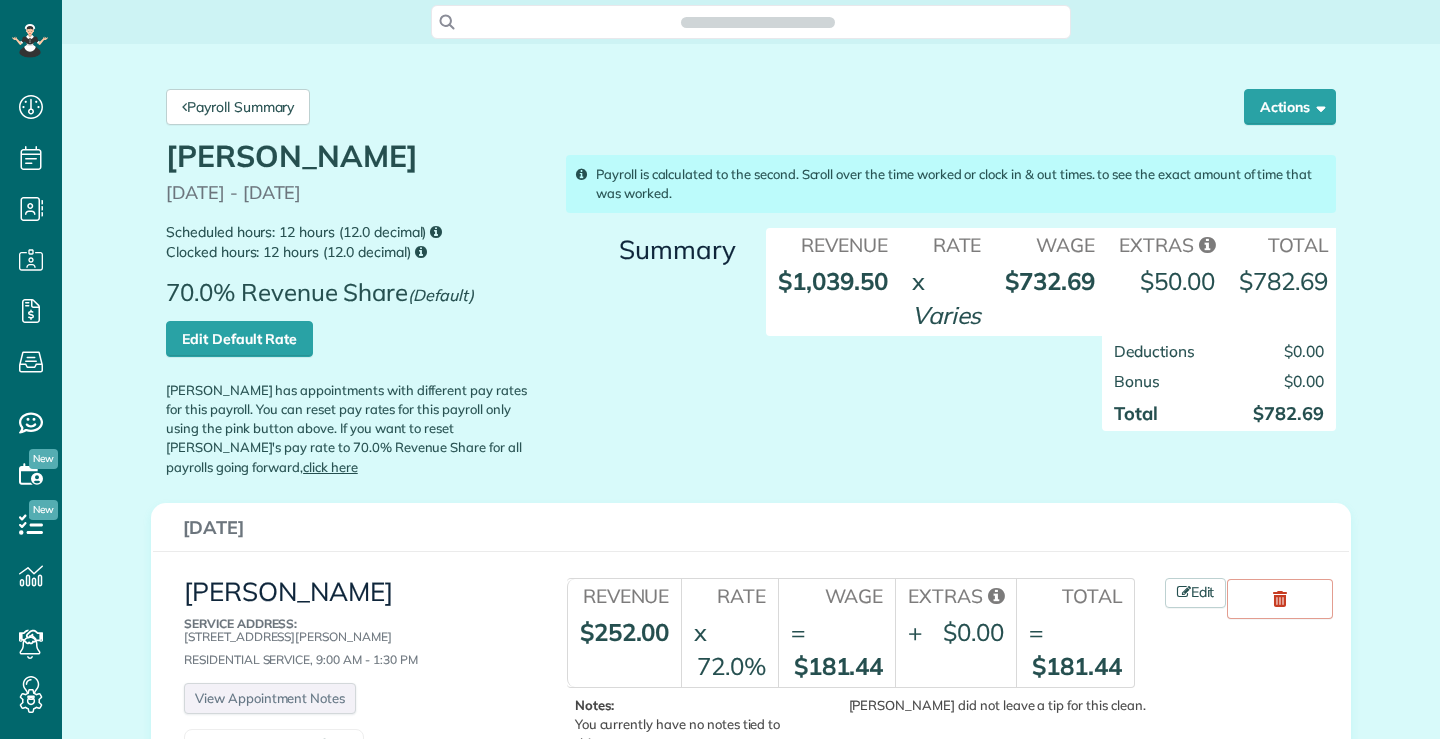 scroll, scrollTop: 0, scrollLeft: 0, axis: both 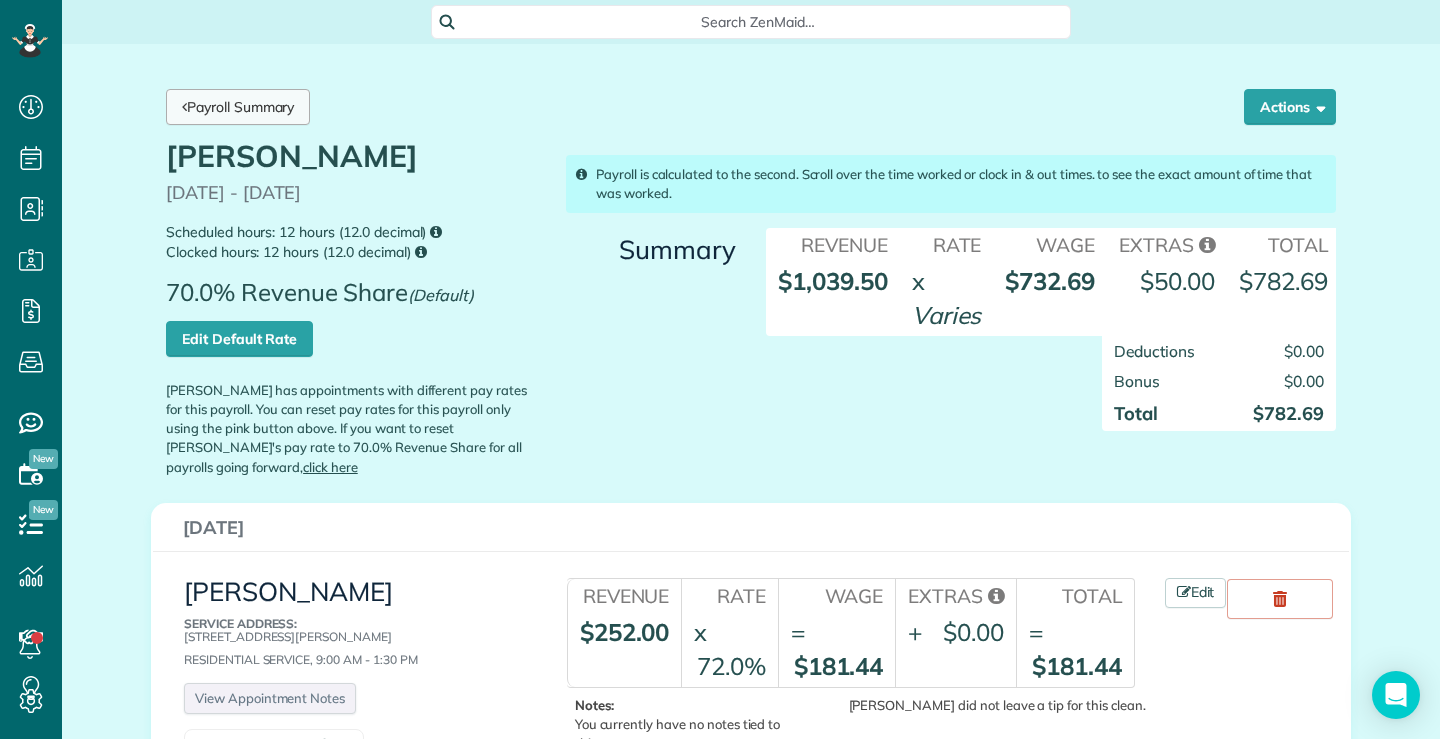 click on "Payroll Summary" at bounding box center [238, 107] 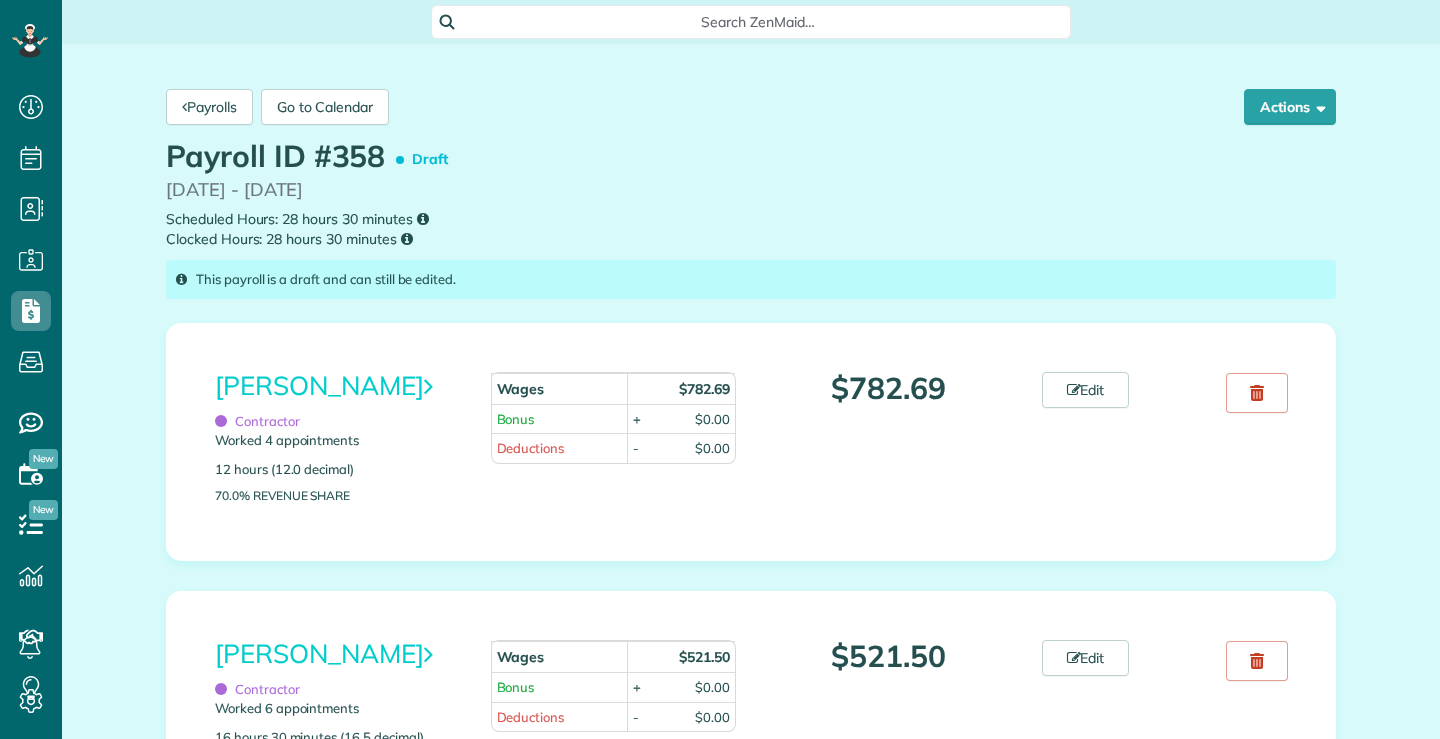 scroll, scrollTop: 0, scrollLeft: 0, axis: both 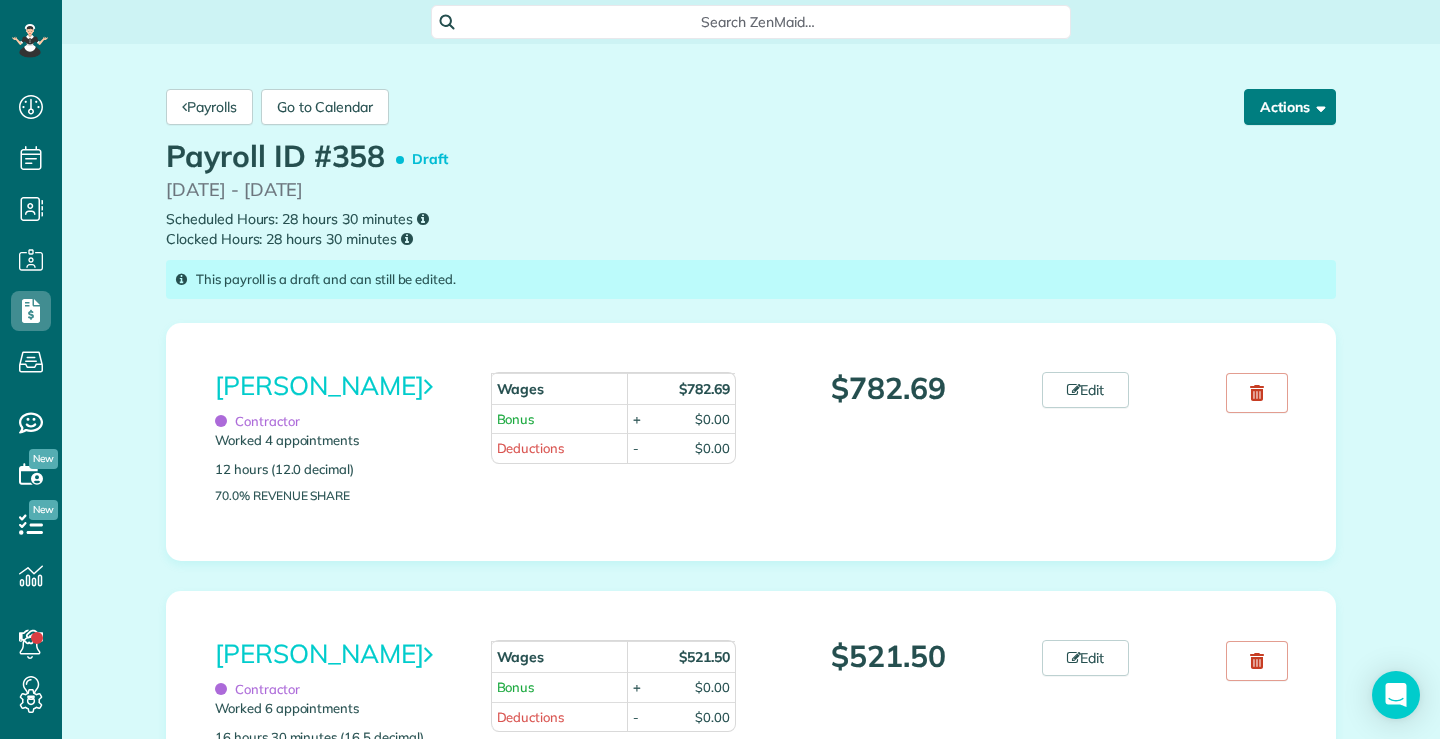 click at bounding box center [1317, 106] 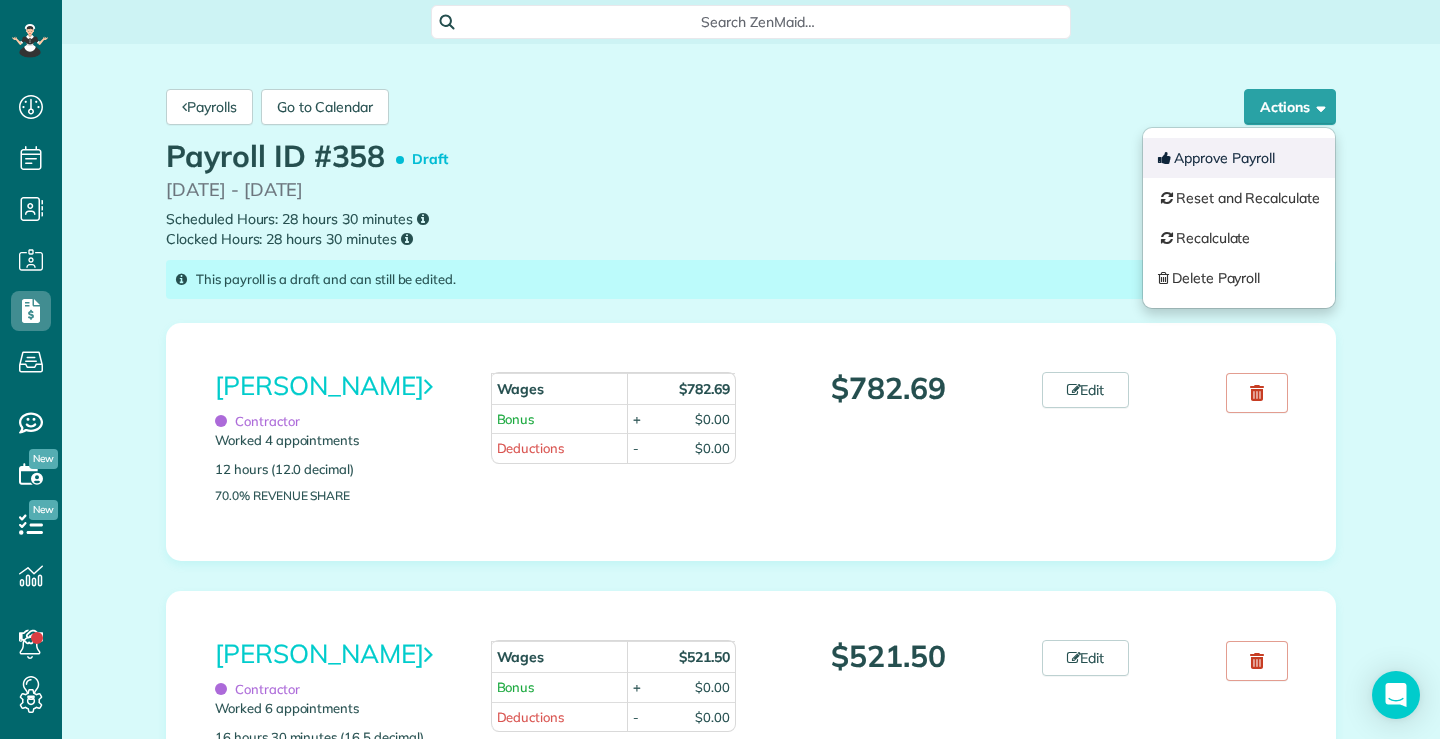 click on "Approve Payroll" at bounding box center [1239, 158] 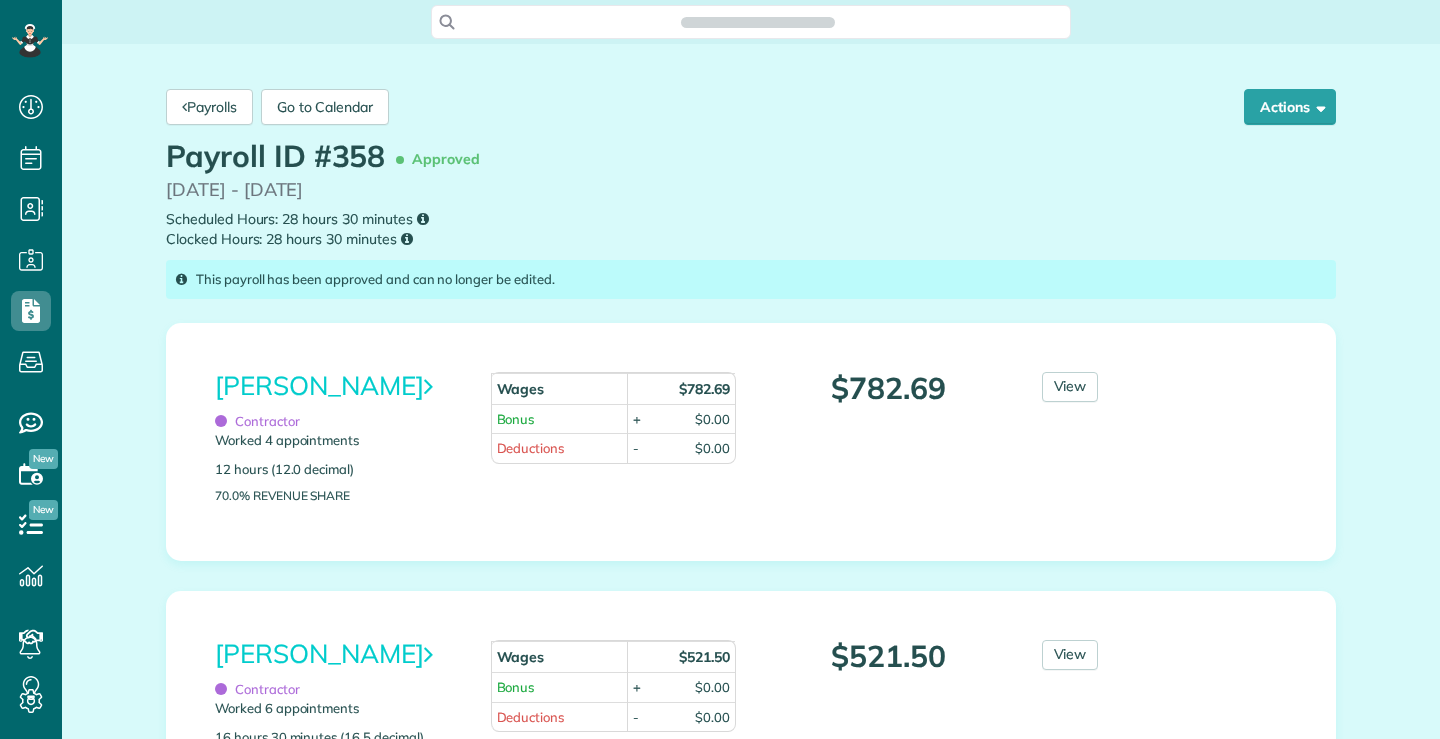 scroll, scrollTop: 0, scrollLeft: 0, axis: both 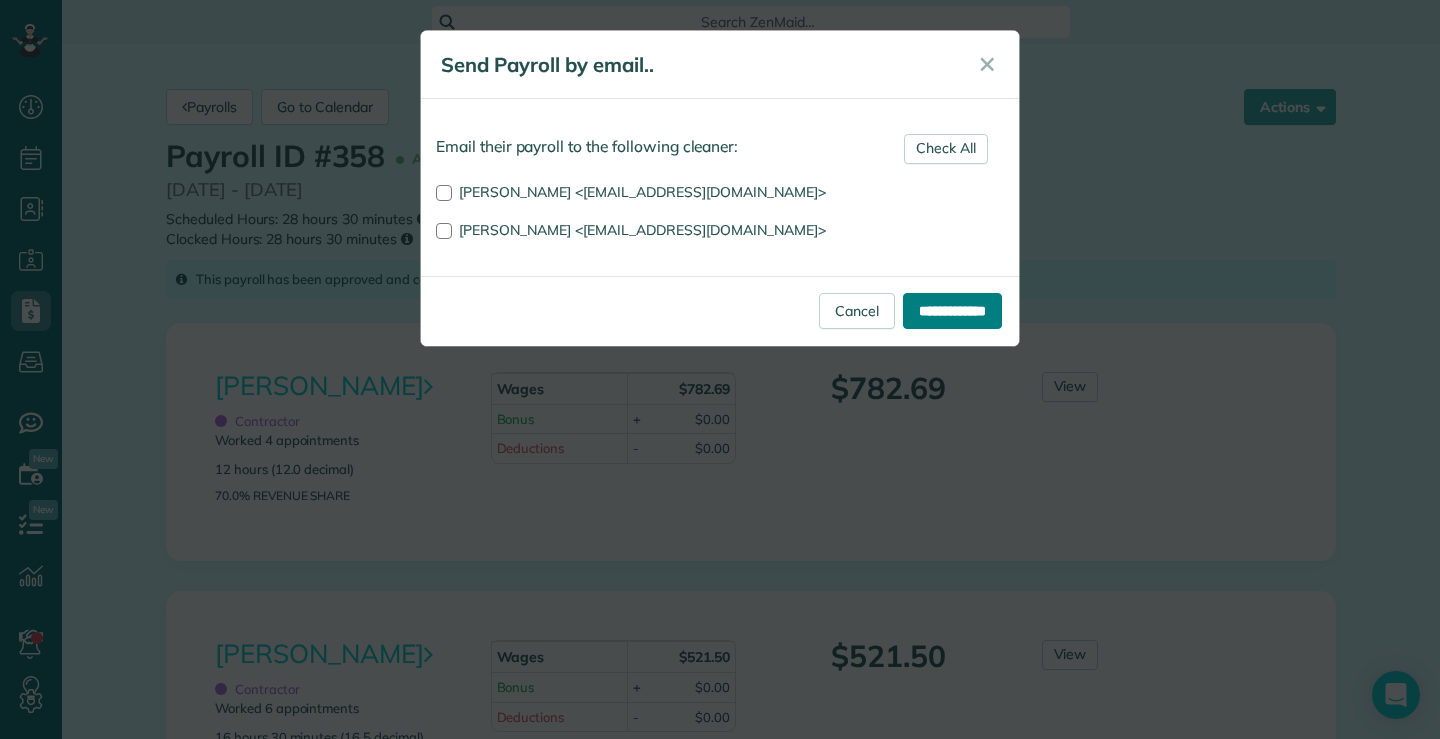 click on "**********" at bounding box center (952, 311) 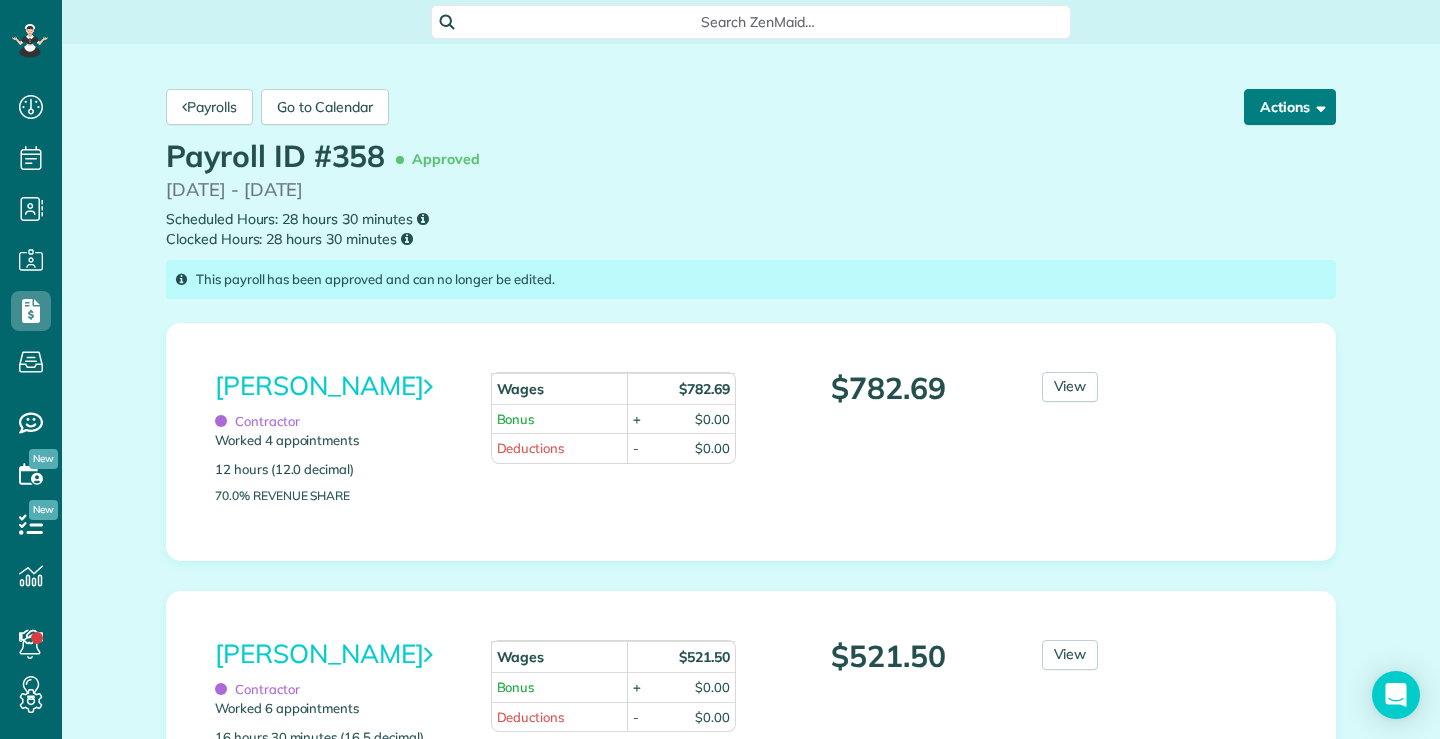 click on "Actions" at bounding box center [1290, 107] 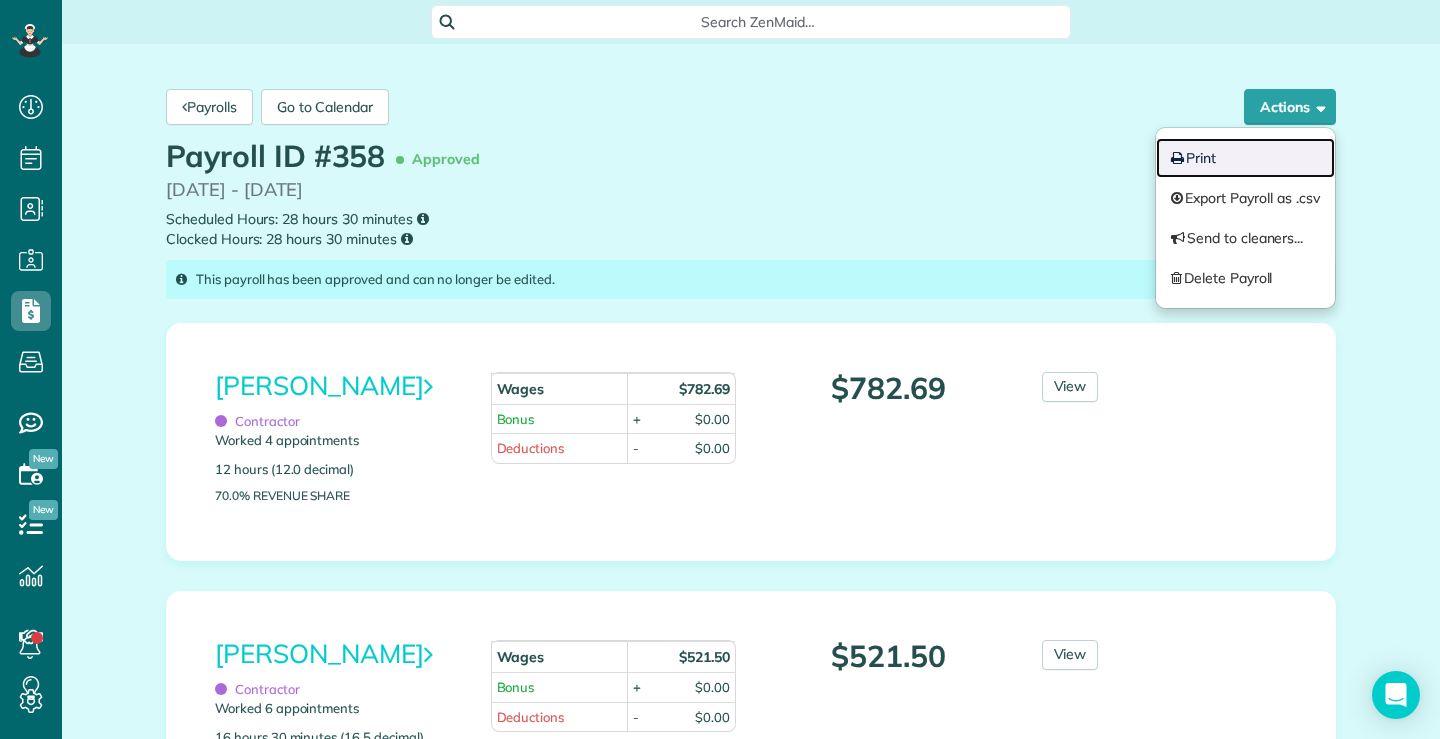 click on "Print" at bounding box center [1246, 158] 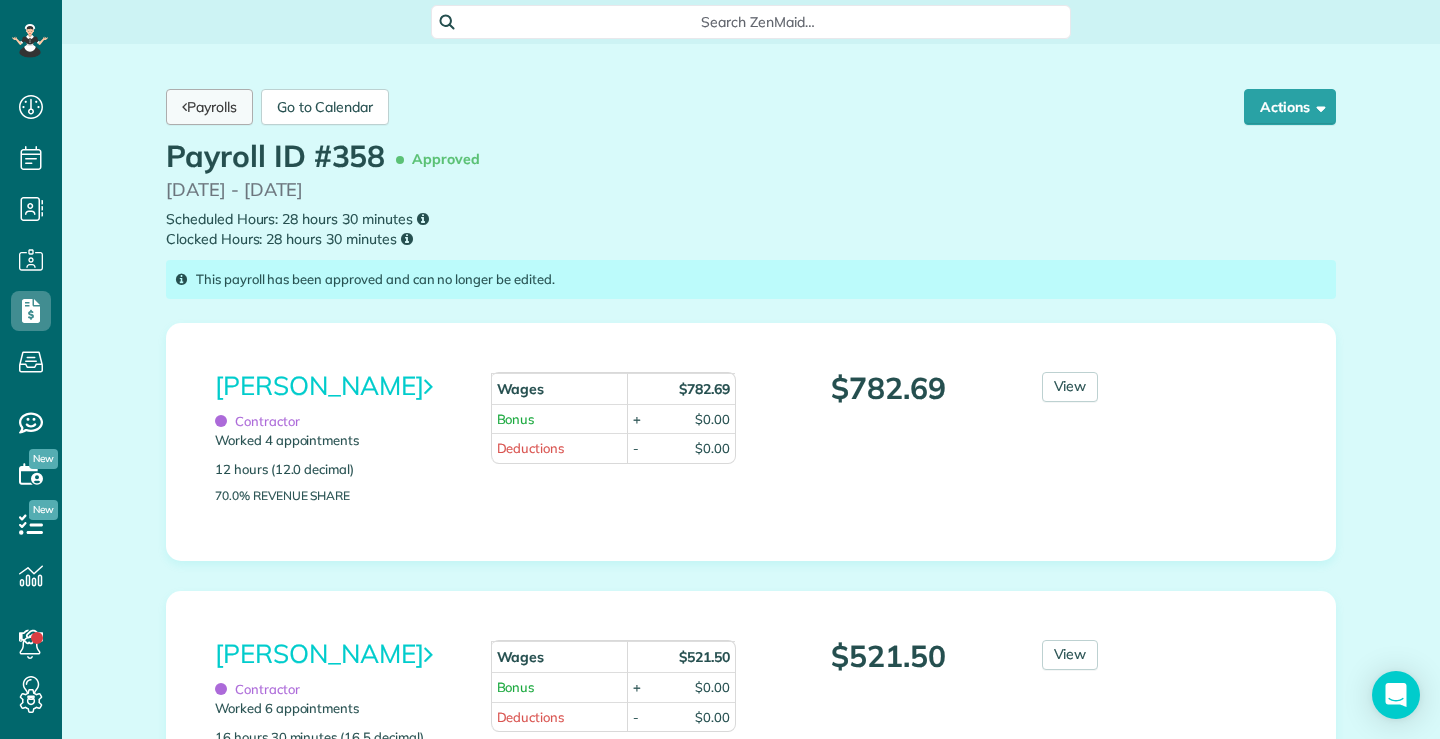 click on "Payrolls" at bounding box center [209, 107] 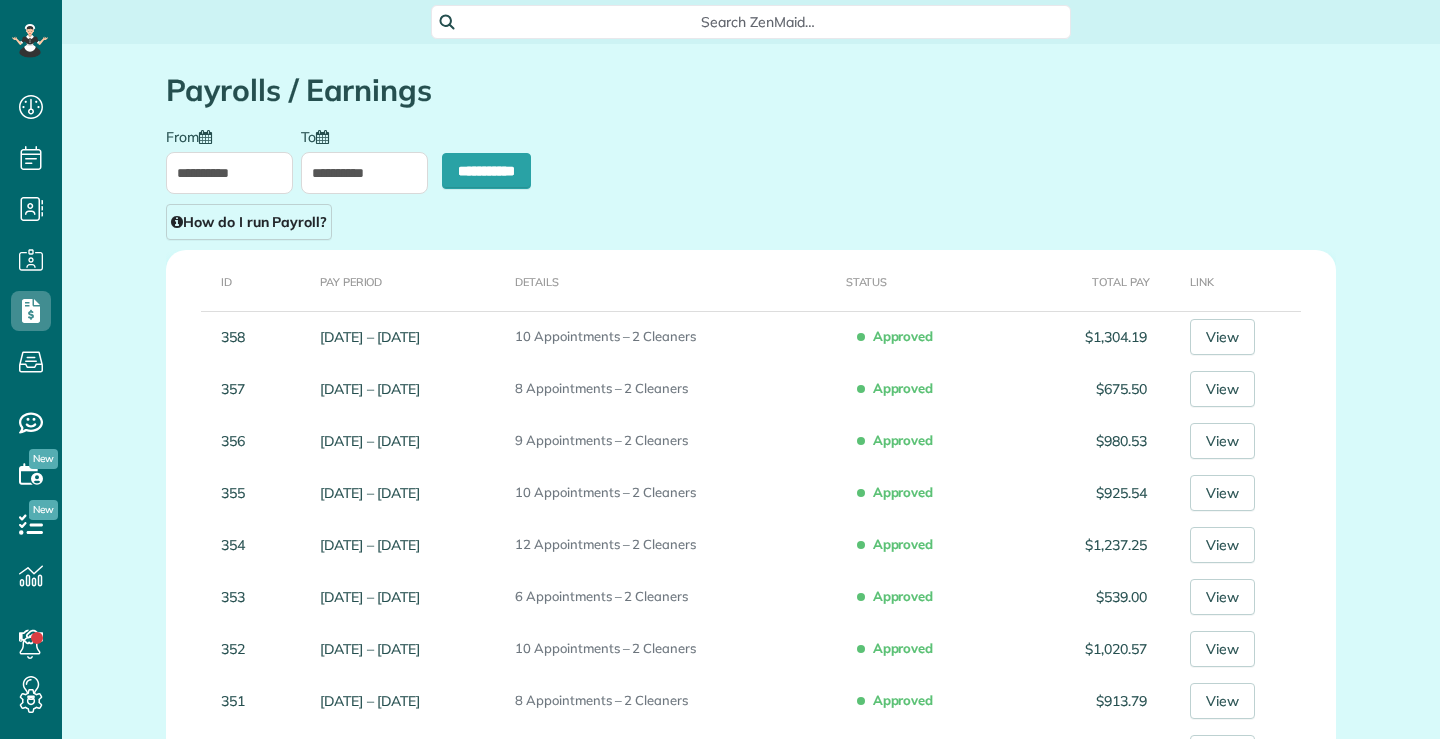 scroll, scrollTop: 0, scrollLeft: 0, axis: both 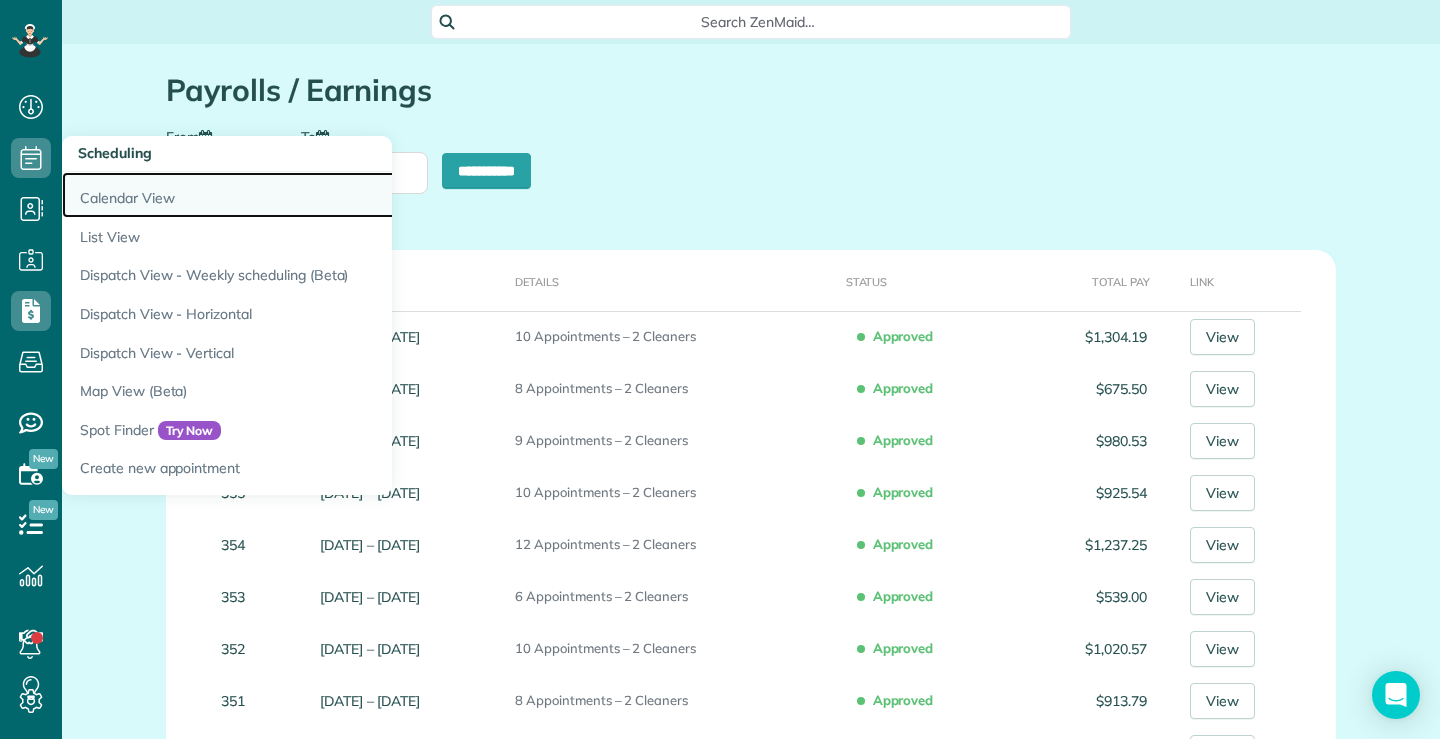 click on "Calendar View" at bounding box center (312, 195) 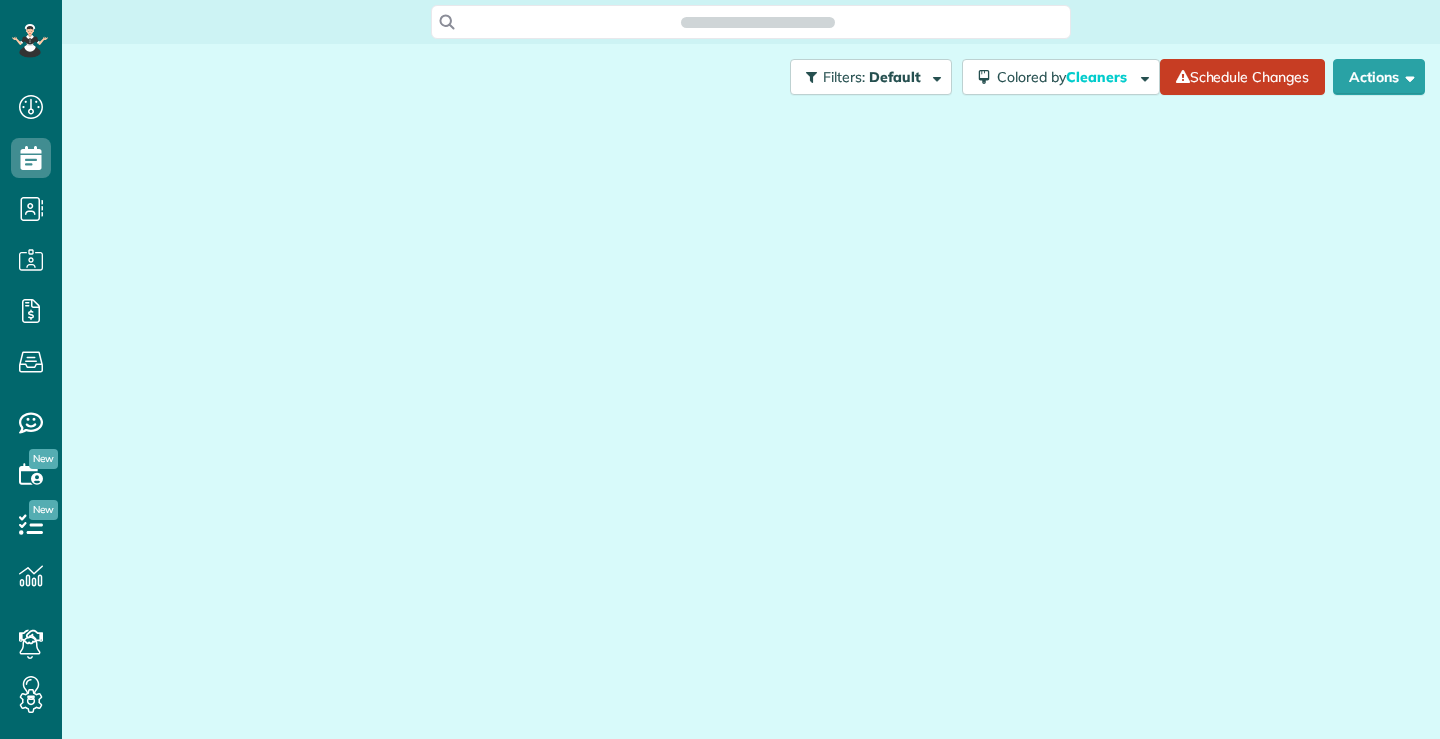 scroll, scrollTop: 0, scrollLeft: 0, axis: both 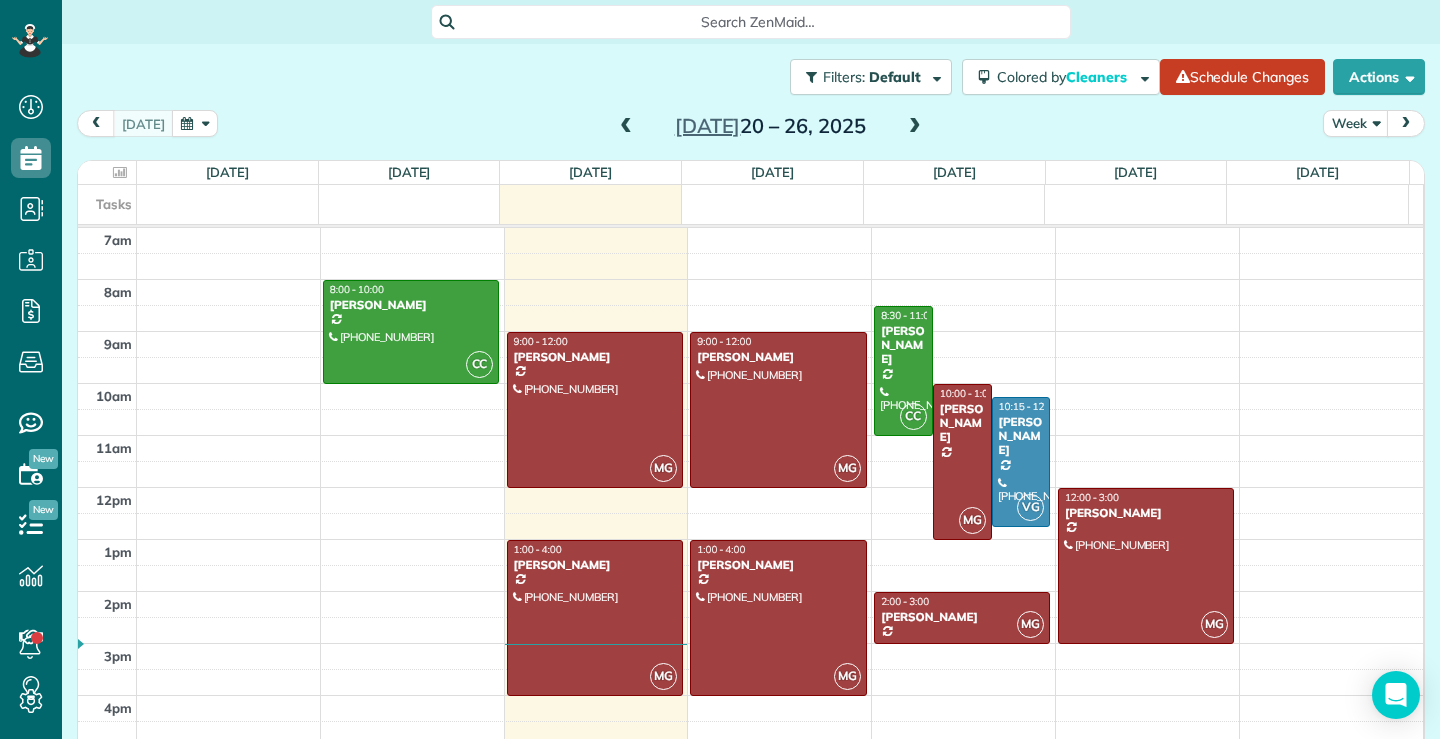 click at bounding box center (626, 127) 